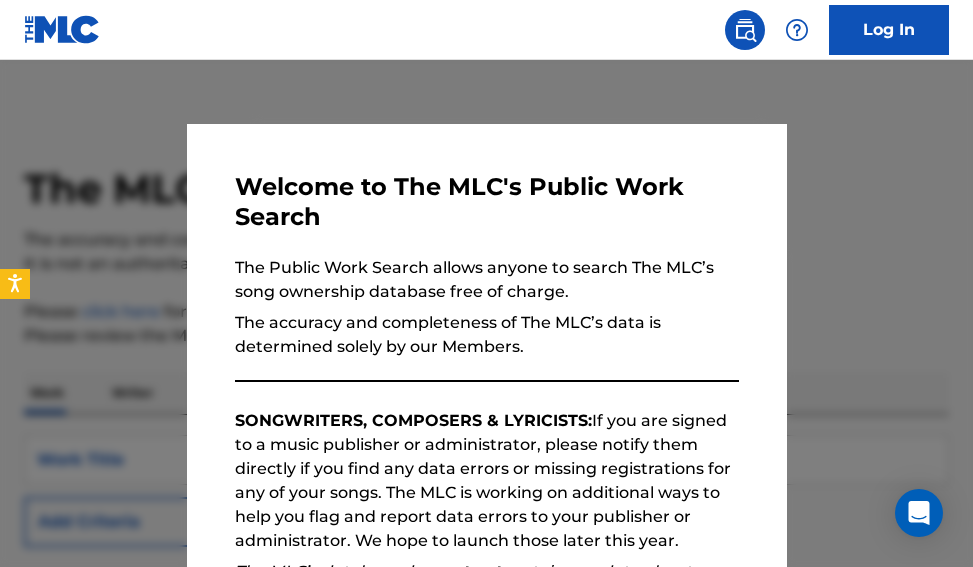 scroll, scrollTop: 0, scrollLeft: 0, axis: both 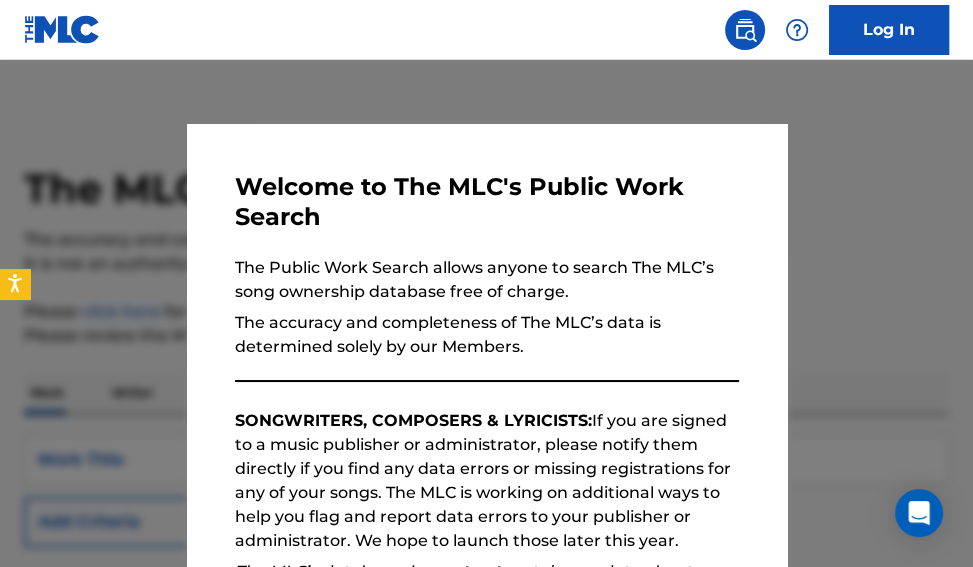 click at bounding box center (486, 343) 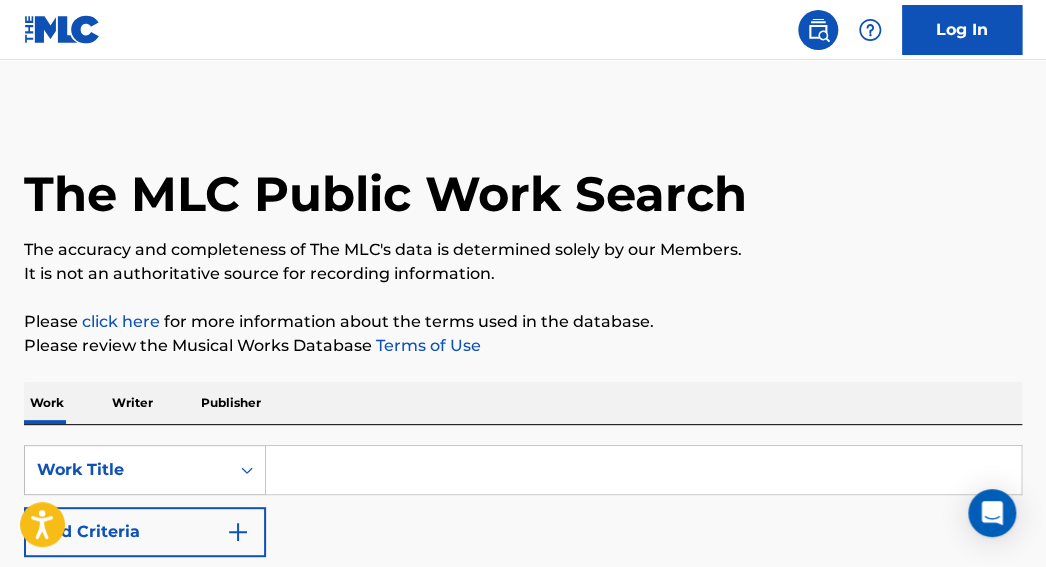 click at bounding box center (643, 470) 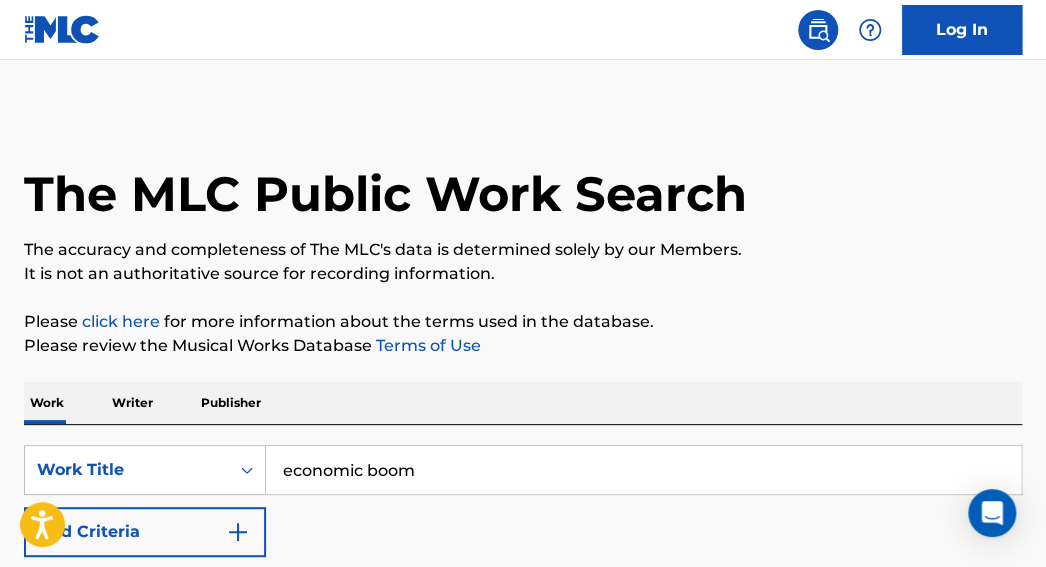 click on "economic boom" at bounding box center [643, 470] 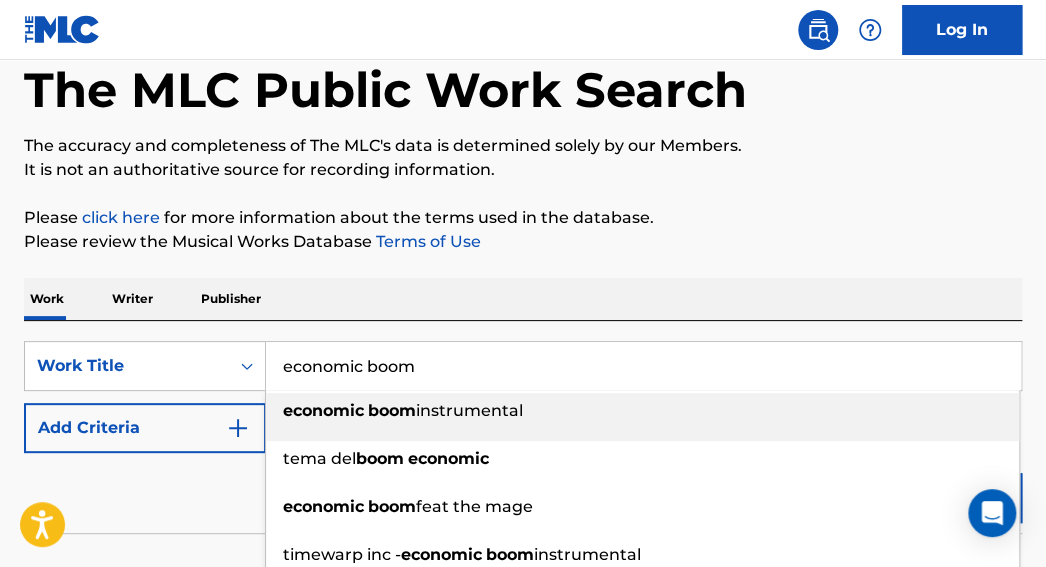 scroll, scrollTop: 209, scrollLeft: 0, axis: vertical 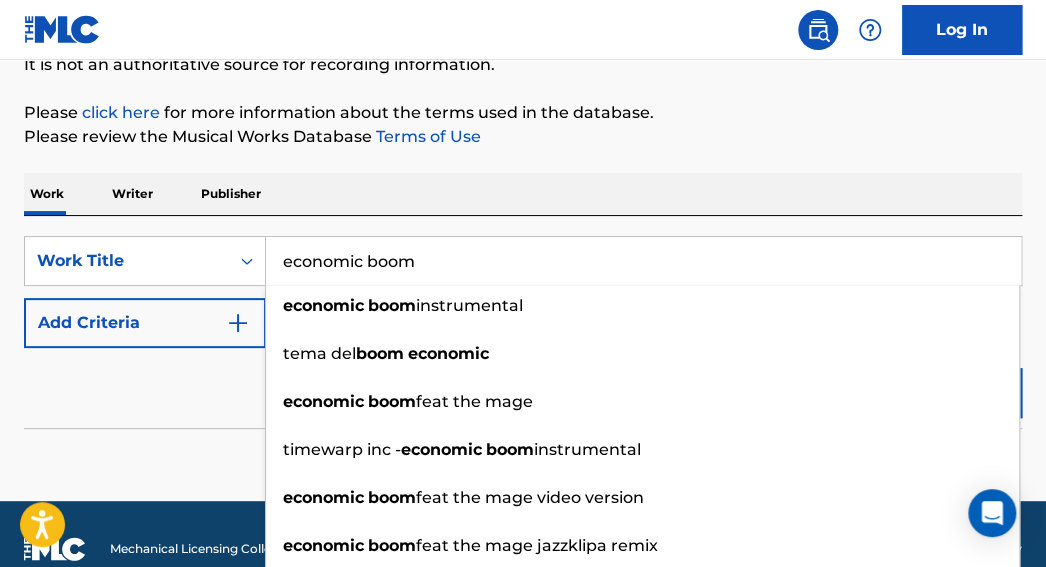 type on "economic boom" 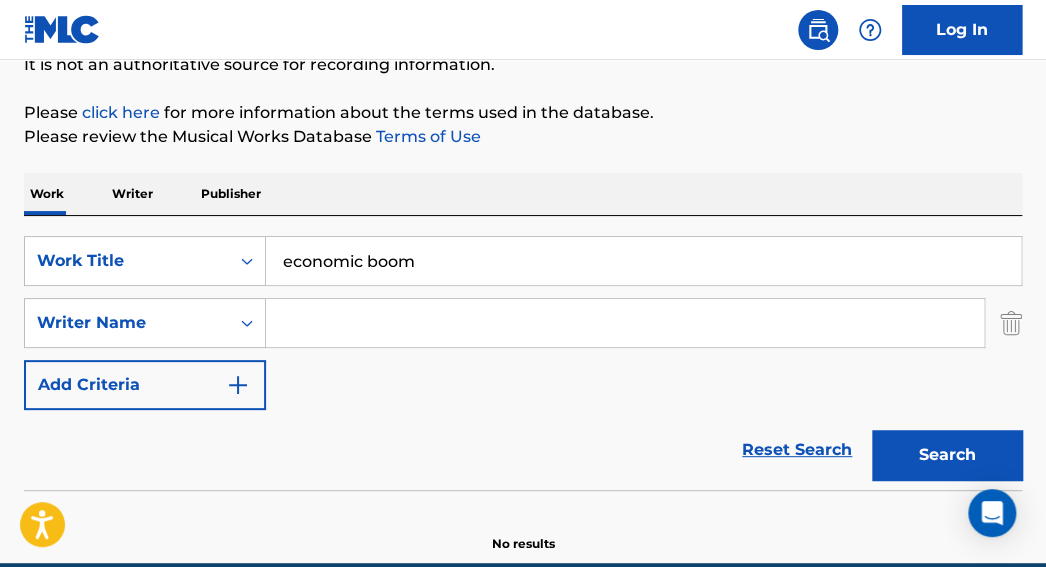 click at bounding box center [625, 323] 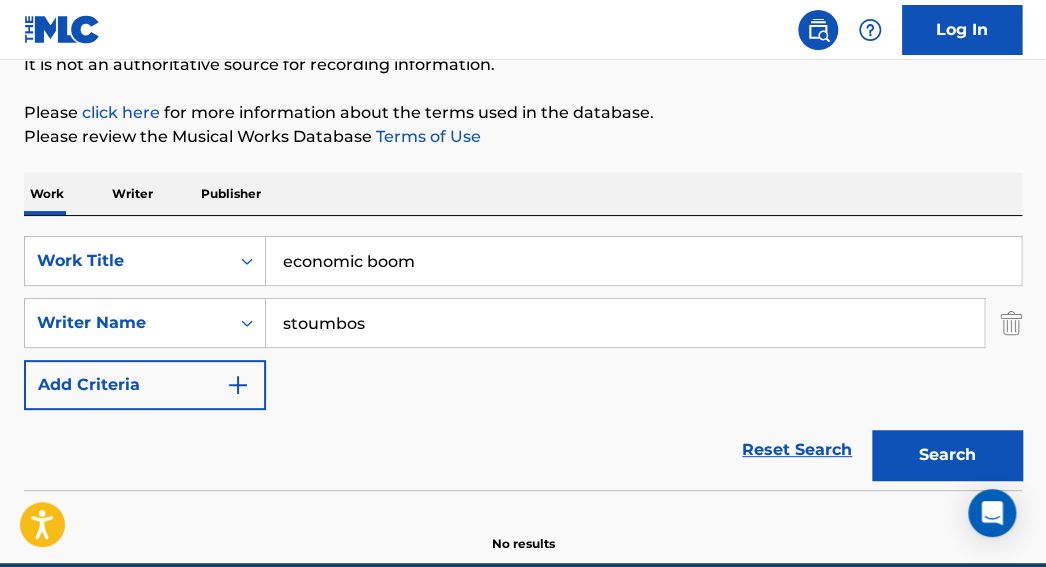 type on "stoumbos" 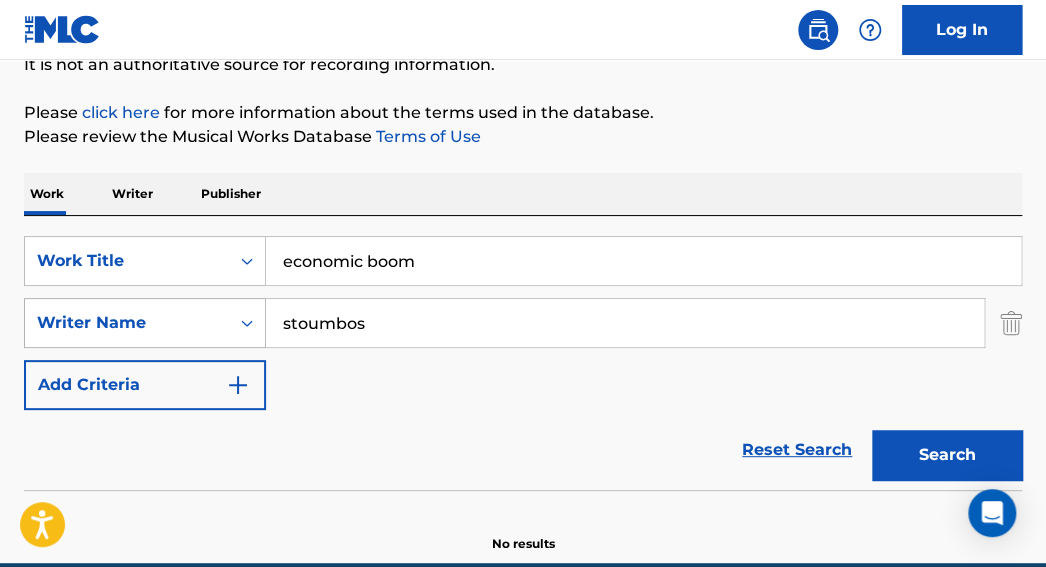 drag, startPoint x: 408, startPoint y: 315, endPoint x: 173, endPoint y: 300, distance: 235.47824 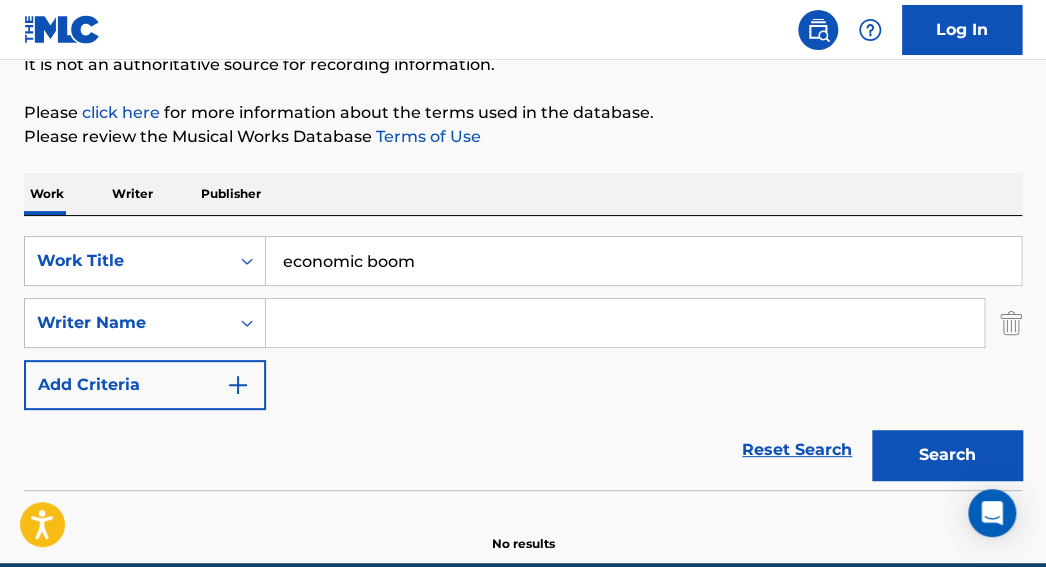 type 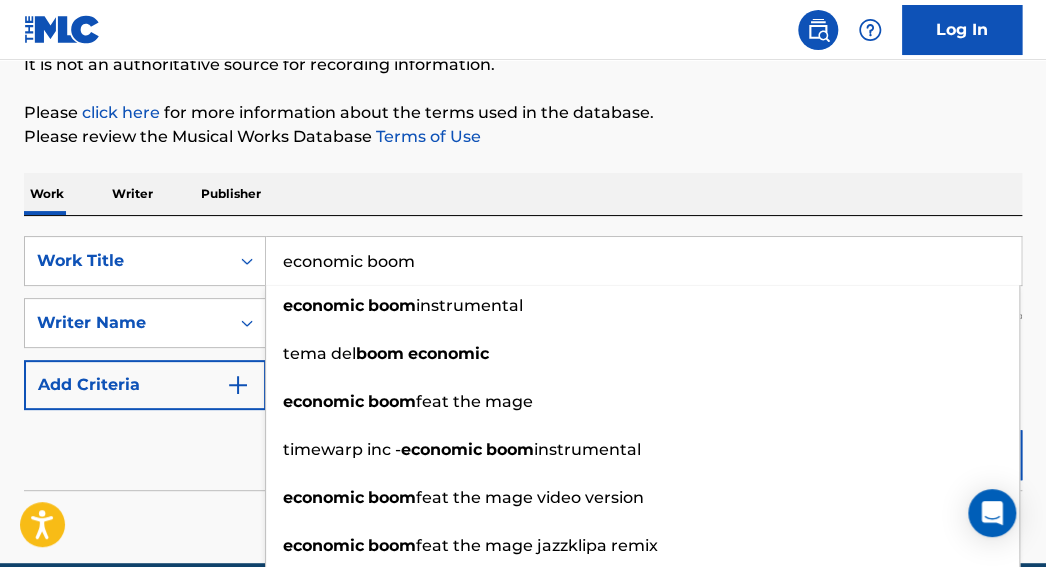 click on "economic boom" at bounding box center (643, 261) 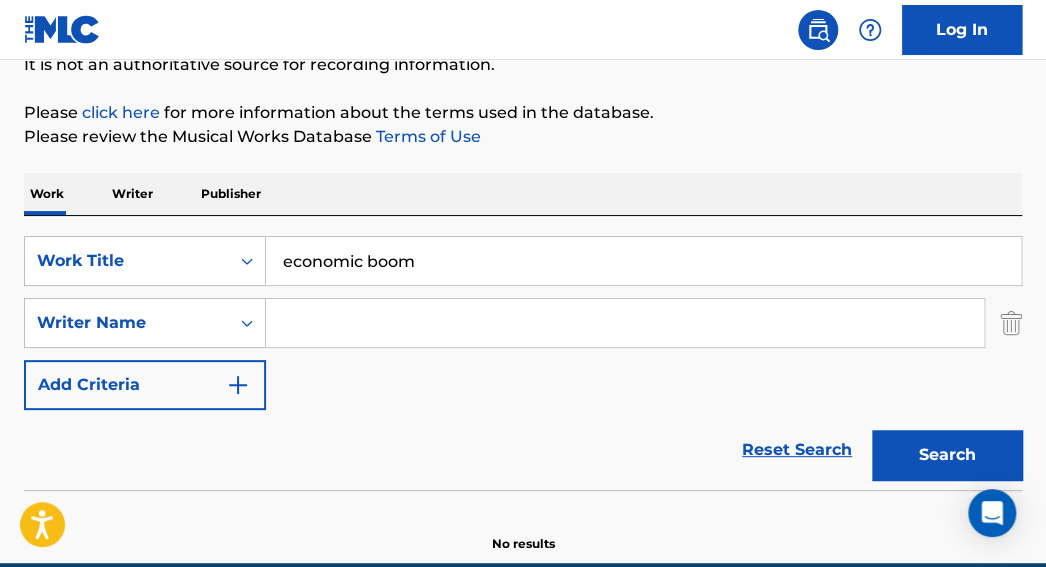click on "The MLC Public Work Search The accuracy and completeness of The MLC's data is determined solely by our Members. It is not an authoritative source for recording information. Please   click here   for more information about the terms used in the database. Please review the Musical Works Database   Terms of Use Work Writer Publisher SearchWithCriteria9c371585-39a6-43a4-bca0-06cfa2114f40 Work Title economic boom SearchWithCriteria0e966f00-845c-487c-a3f7-f3a29486be83 Writer Name Add Criteria Reset Search Search No results" at bounding box center [523, 227] 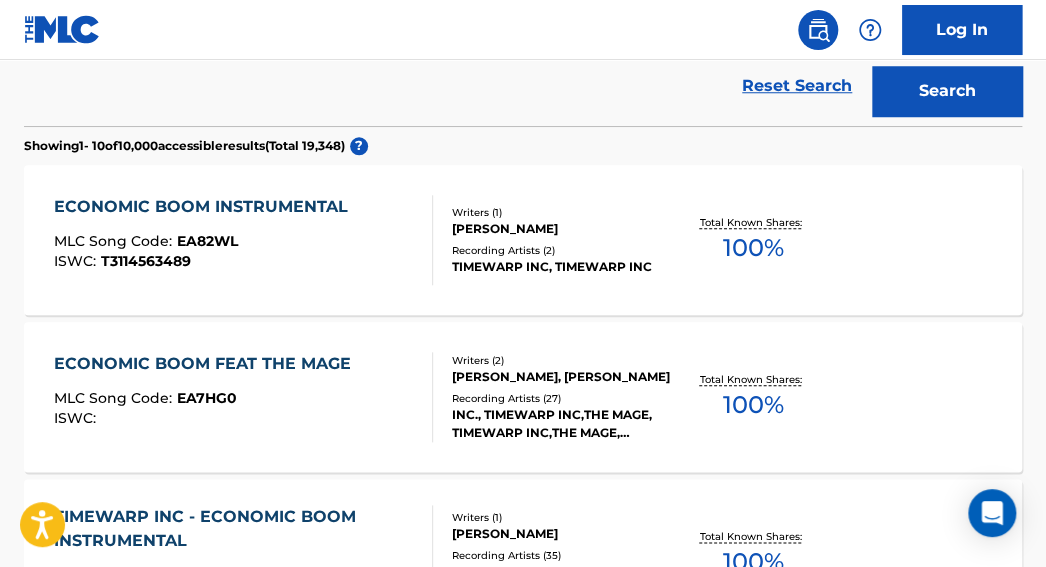scroll, scrollTop: 576, scrollLeft: 0, axis: vertical 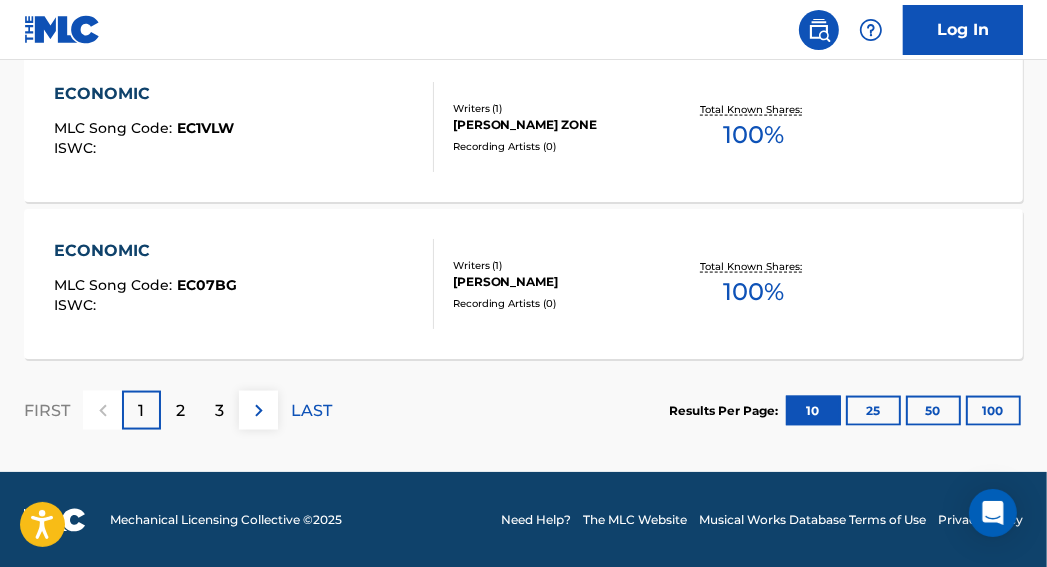 click on "100" at bounding box center (993, 411) 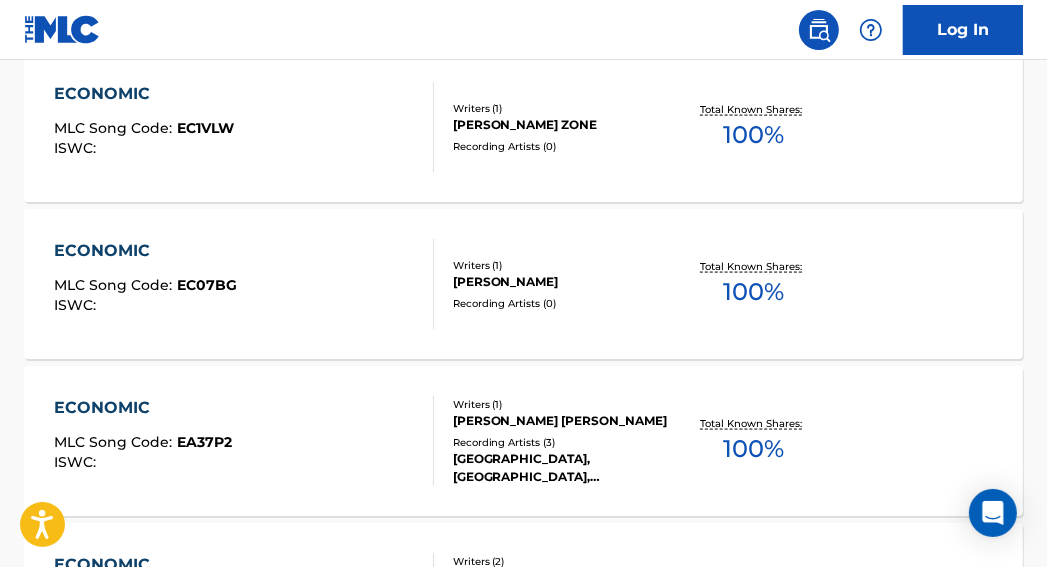 scroll, scrollTop: 1300, scrollLeft: 0, axis: vertical 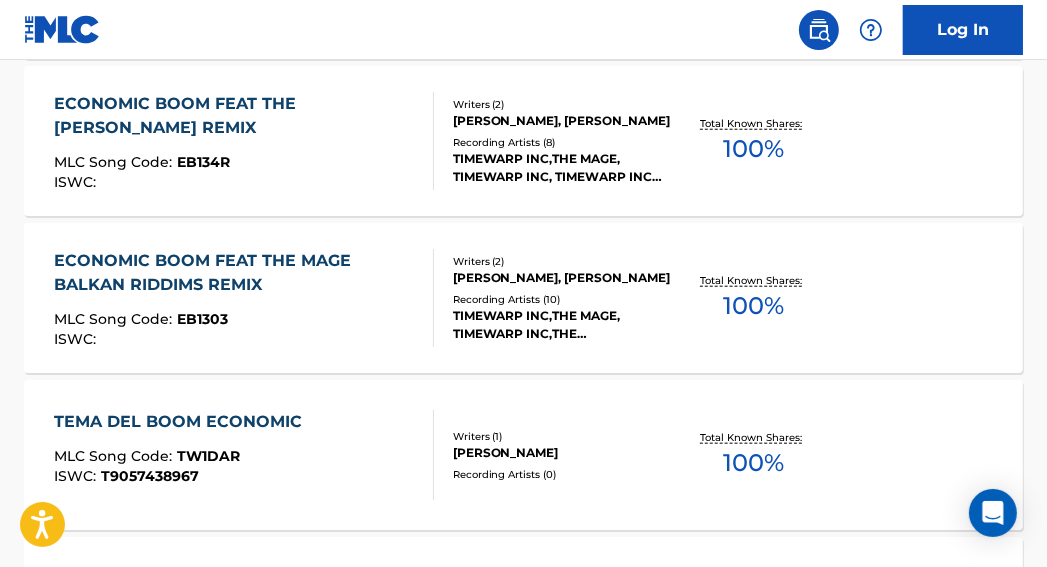 click on "100 %" at bounding box center [753, 306] 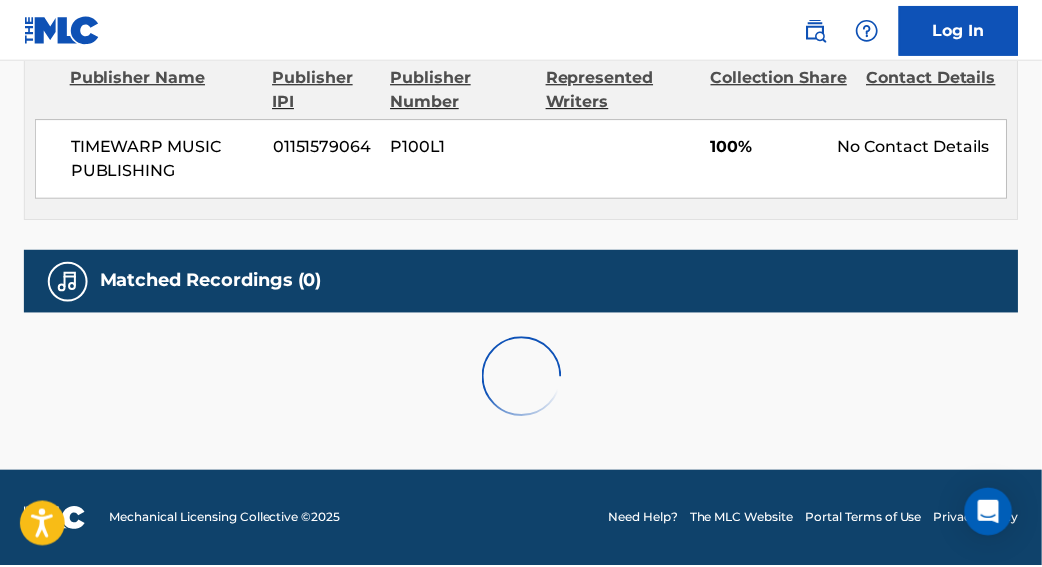 scroll, scrollTop: 0, scrollLeft: 0, axis: both 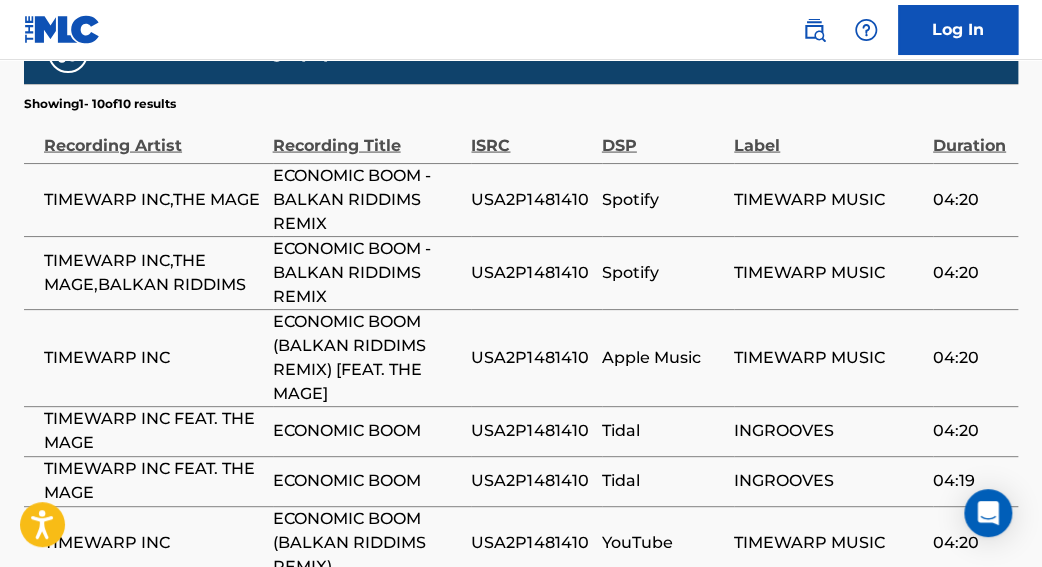 click on "USA2P1481410" at bounding box center [531, 273] 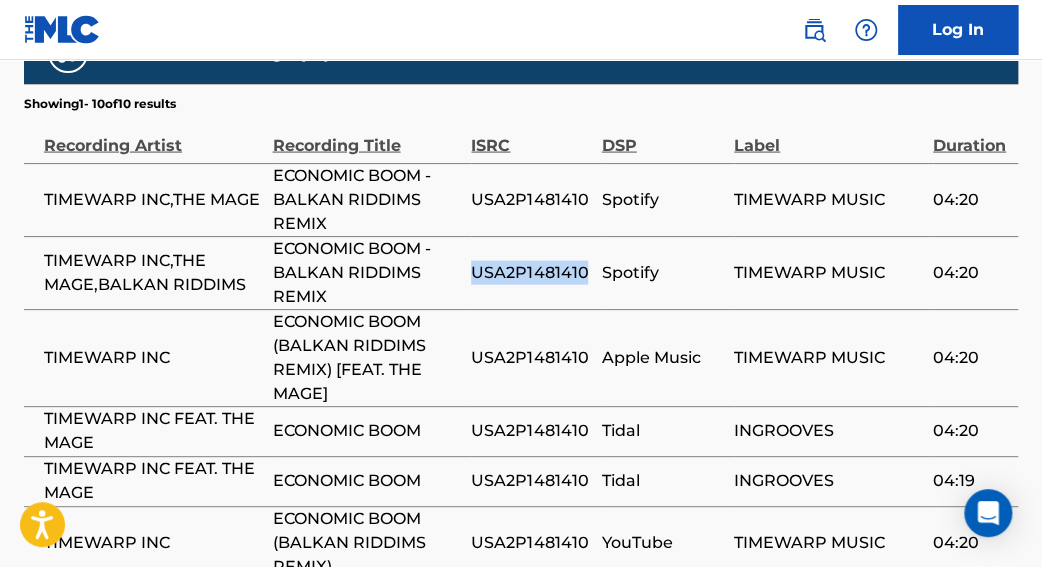 click on "USA2P1481410" at bounding box center (531, 273) 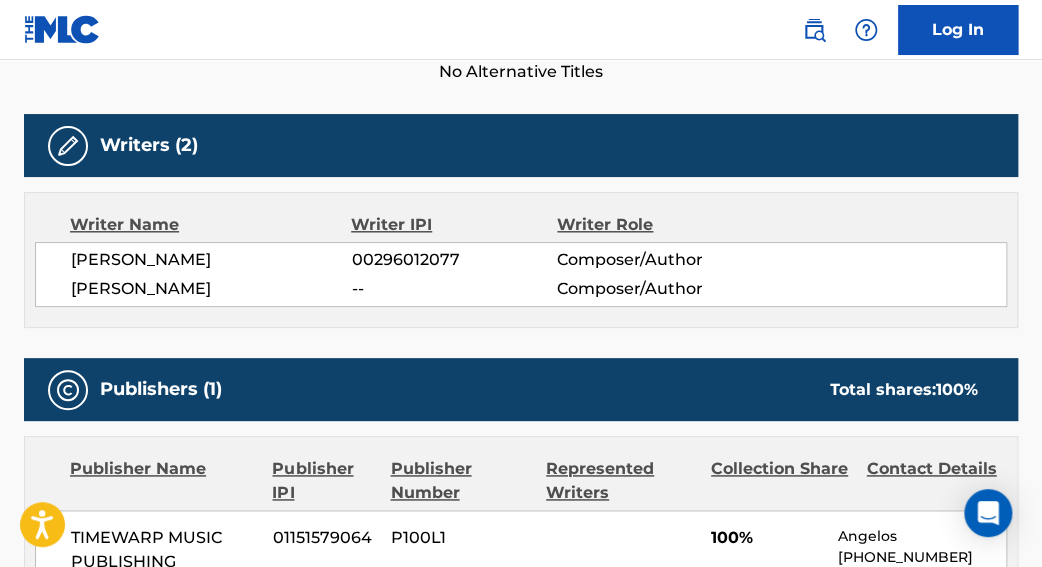 scroll, scrollTop: 676, scrollLeft: 0, axis: vertical 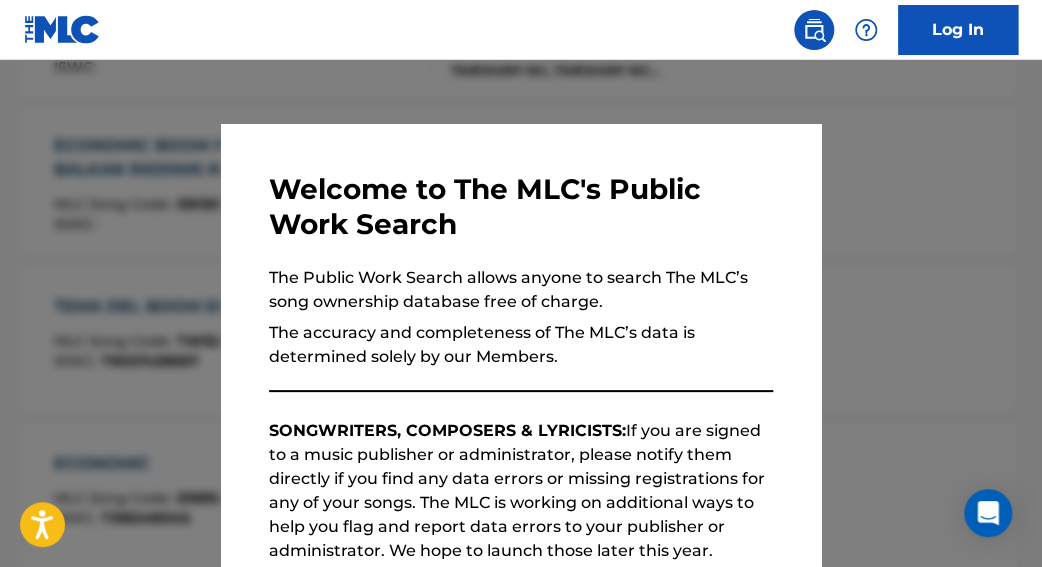 drag, startPoint x: 724, startPoint y: 105, endPoint x: 748, endPoint y: 110, distance: 24.5153 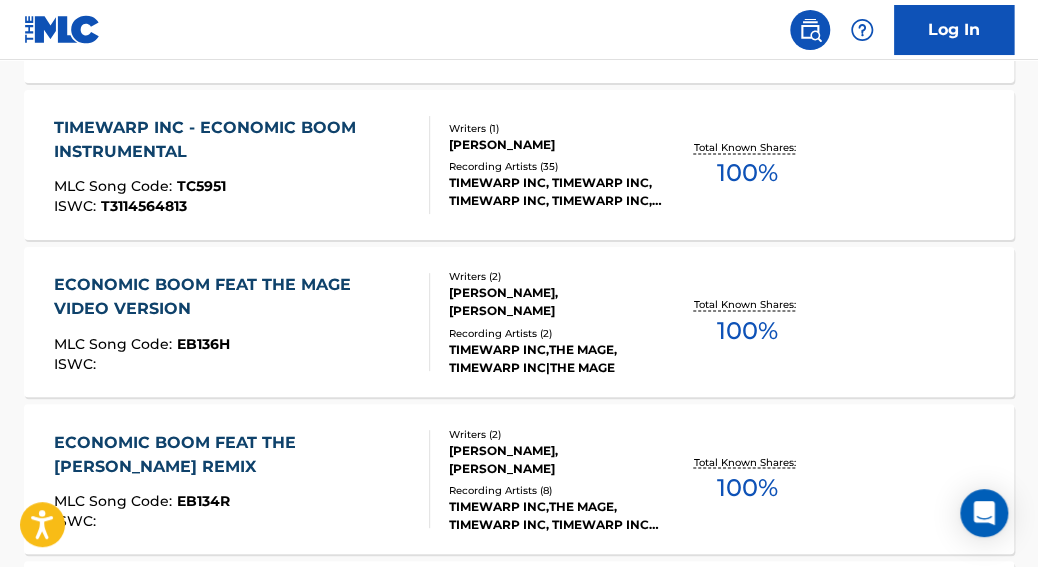 scroll, scrollTop: 1149, scrollLeft: 0, axis: vertical 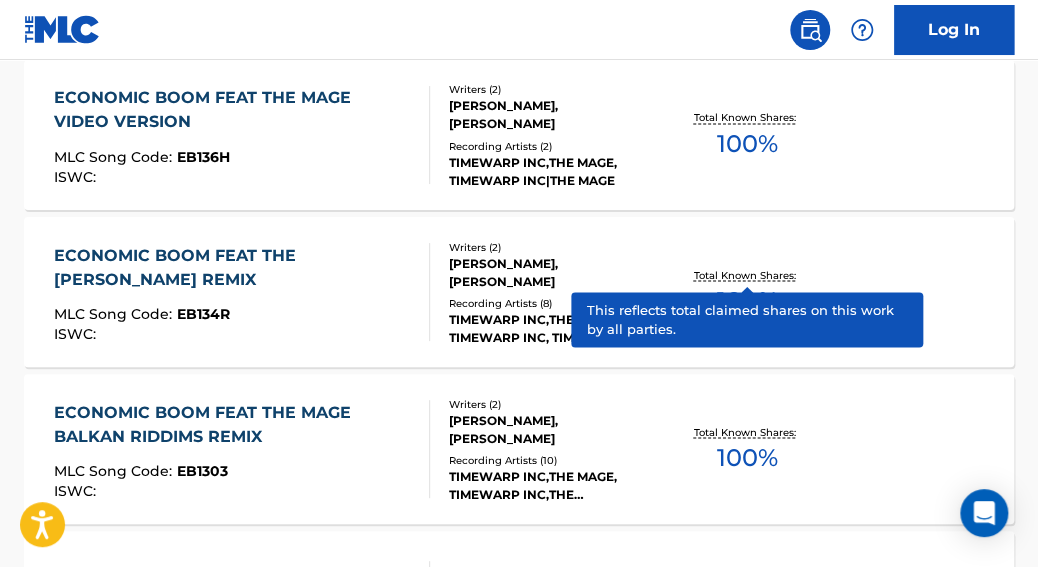 click on "Total Known Shares:" at bounding box center (747, 274) 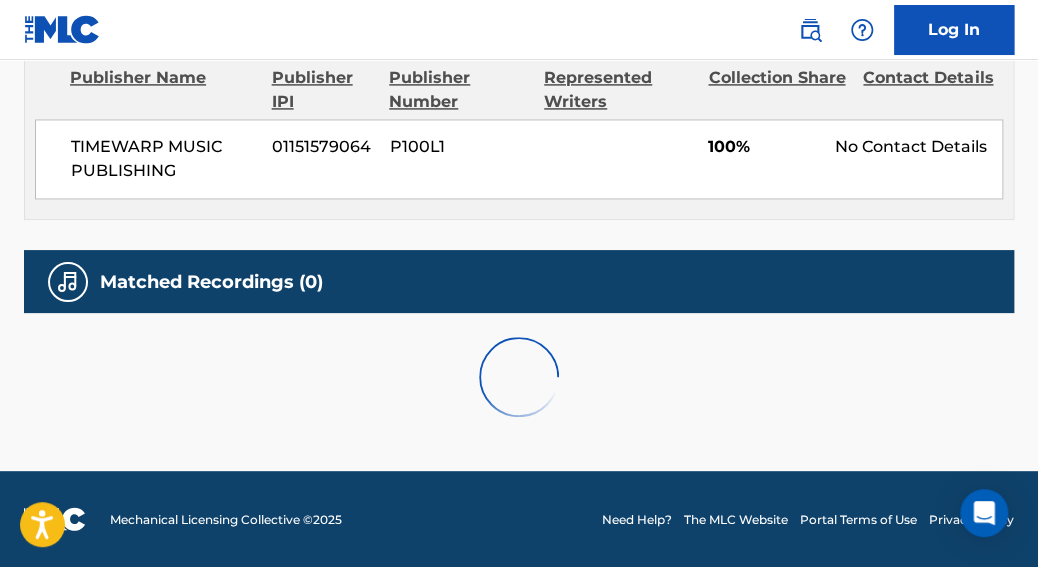 scroll, scrollTop: 0, scrollLeft: 0, axis: both 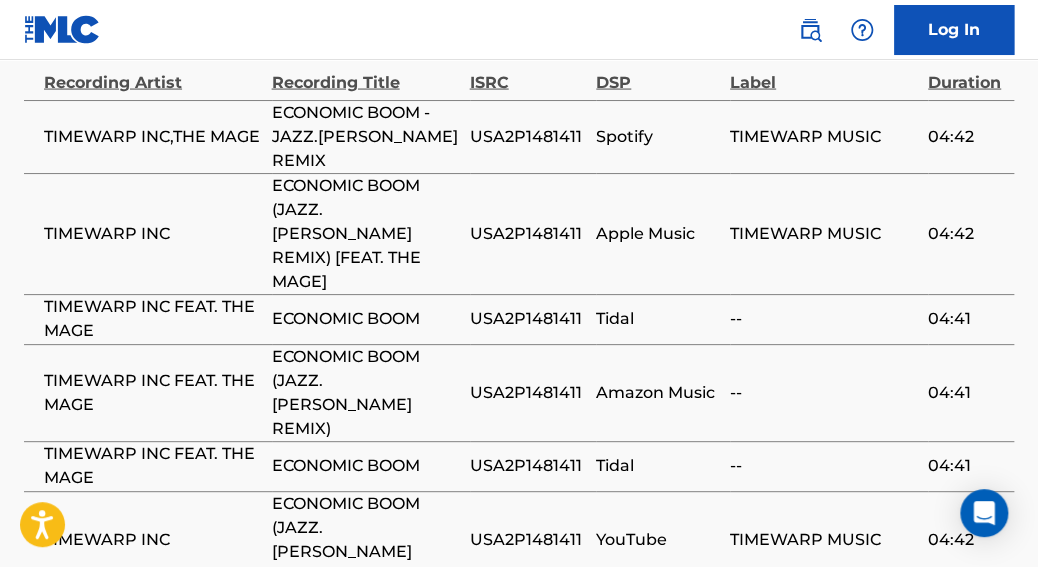 click on "USA2P1481411" at bounding box center [528, 540] 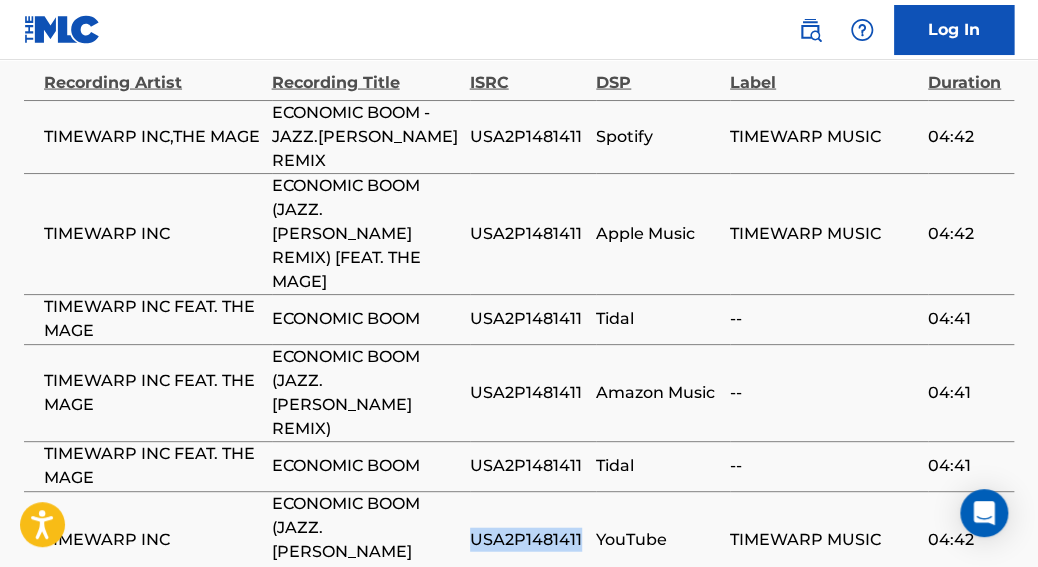 click on "USA2P1481411" at bounding box center [528, 540] 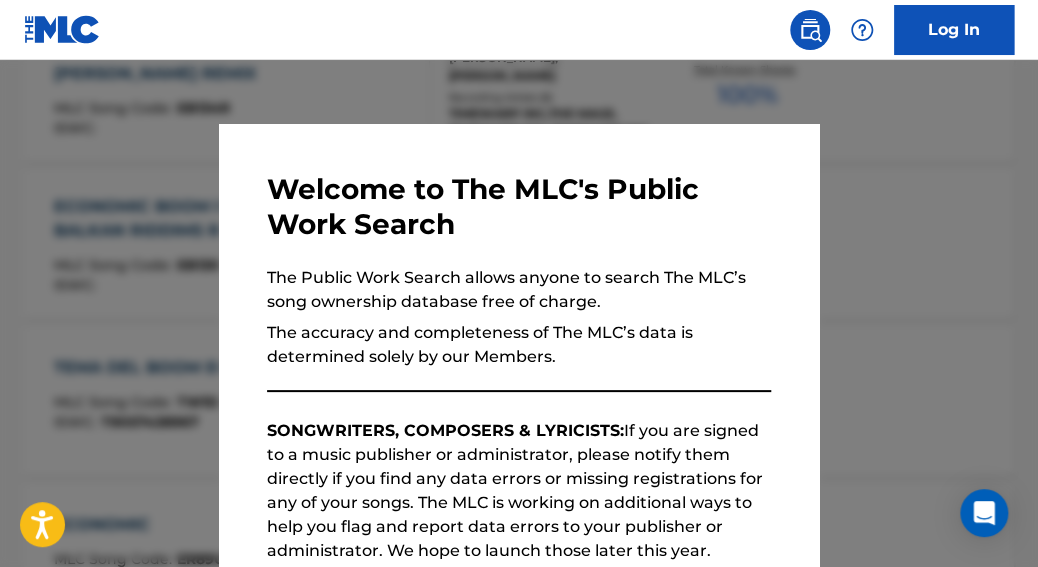 scroll, scrollTop: 1263, scrollLeft: 0, axis: vertical 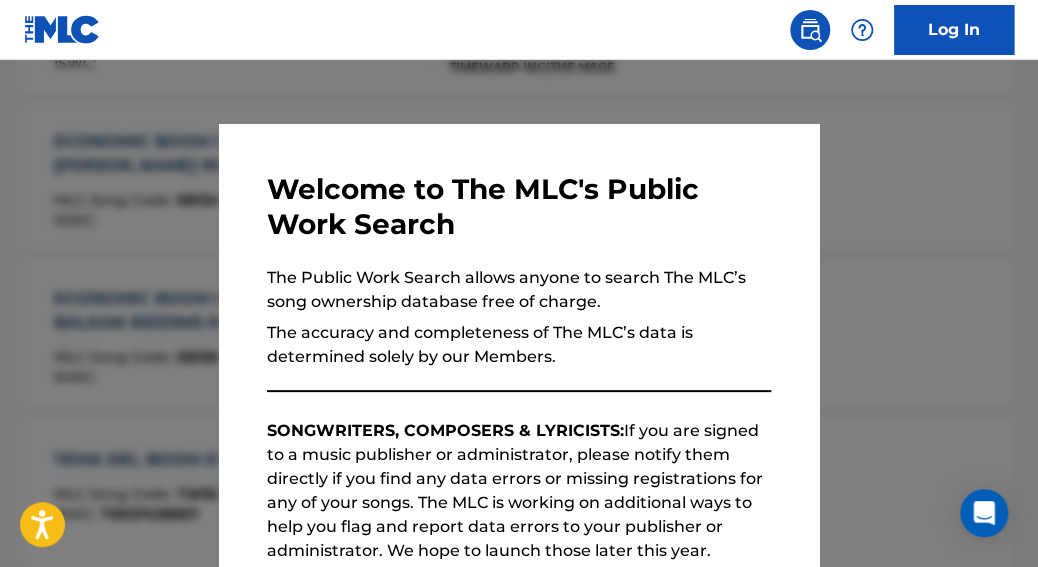 drag, startPoint x: 429, startPoint y: 69, endPoint x: 448, endPoint y: 75, distance: 19.924858 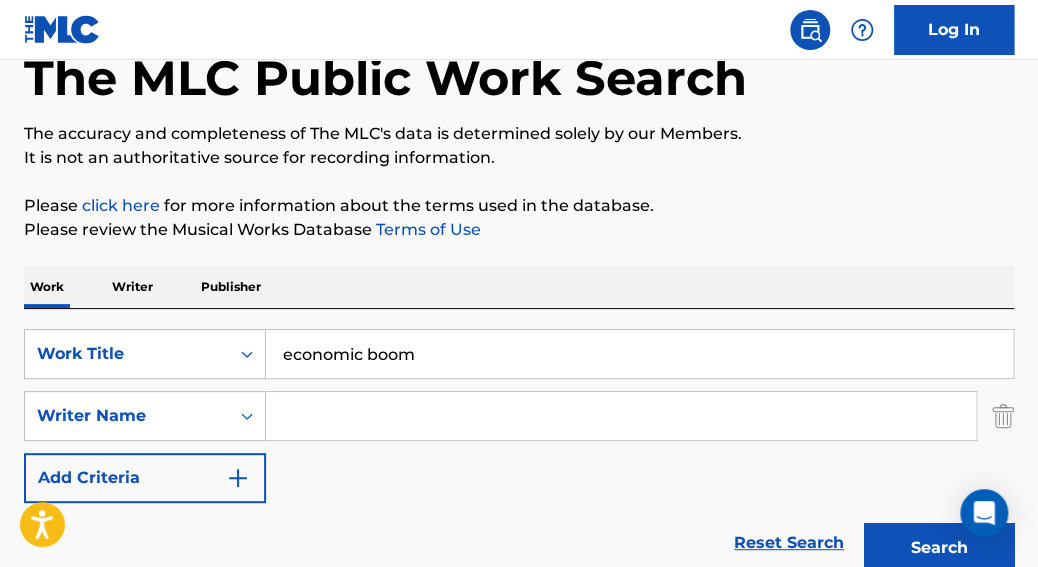 scroll, scrollTop: 187, scrollLeft: 0, axis: vertical 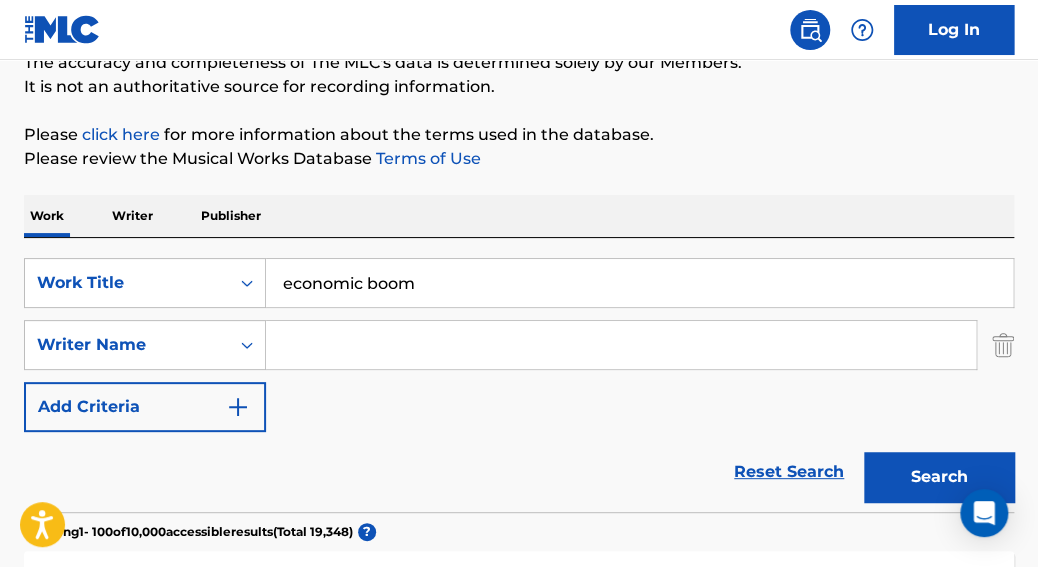 drag, startPoint x: 449, startPoint y: 291, endPoint x: 136, endPoint y: 186, distance: 330.1424 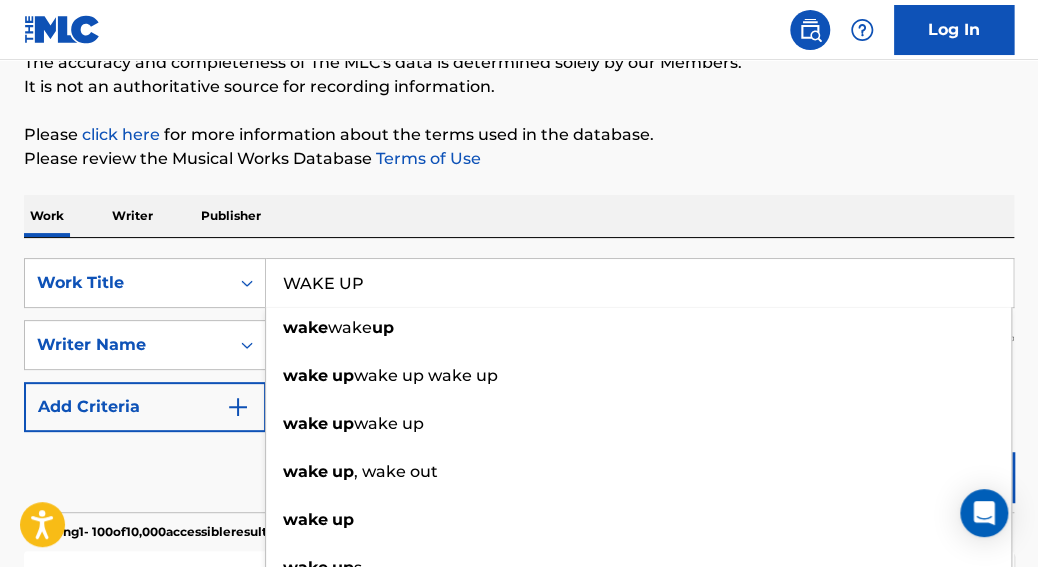 type on "WAKE UP" 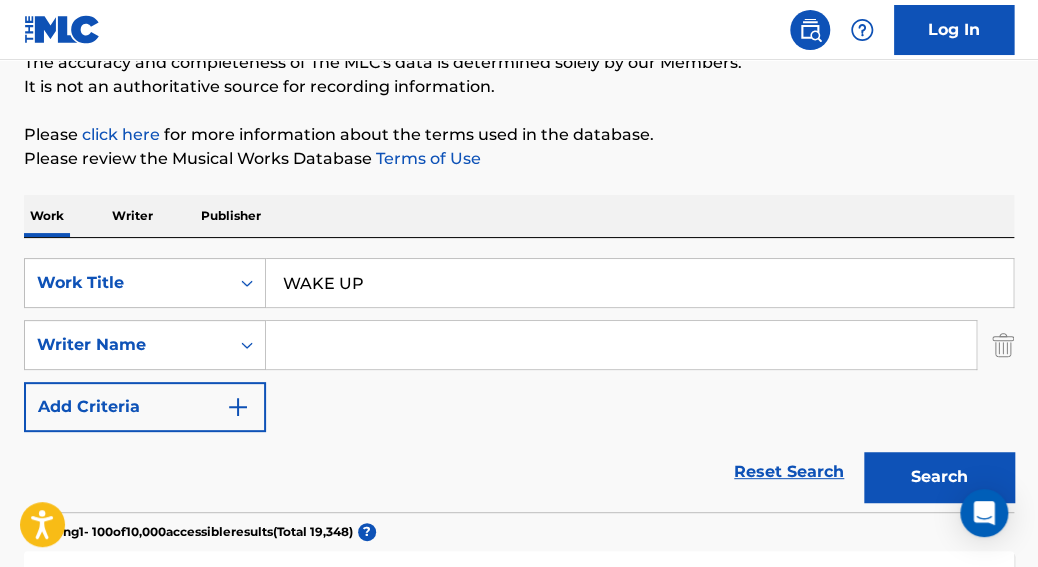click on "Work Writer Publisher" at bounding box center [519, 216] 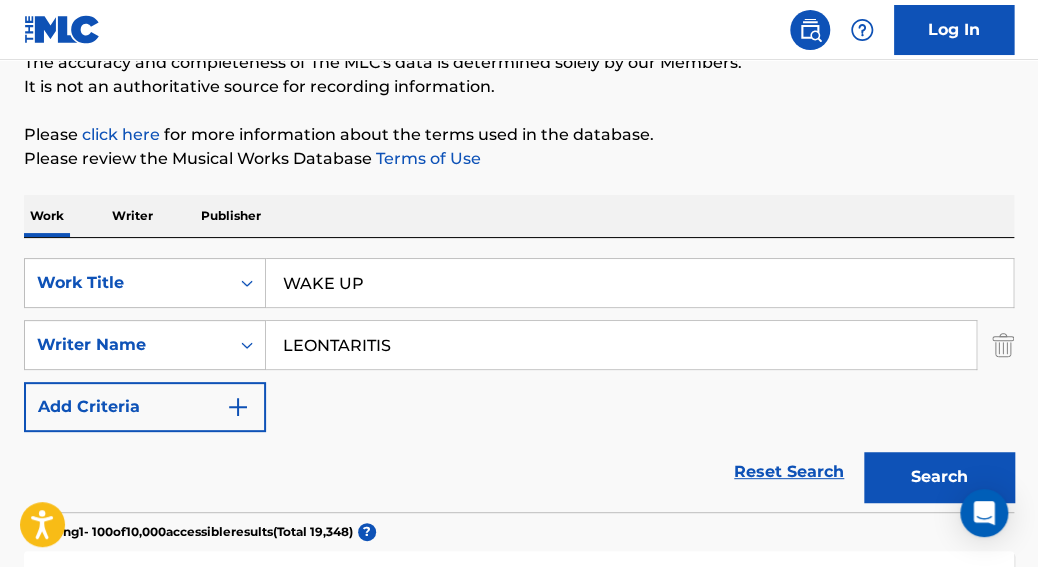 type on "LEONTARITIS" 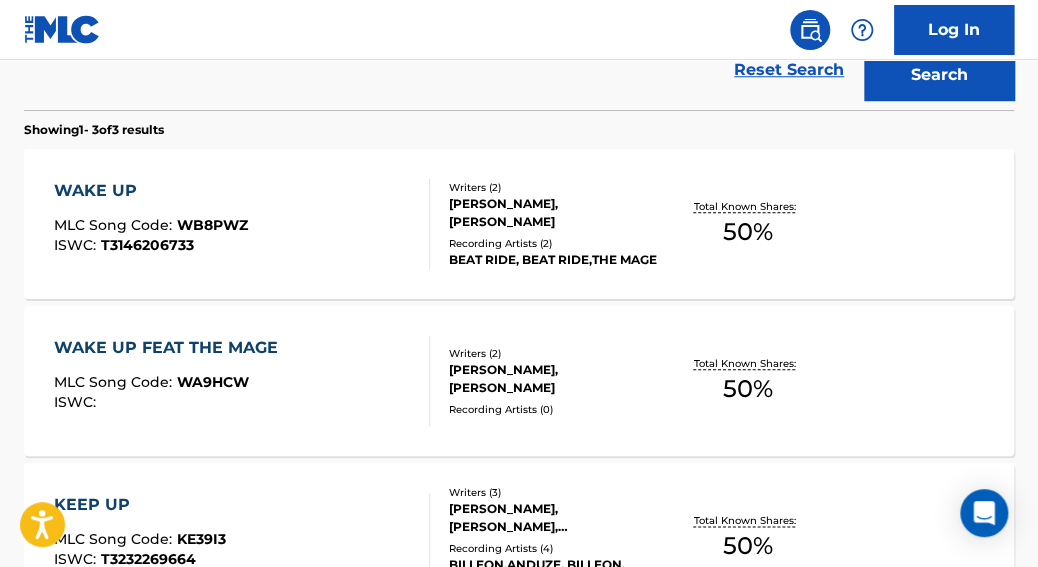 scroll, scrollTop: 587, scrollLeft: 0, axis: vertical 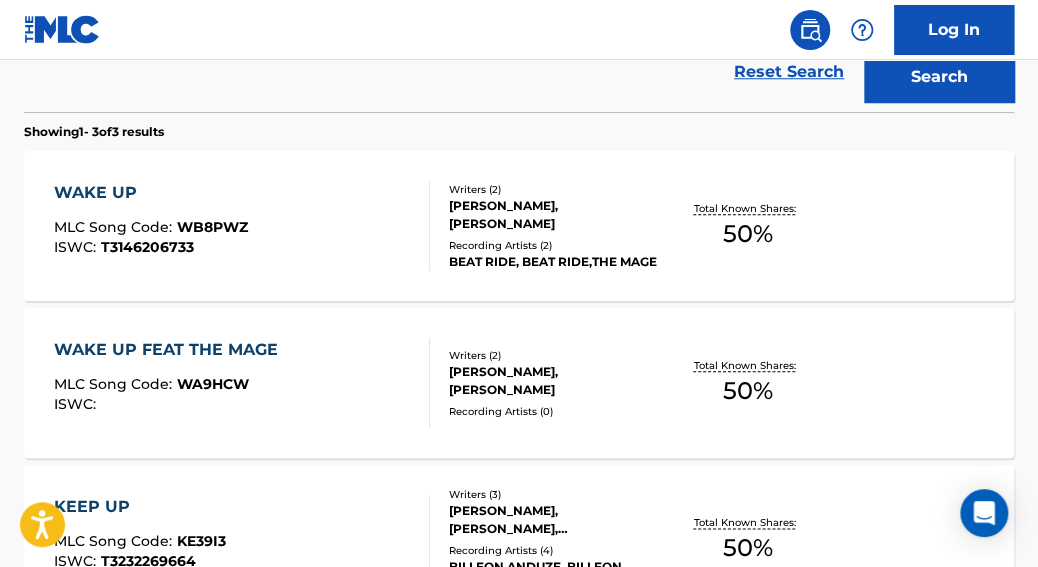 click on "50 %" at bounding box center (747, 234) 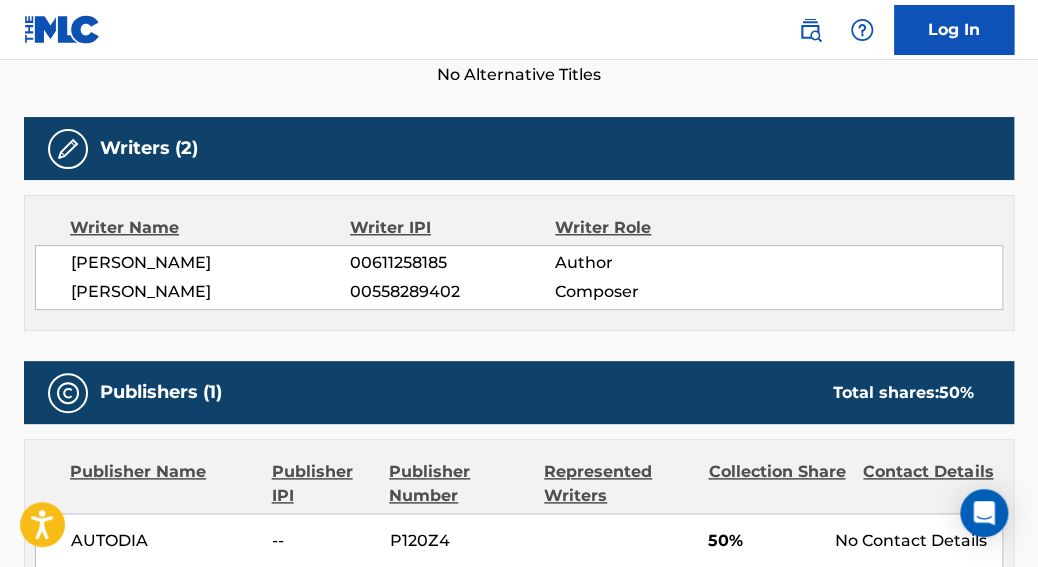 scroll, scrollTop: 0, scrollLeft: 0, axis: both 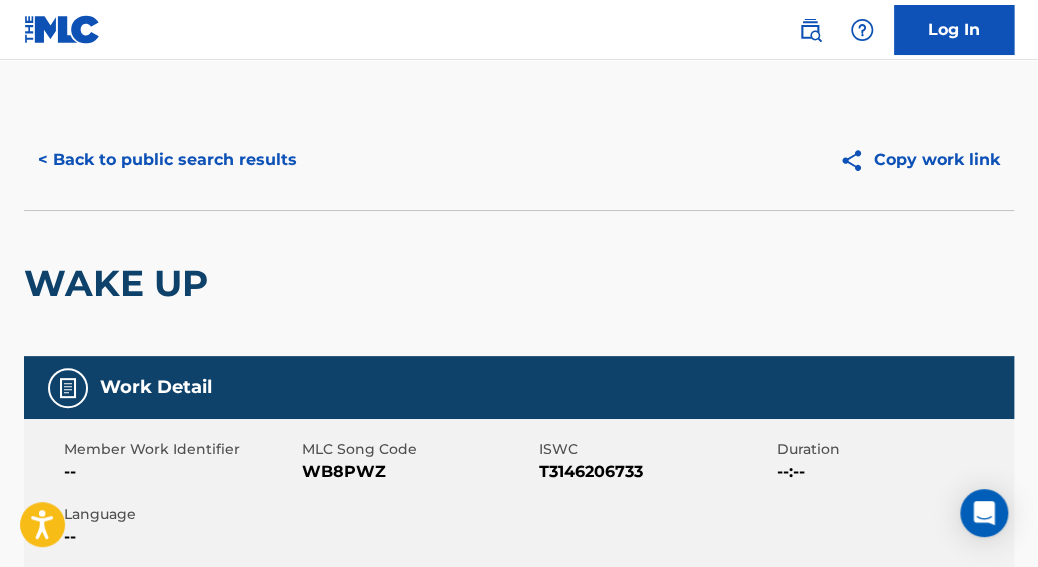 click on "T3146206733" at bounding box center (655, 472) 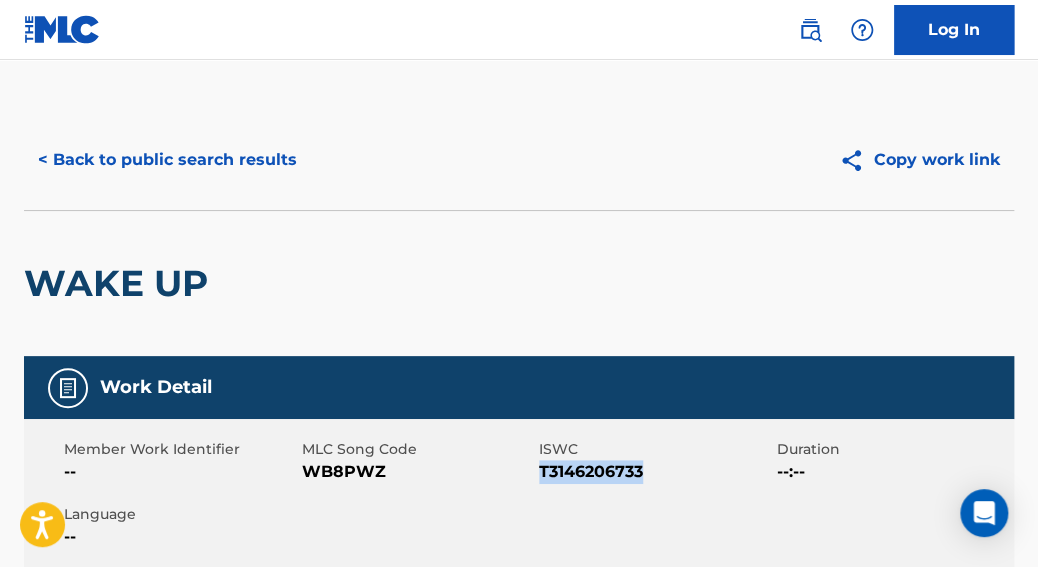 click on "T3146206733" at bounding box center [655, 472] 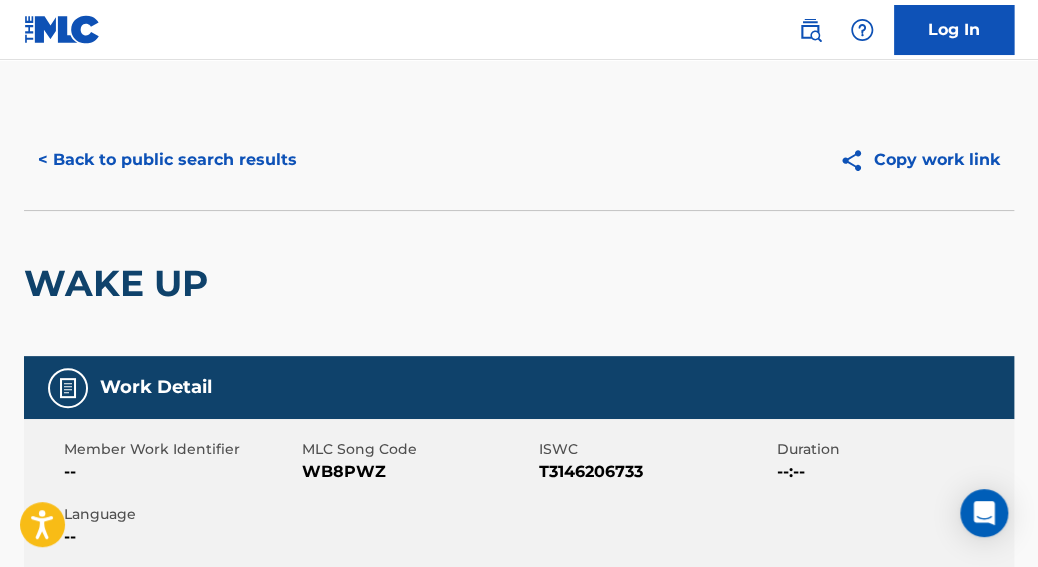 click on "< Back to public search results Copy work link WAKE UP     Work Detail   Member Work Identifier -- MLC Song Code WB8PWZ ISWC T3146206733 Duration --:-- Language -- Alternative Titles No Alternative Titles Writers   (2) Writer Name Writer IPI Writer Role [PERSON_NAME] 00611258185 Author [PERSON_NAME] 00558289402 Composer Publishers   (1) Total shares:  50 % Publisher Name Publisher IPI Publisher Number Represented Writers Collection Share Contact Details AUTODIA -- P120Z4 50% Autodia [EMAIL_ADDRESS][DOMAIN_NAME] Total shares:  50 % Matched Recordings   (2) Showing  1  -   2  of  2   results   Recording Artist Recording Title ISRC DSP Label Duration BEAT RIDE WAKE UP (FEAT. THE MAGE) USA2P1571223 Apple Music KRAAK RECORDS 04:54 BEAT RIDE,THE MAGE WAKE UP USA2P1571223 Spotify KRAAK RECORDS 04:55" at bounding box center (519, 799) 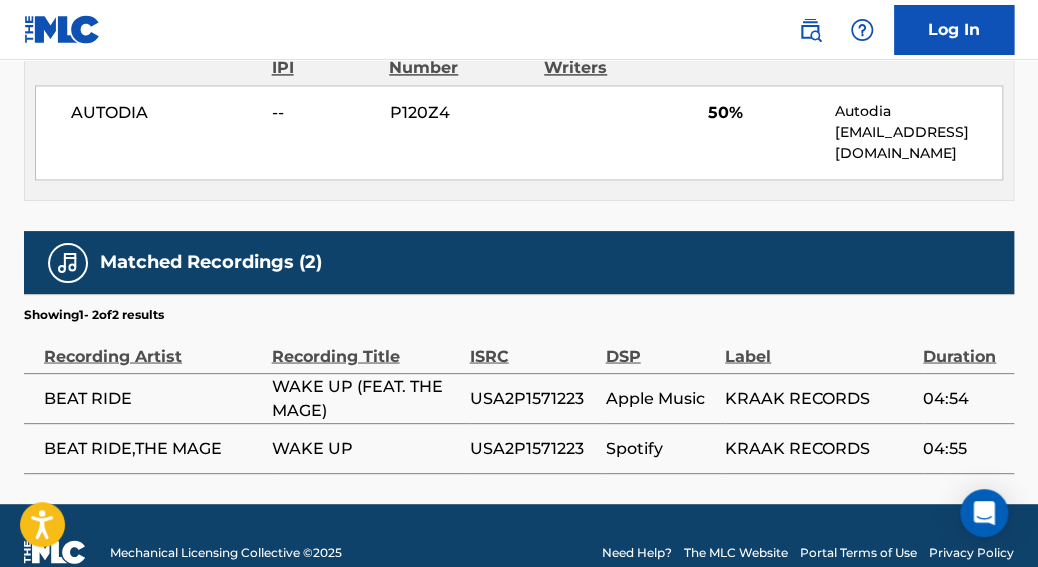 scroll, scrollTop: 1044, scrollLeft: 0, axis: vertical 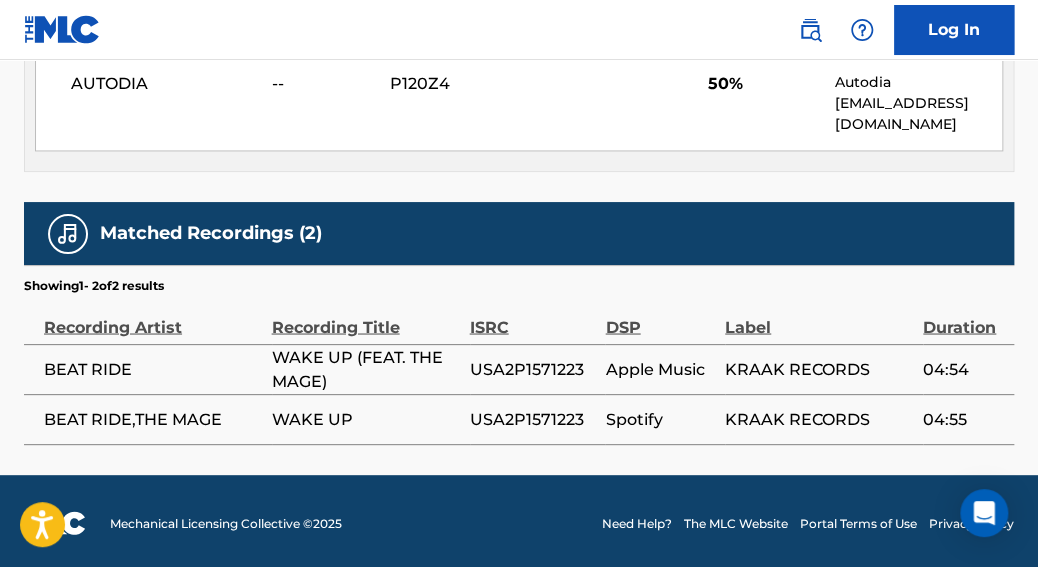 click on "USA2P1571223" at bounding box center [533, 369] 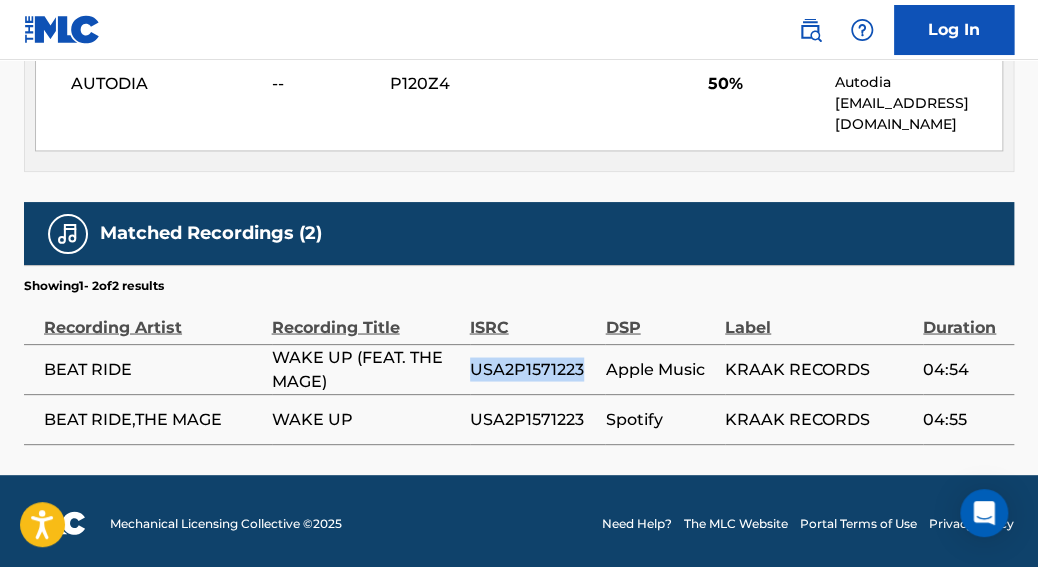 click on "USA2P1571223" at bounding box center [533, 369] 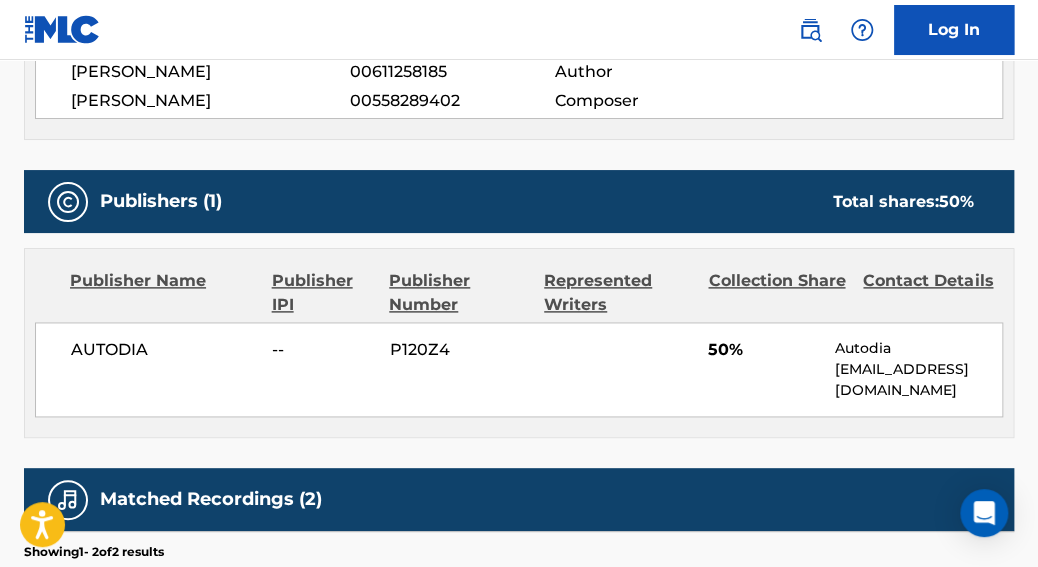 scroll, scrollTop: 717, scrollLeft: 0, axis: vertical 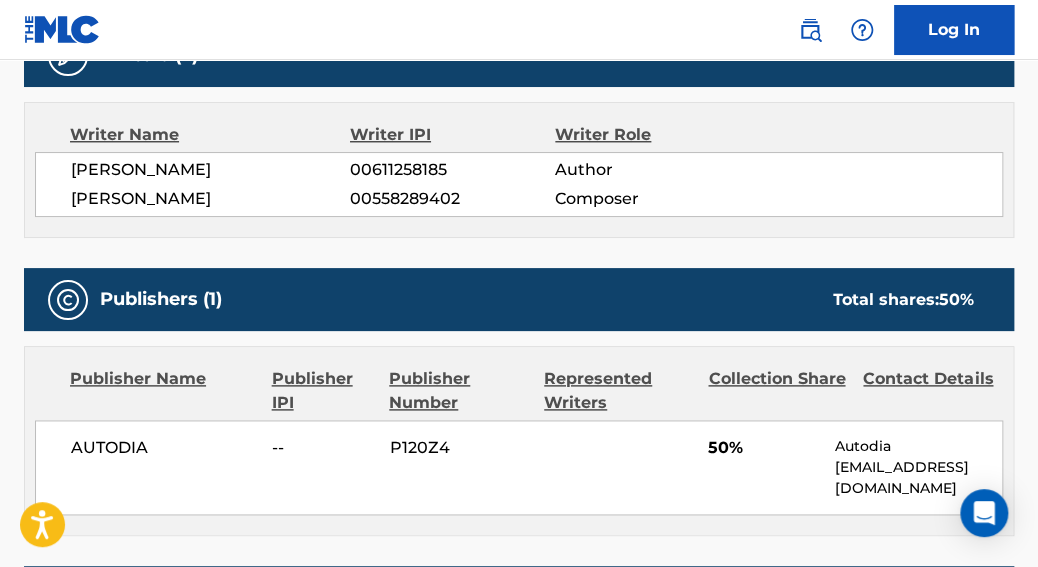 click on "[PERSON_NAME]" at bounding box center [210, 170] 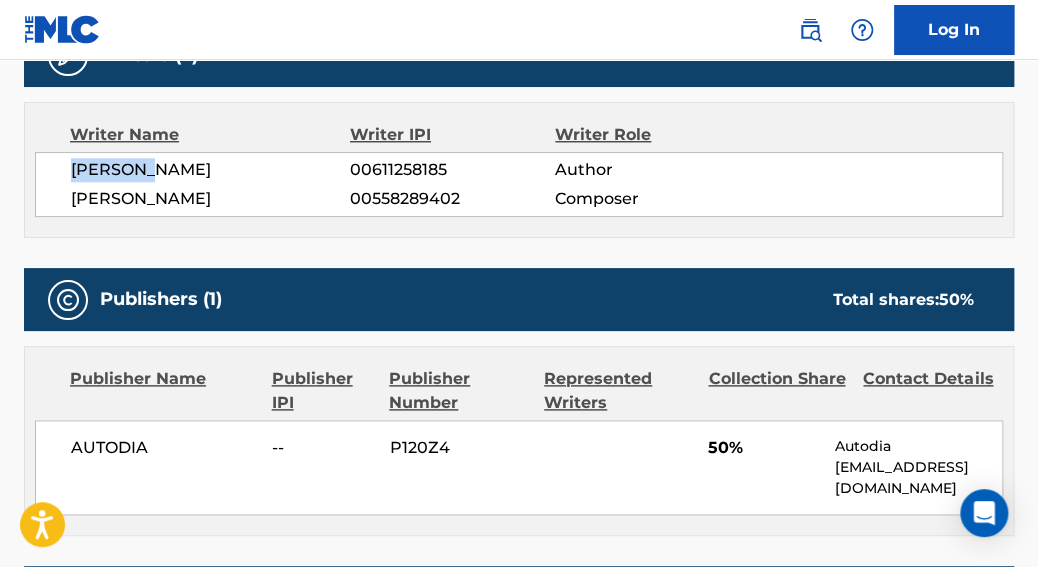 click on "[PERSON_NAME]" at bounding box center [210, 170] 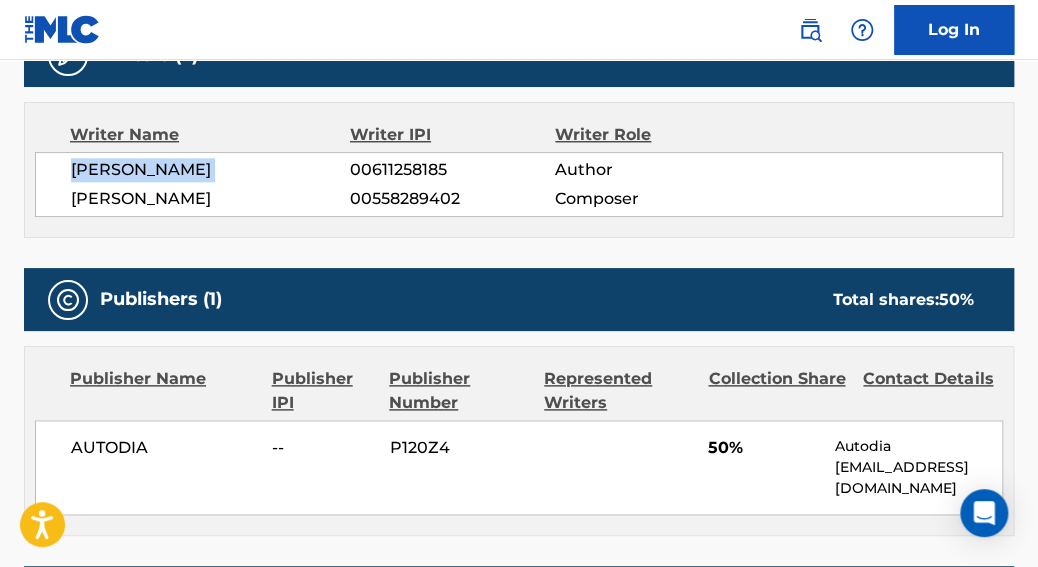 click on "[PERSON_NAME]" at bounding box center [210, 170] 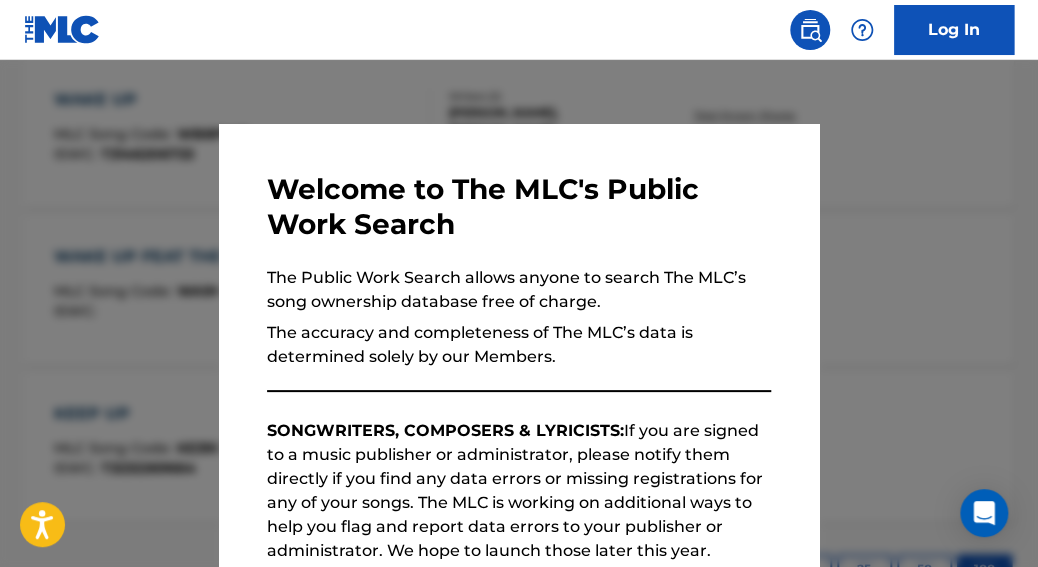 scroll, scrollTop: 700, scrollLeft: 0, axis: vertical 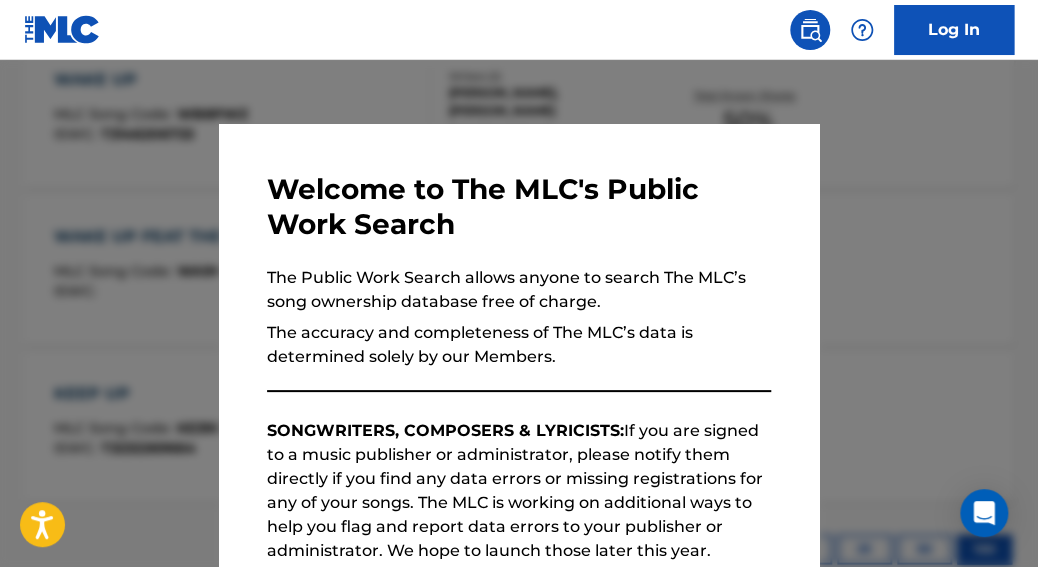 click at bounding box center [519, 343] 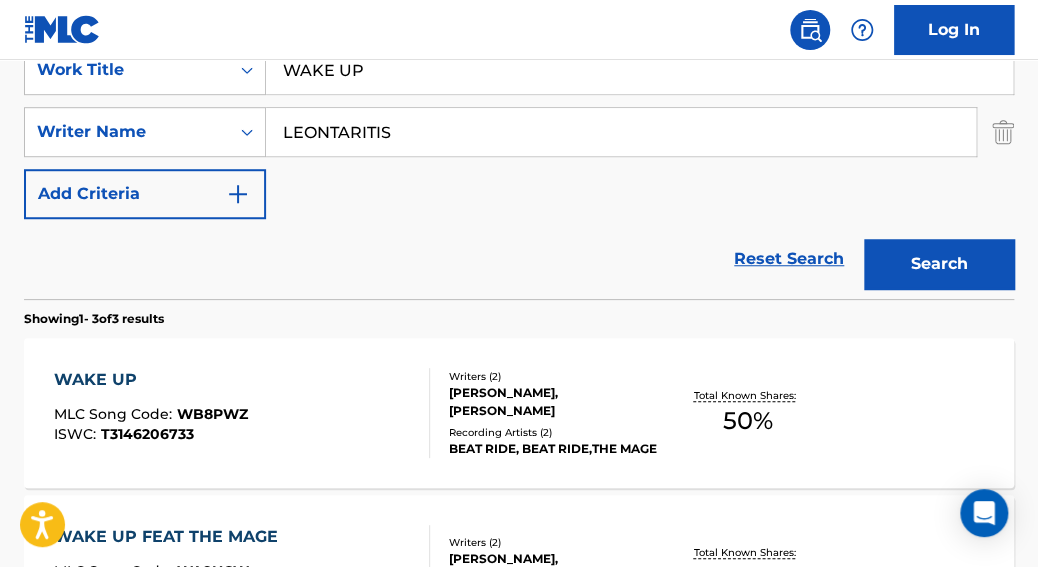 scroll, scrollTop: 338, scrollLeft: 0, axis: vertical 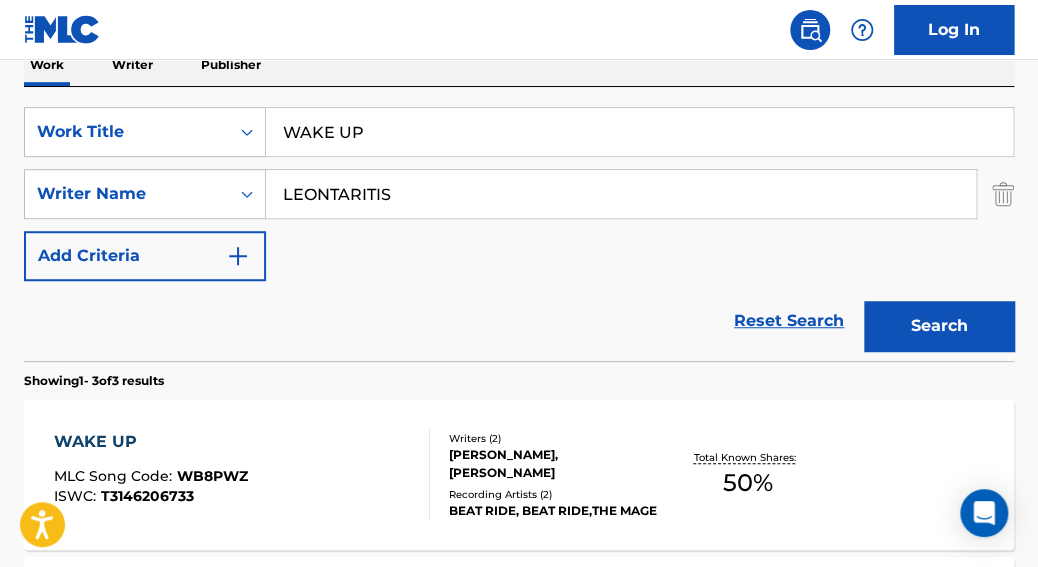 drag, startPoint x: 384, startPoint y: 125, endPoint x: 52, endPoint y: 63, distance: 337.73953 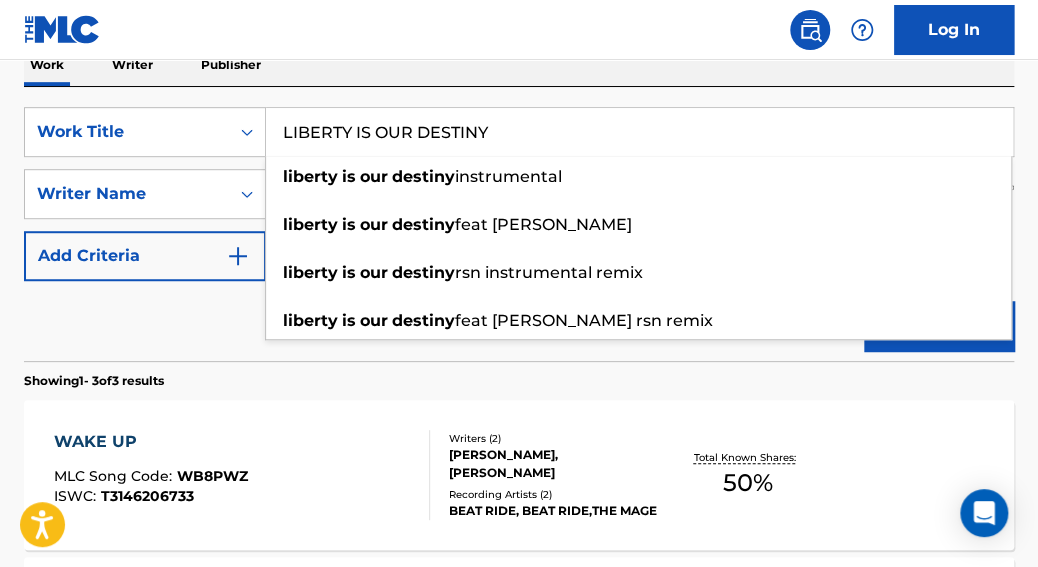 type on "LIBERTY IS OUR DESTINY" 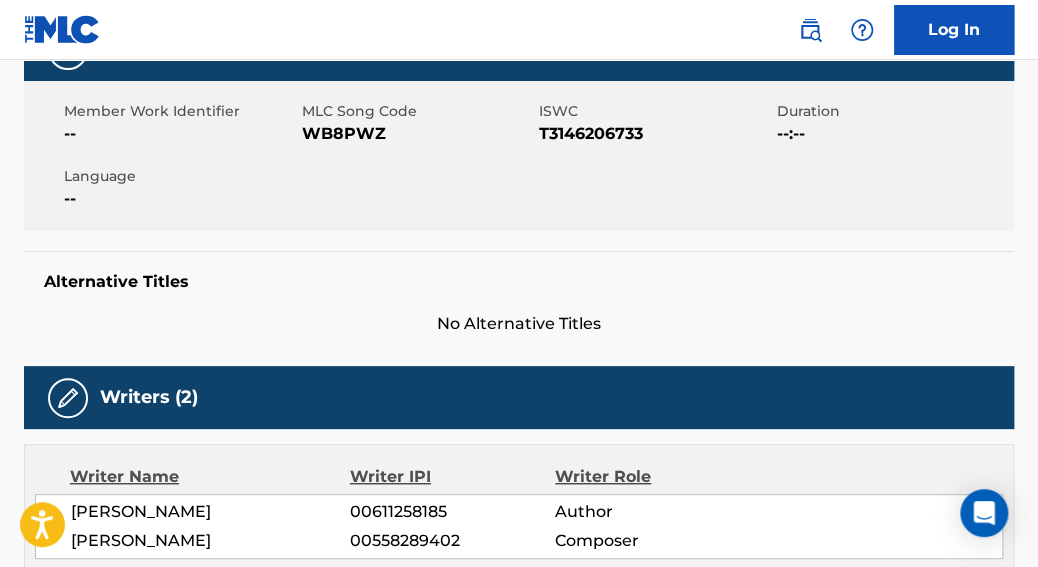 scroll, scrollTop: 0, scrollLeft: 0, axis: both 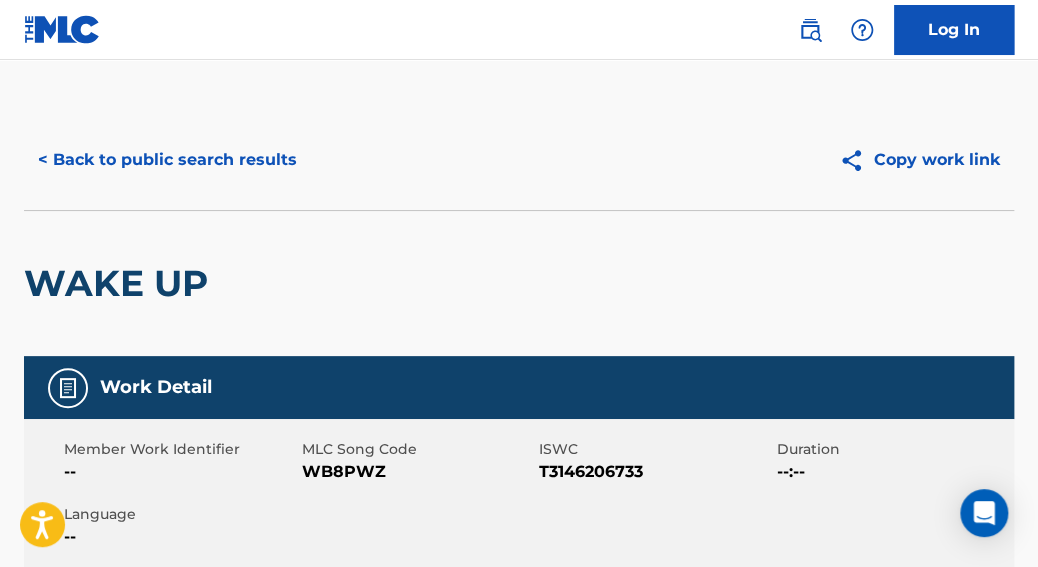 click on "< Back to public search results" at bounding box center [167, 160] 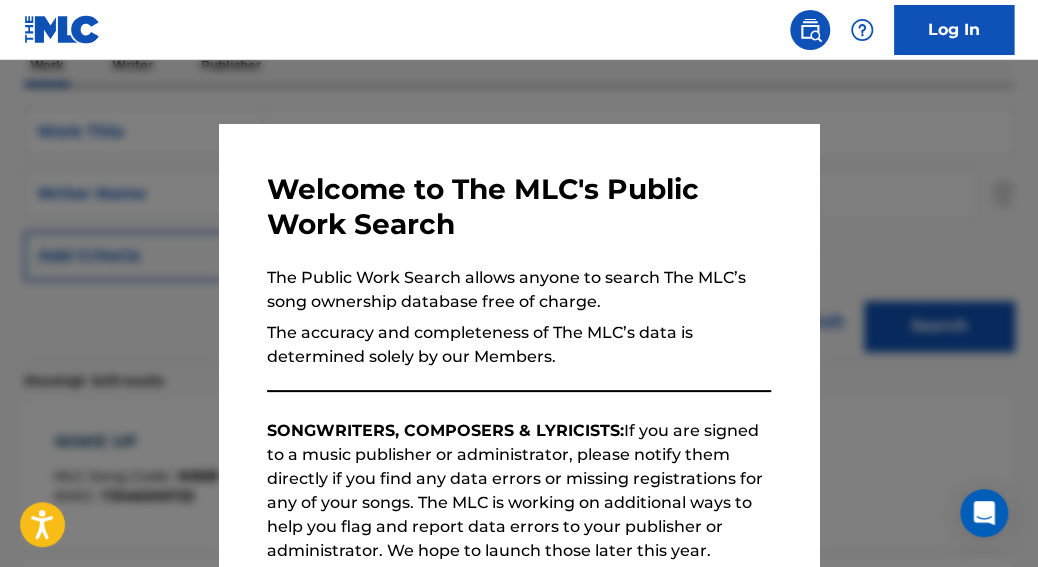 drag, startPoint x: 395, startPoint y: 87, endPoint x: 401, endPoint y: 99, distance: 13.416408 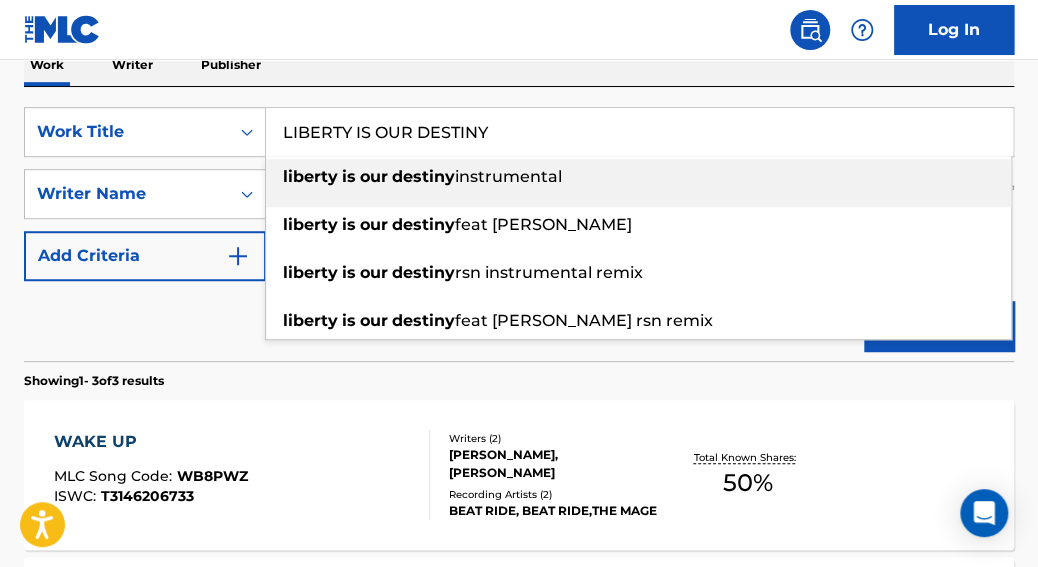 drag, startPoint x: 568, startPoint y: 150, endPoint x: 460, endPoint y: 135, distance: 109.03669 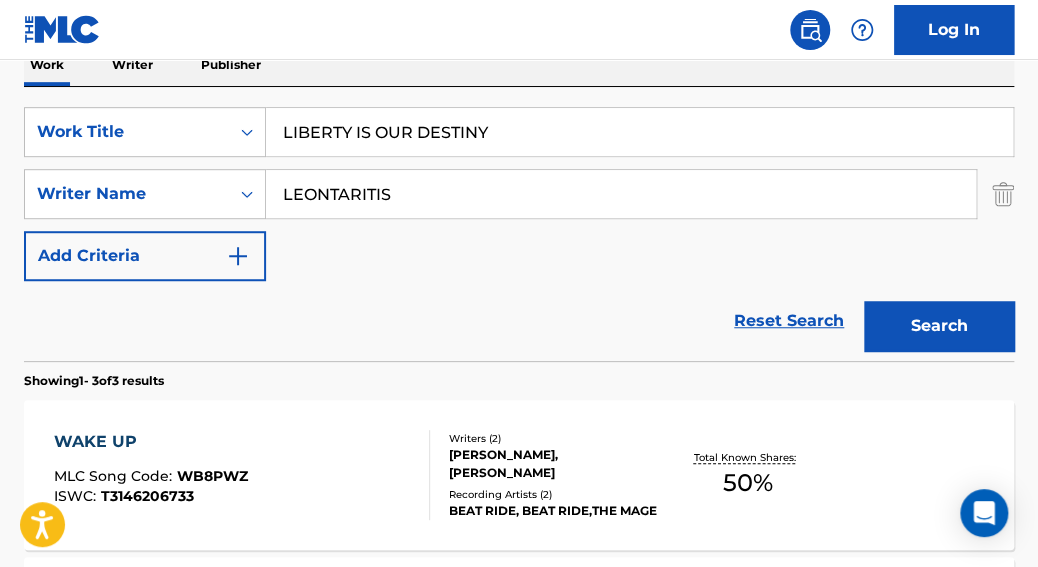 click on "Showing  1  -   3  of  3   results" at bounding box center (519, 375) 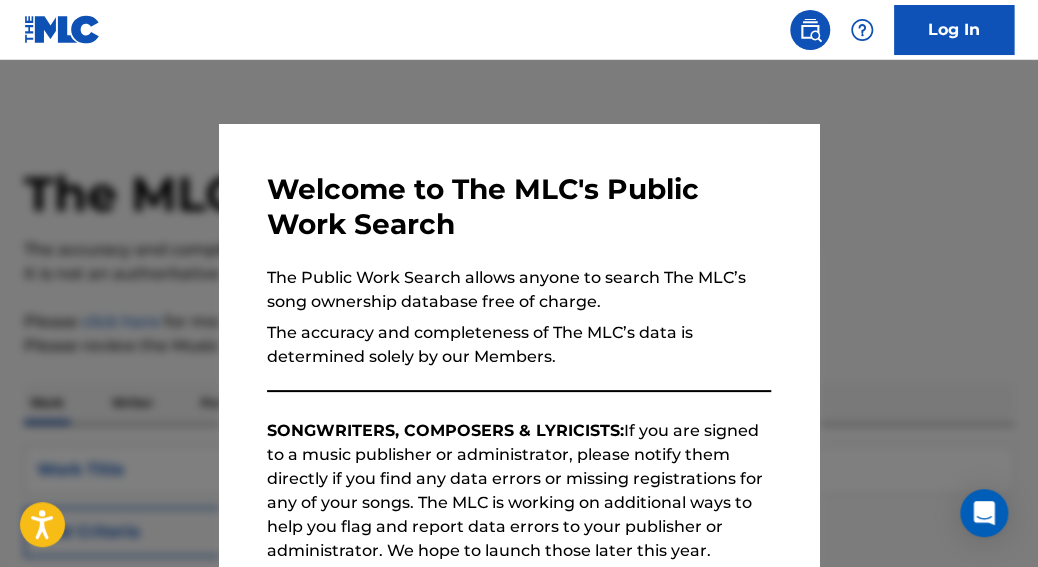 scroll, scrollTop: 186, scrollLeft: 0, axis: vertical 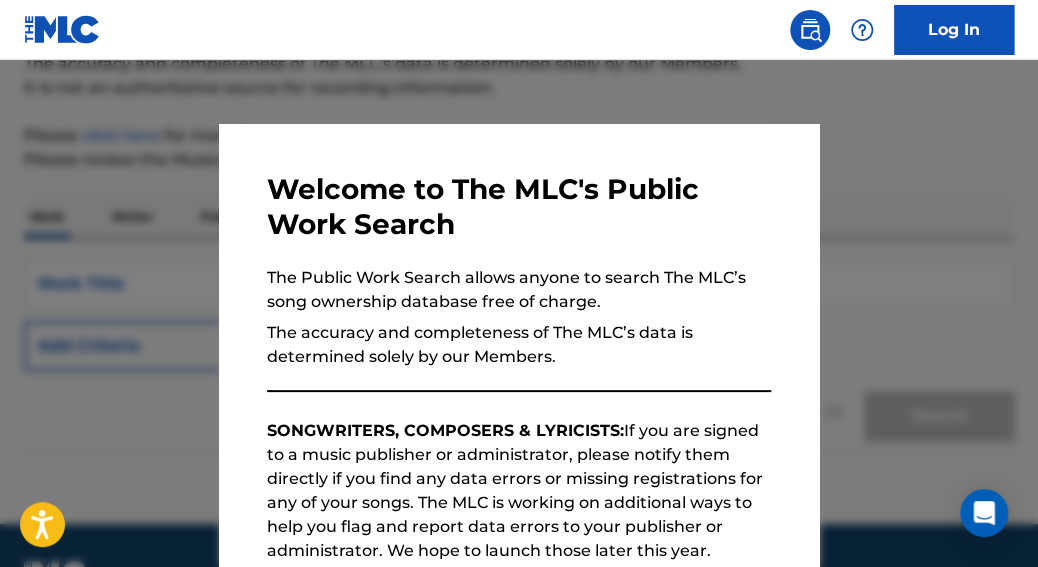 click at bounding box center [519, 343] 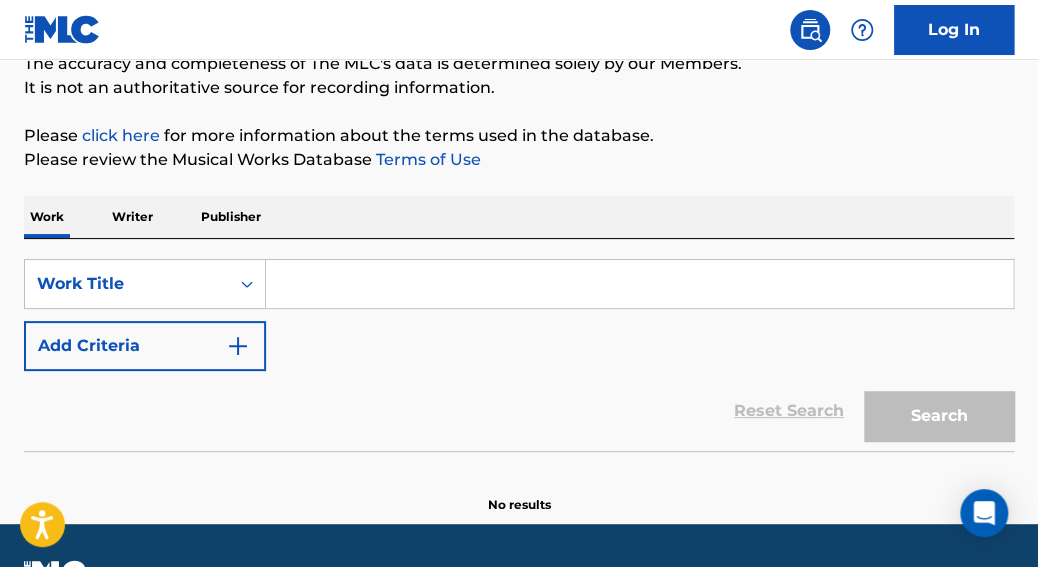 click at bounding box center [639, 284] 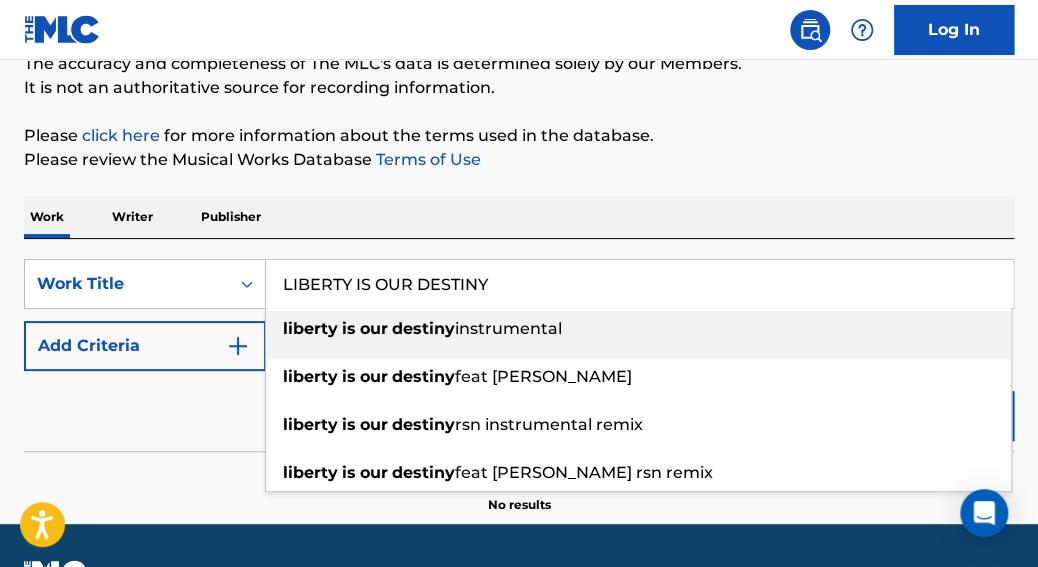 type on "LIBERTY IS OUR DESTINY" 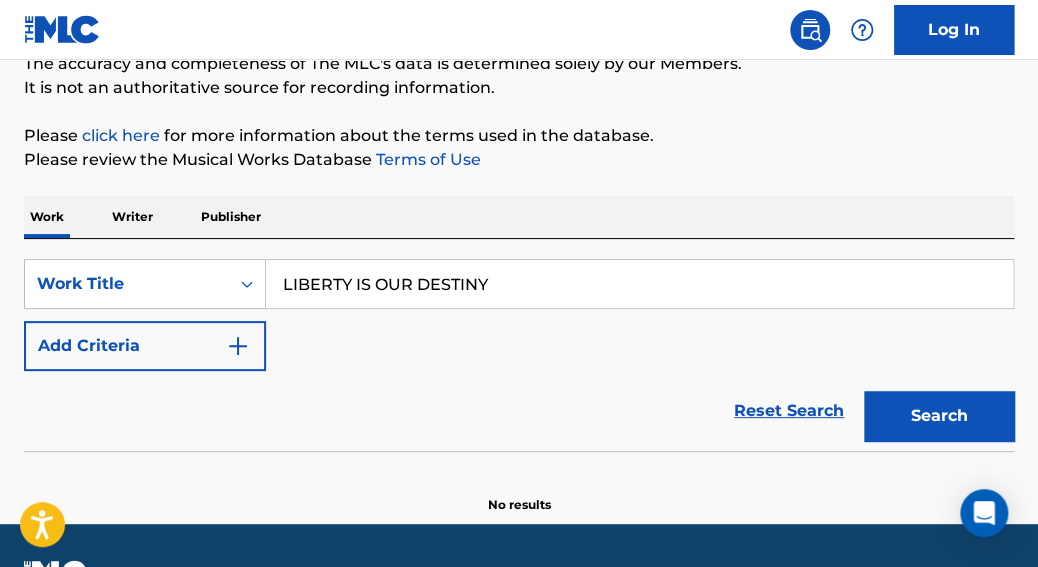 click on "Add Criteria" at bounding box center (145, 346) 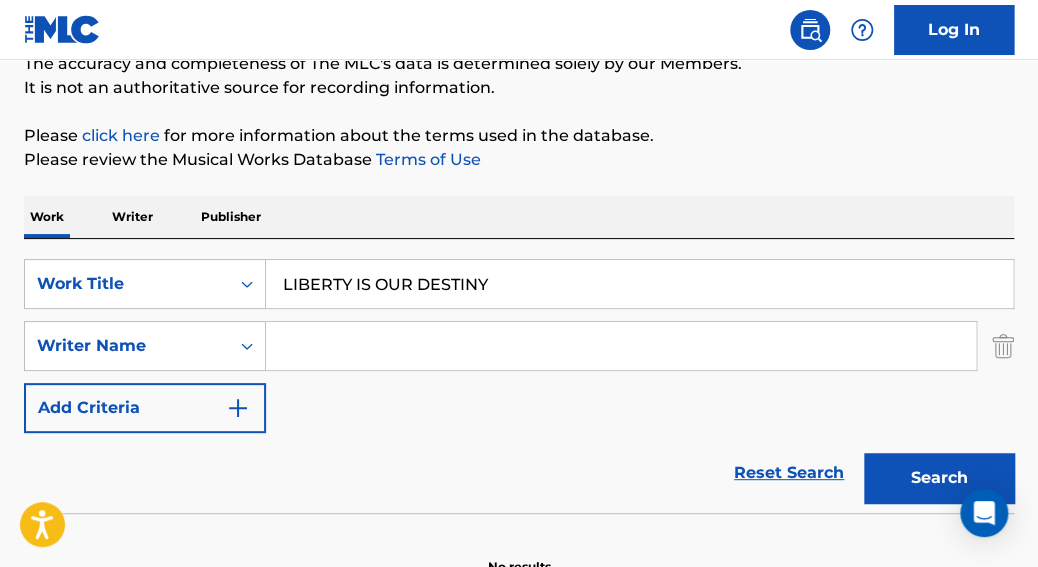 click at bounding box center (621, 346) 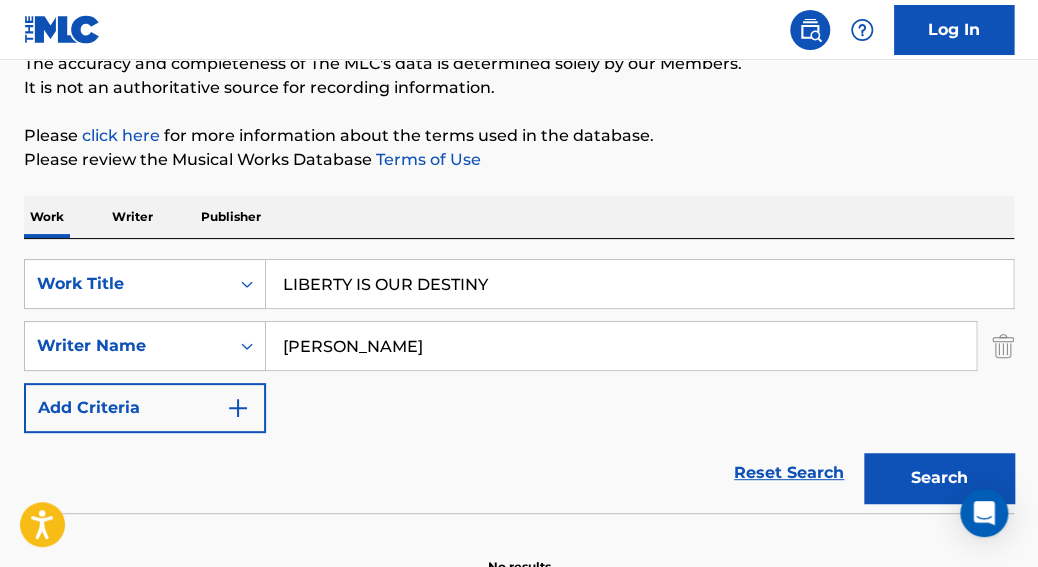 type on "[PERSON_NAME]" 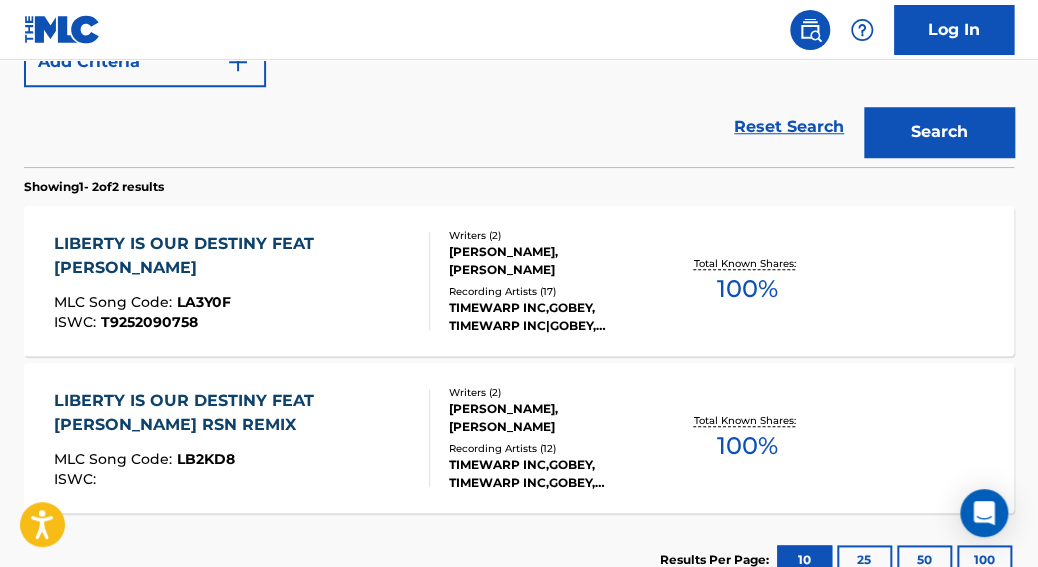 scroll, scrollTop: 584, scrollLeft: 0, axis: vertical 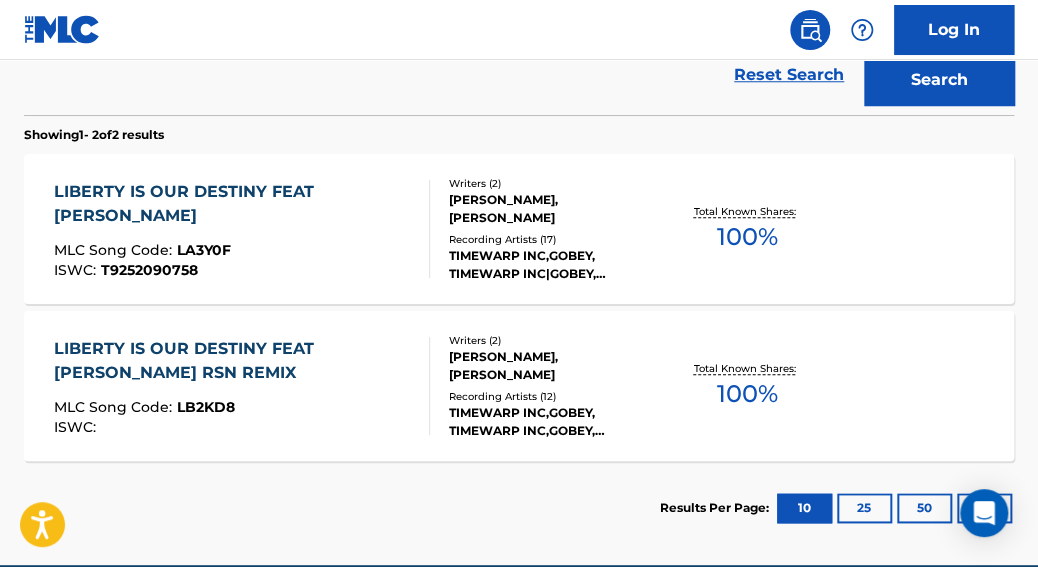 click on "100 %" at bounding box center (747, 237) 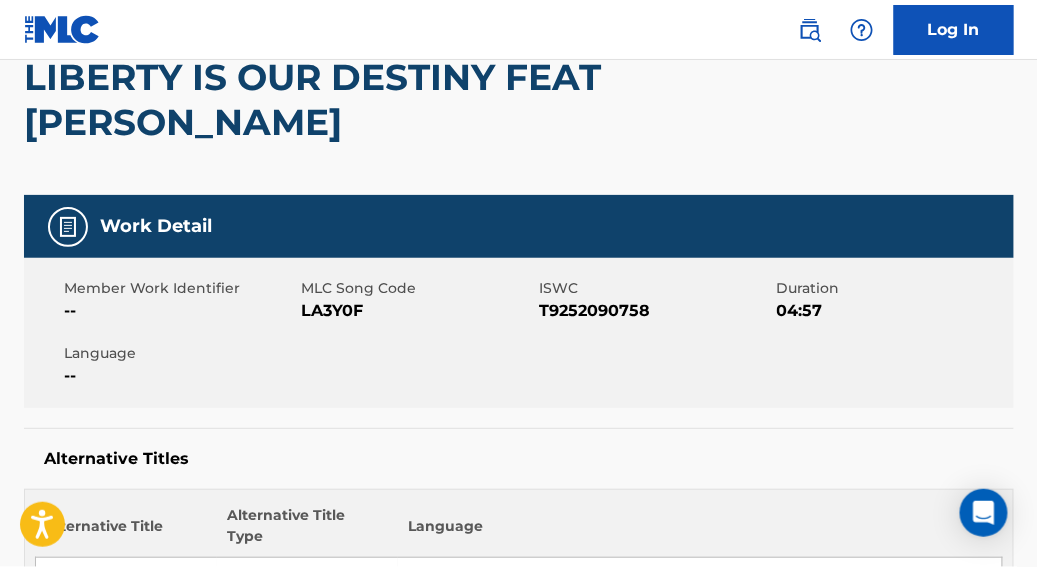scroll, scrollTop: 202, scrollLeft: 0, axis: vertical 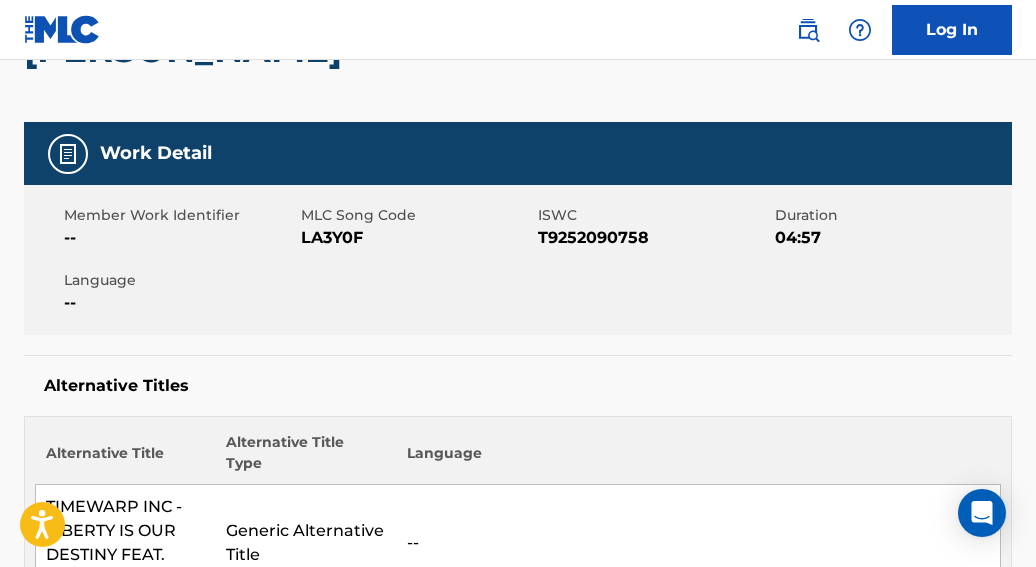 click on "T9252090758" at bounding box center (654, 238) 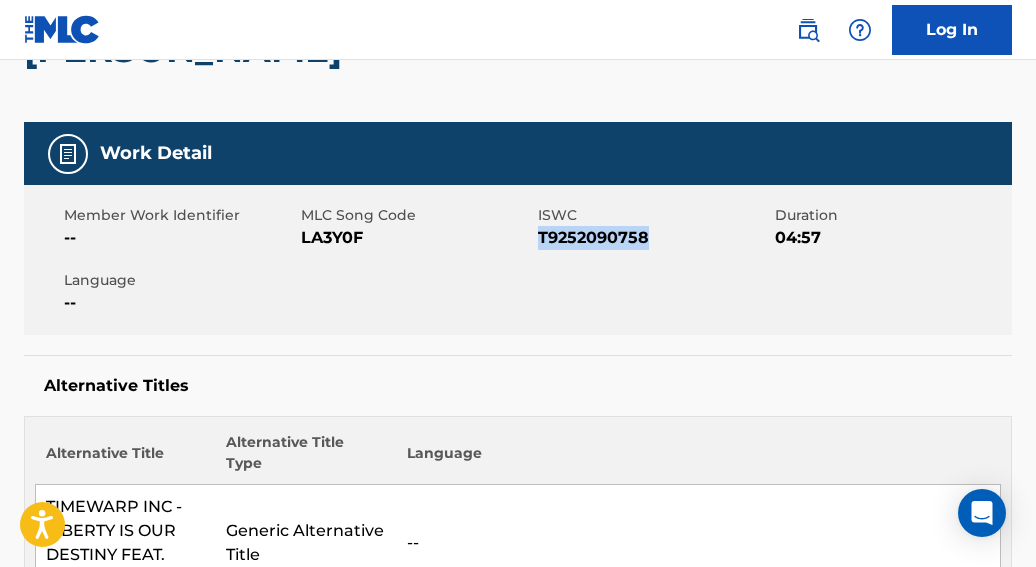 click on "T9252090758" at bounding box center (654, 238) 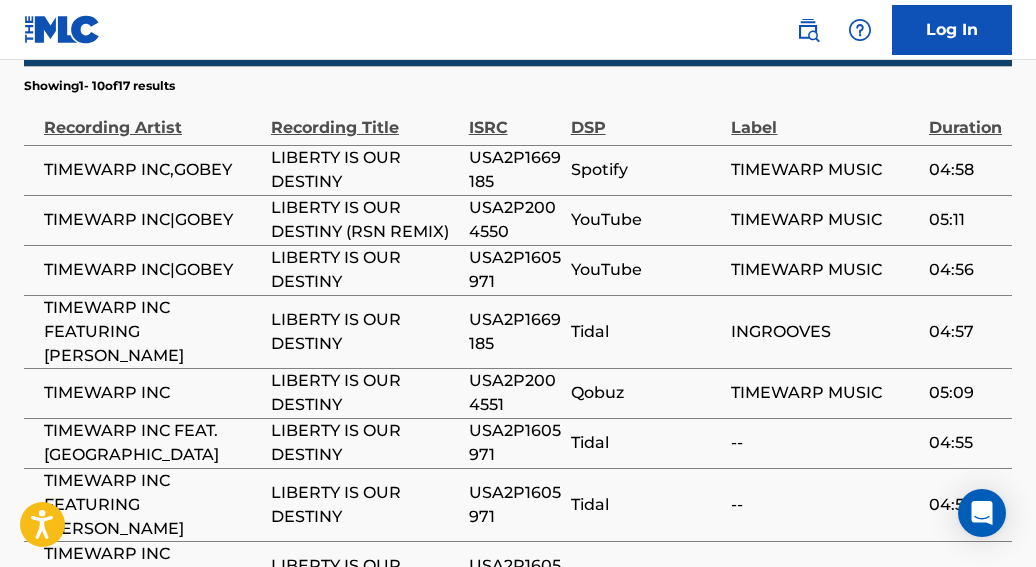 scroll, scrollTop: 1485, scrollLeft: 0, axis: vertical 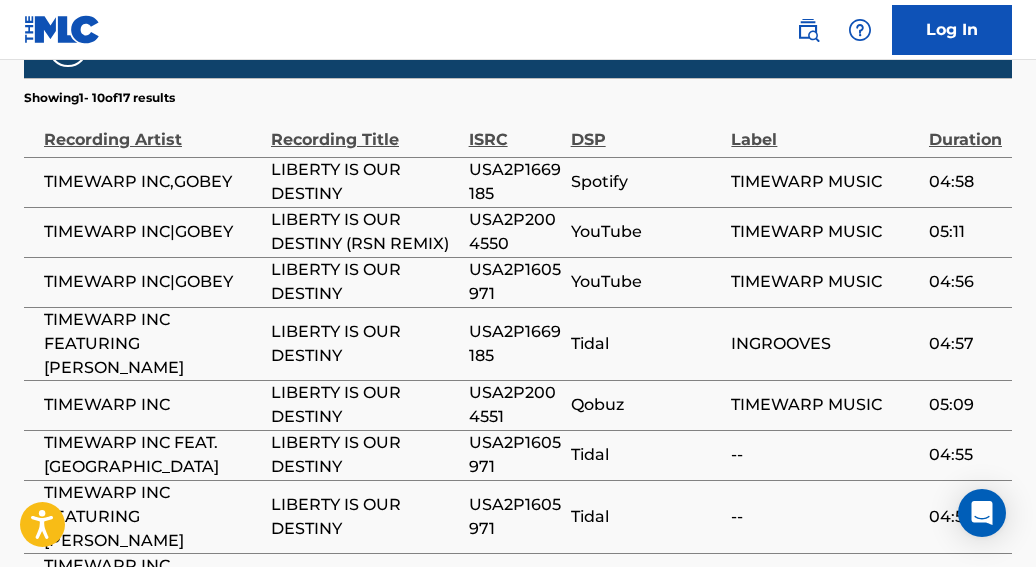 click on "USA2P2004550" at bounding box center (515, 232) 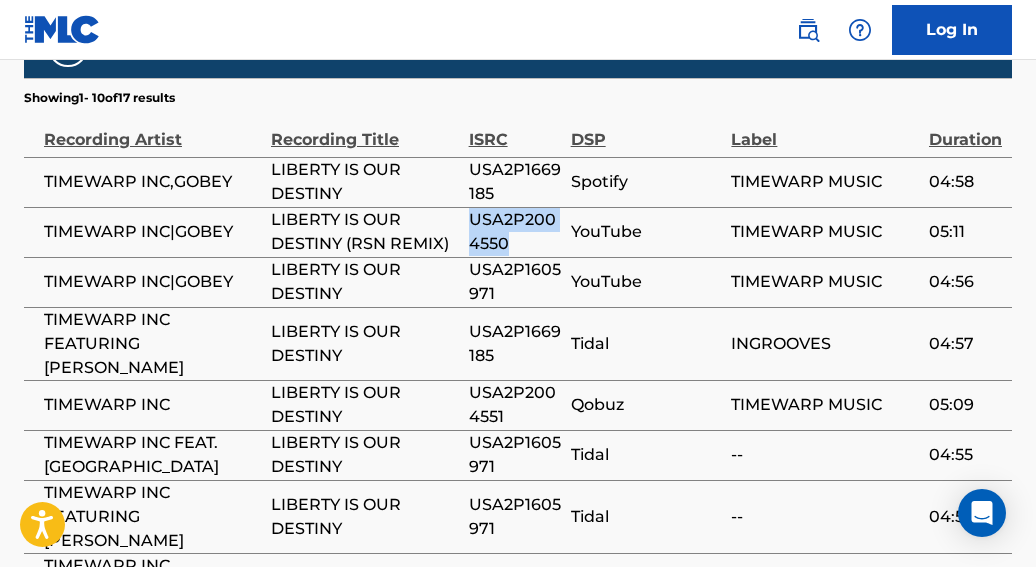 click on "USA2P2004550" at bounding box center [515, 232] 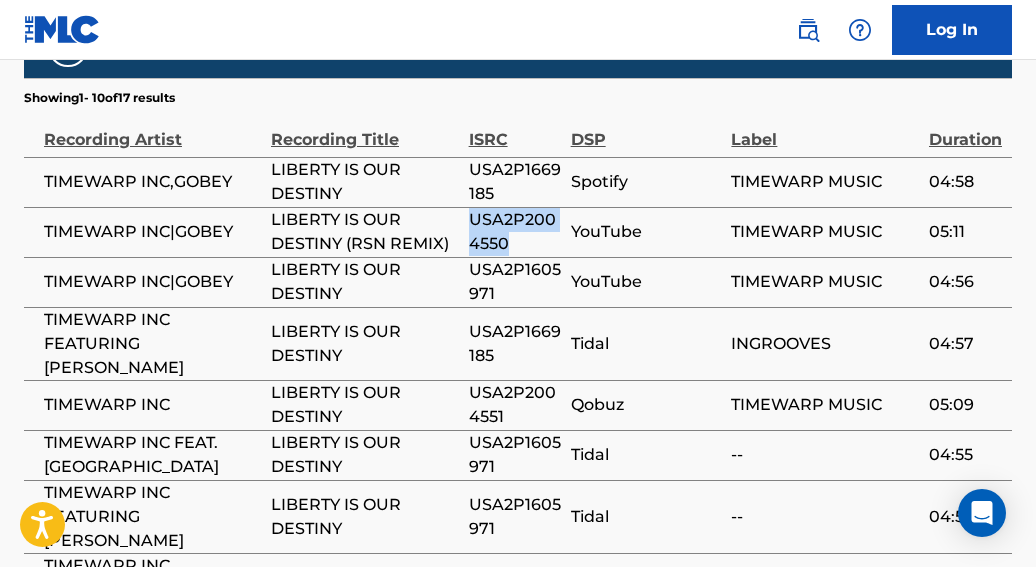 copy on "USA2P2004550" 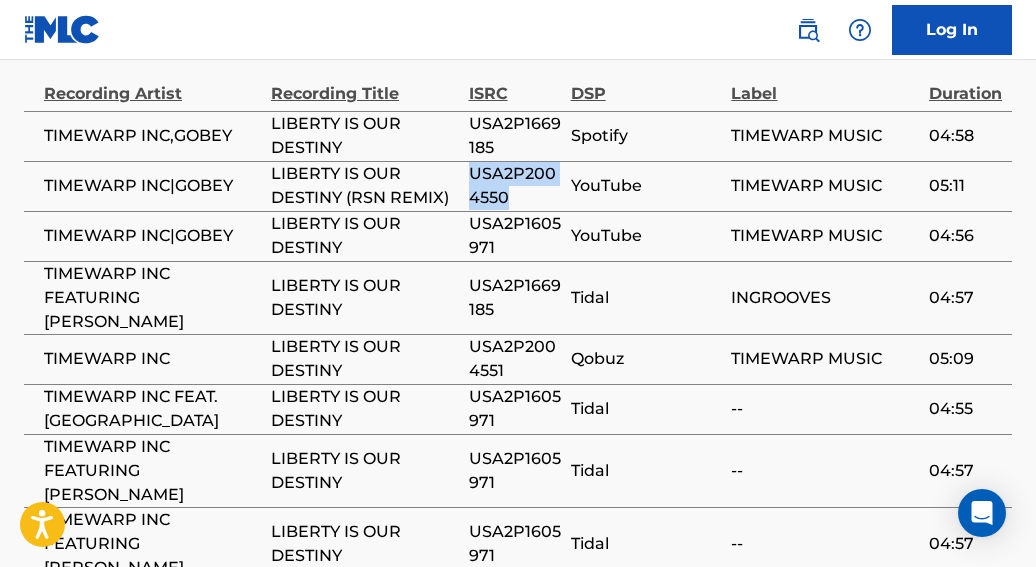 scroll, scrollTop: 1523, scrollLeft: 0, axis: vertical 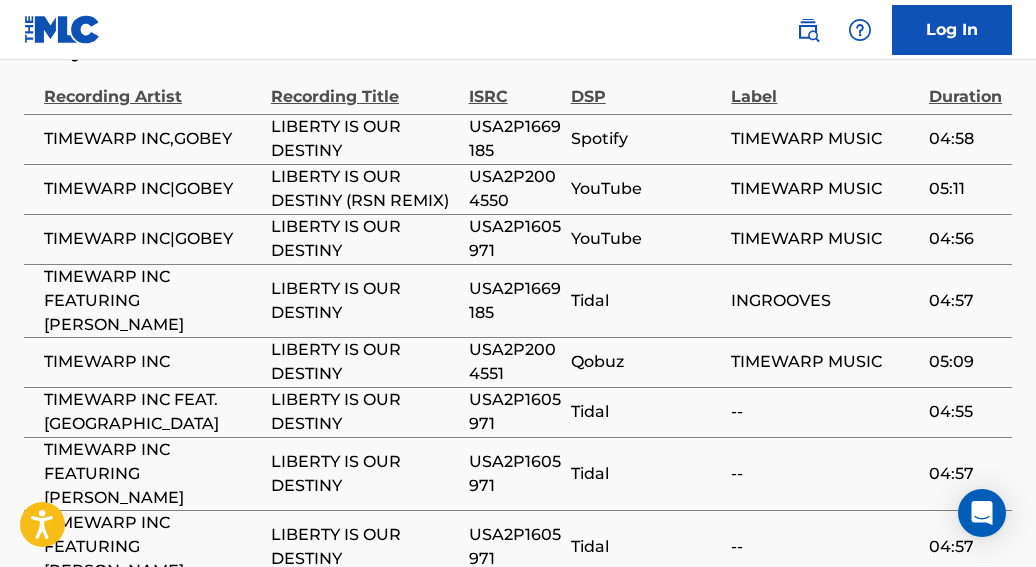 click on "USA2P1669185" at bounding box center (515, 301) 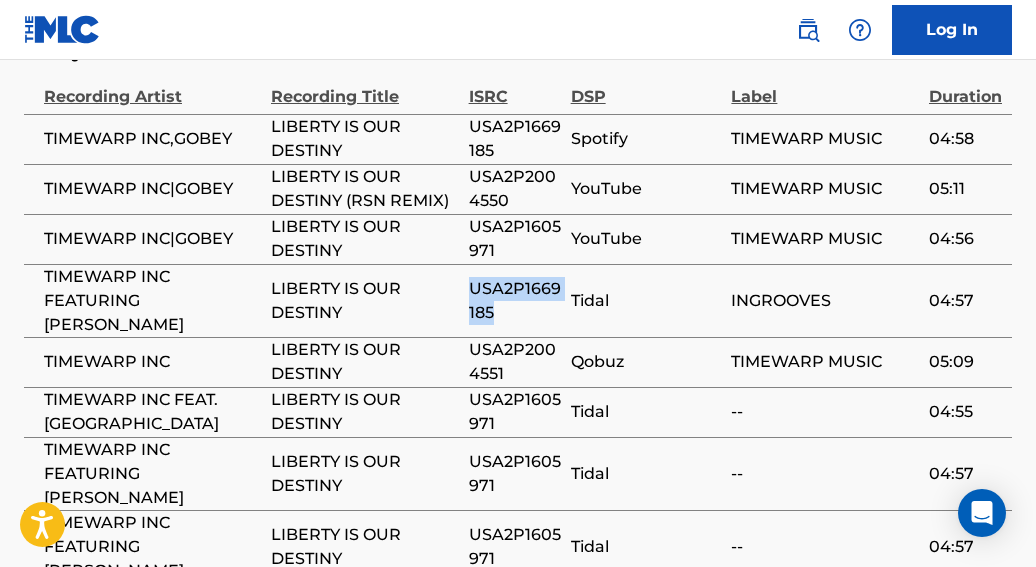 click on "USA2P1669185" at bounding box center [515, 301] 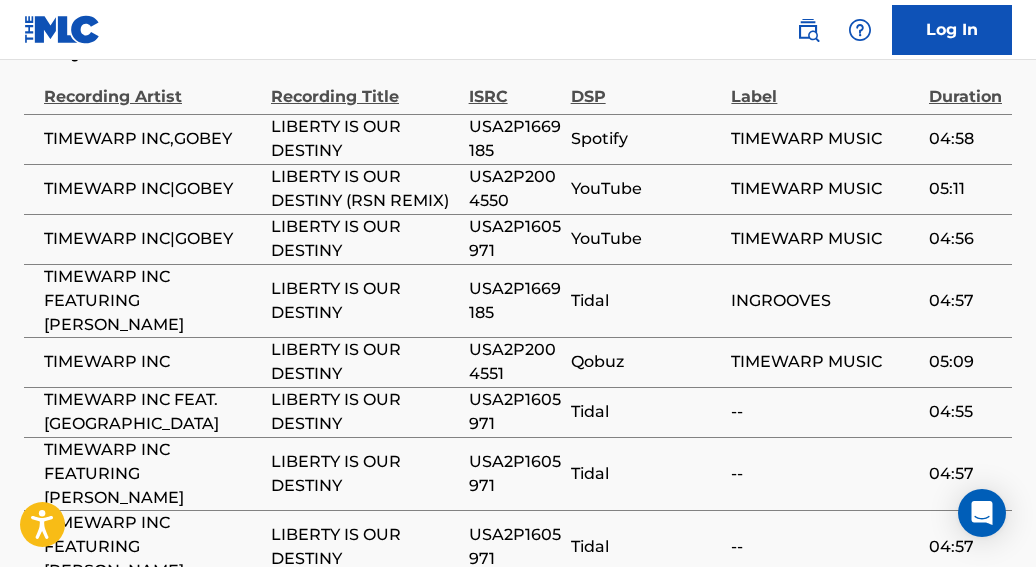 click on "USA2P2004551" at bounding box center (515, 362) 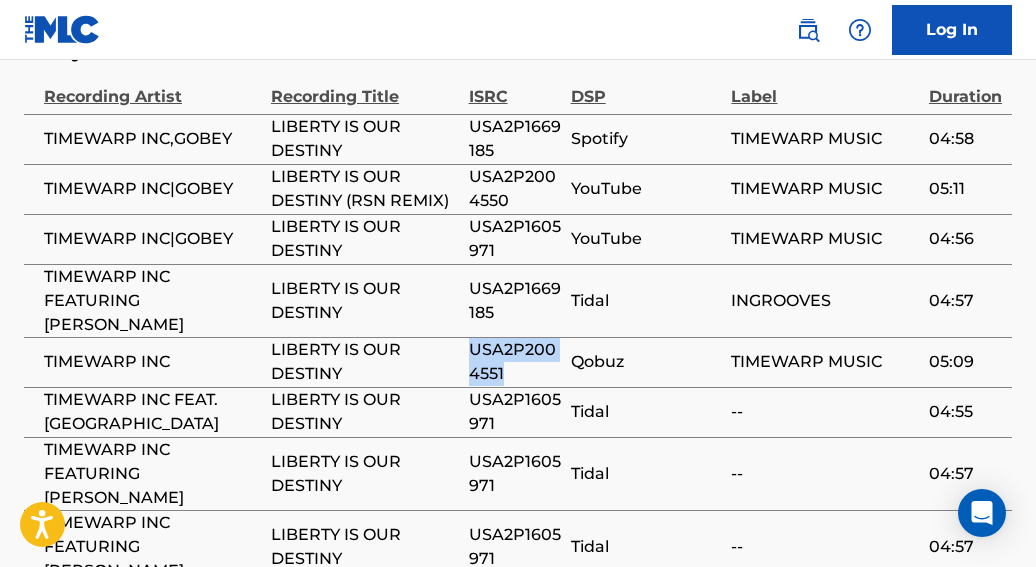 click on "USA2P2004551" at bounding box center (515, 362) 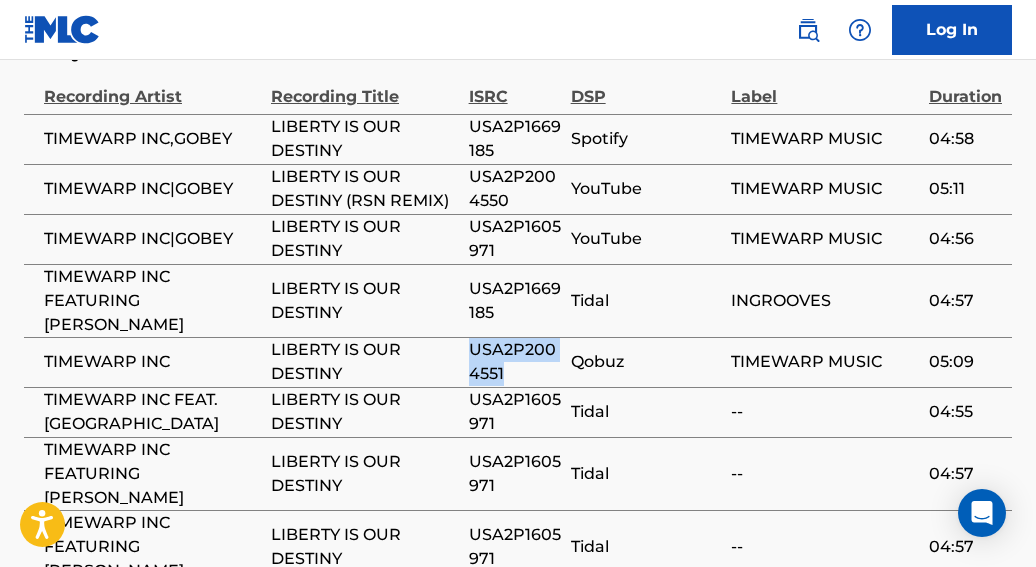 copy on "USA2P2004551" 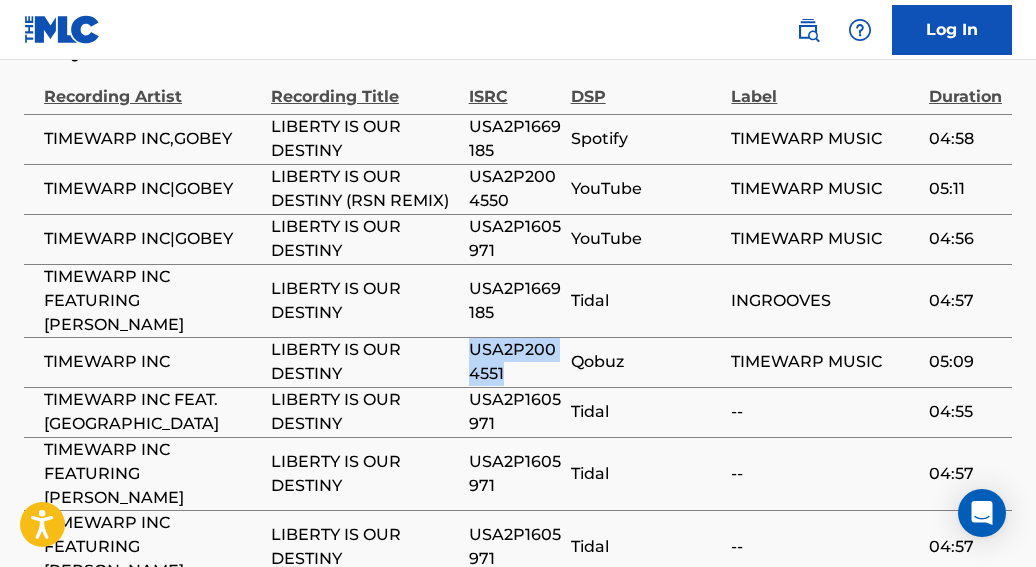 scroll, scrollTop: 1509, scrollLeft: 0, axis: vertical 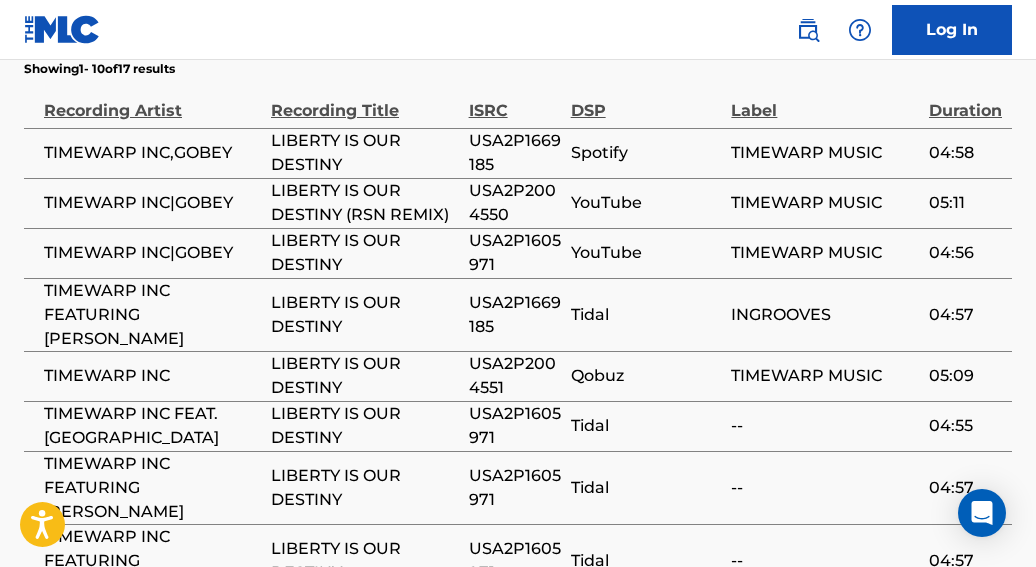 click on "USA2P1669185" at bounding box center [515, 315] 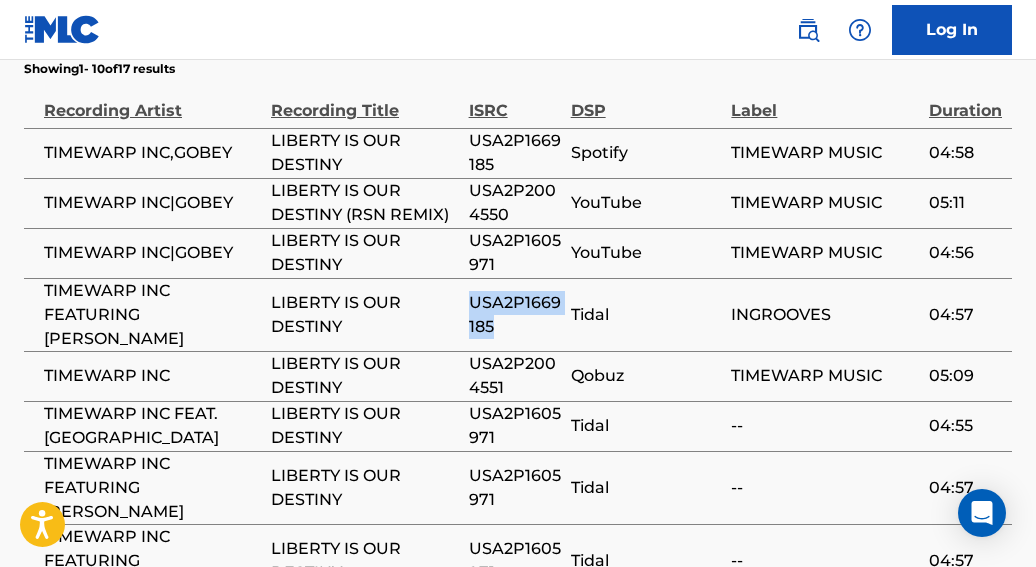 click on "USA2P1669185" at bounding box center (515, 315) 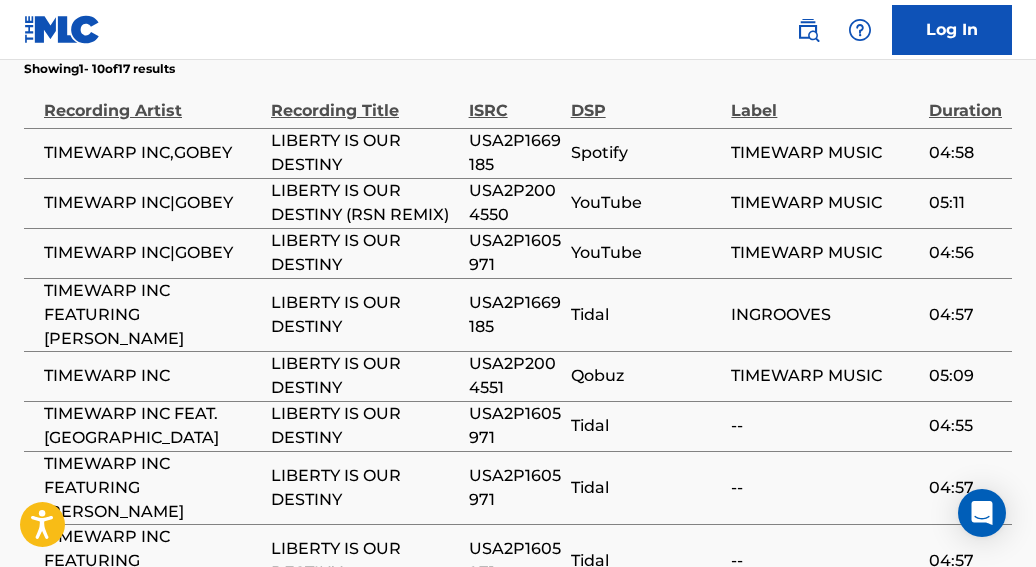click on "USA2P1605971" at bounding box center (515, 426) 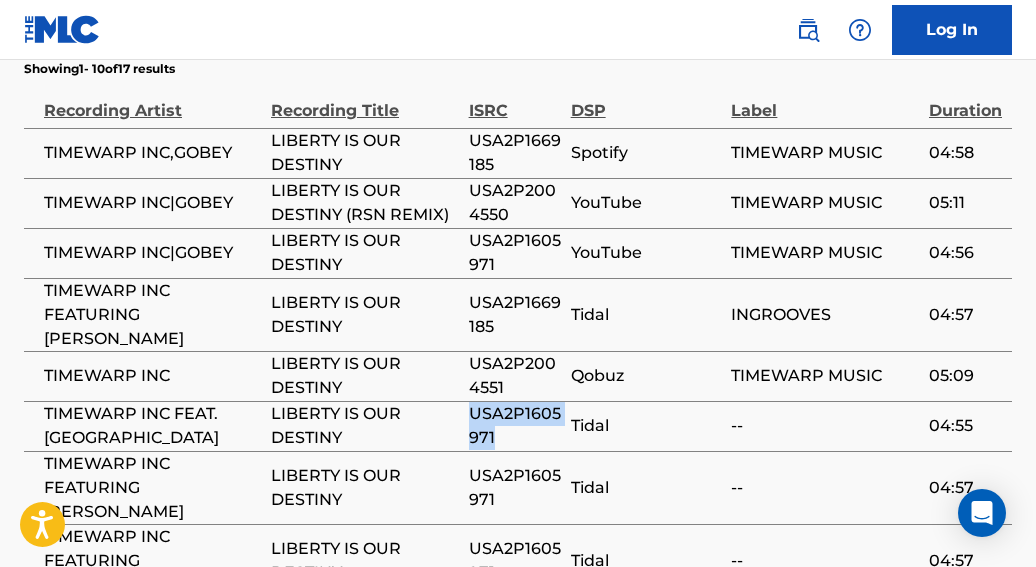 click on "USA2P1605971" at bounding box center (515, 426) 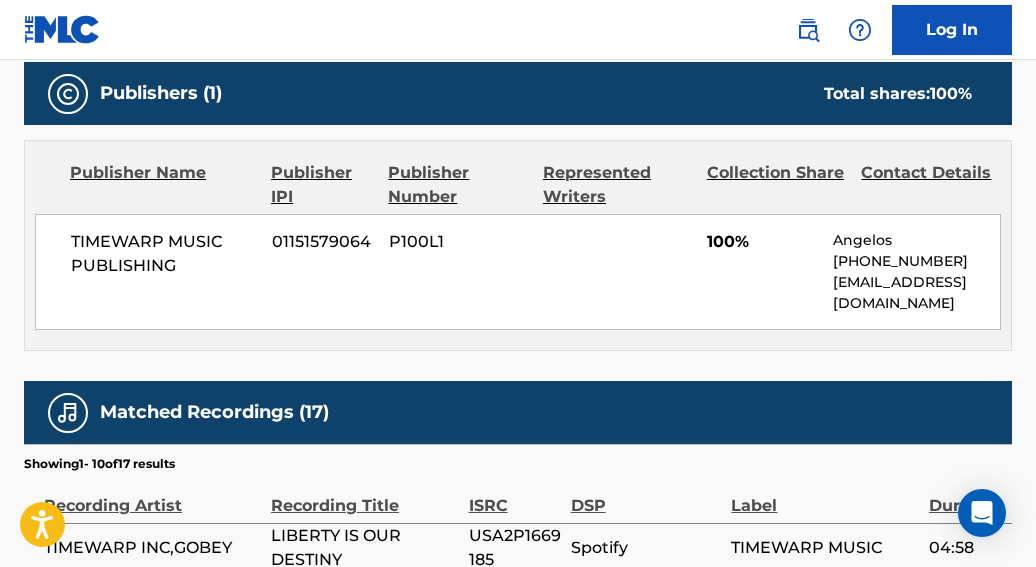 scroll, scrollTop: 930, scrollLeft: 0, axis: vertical 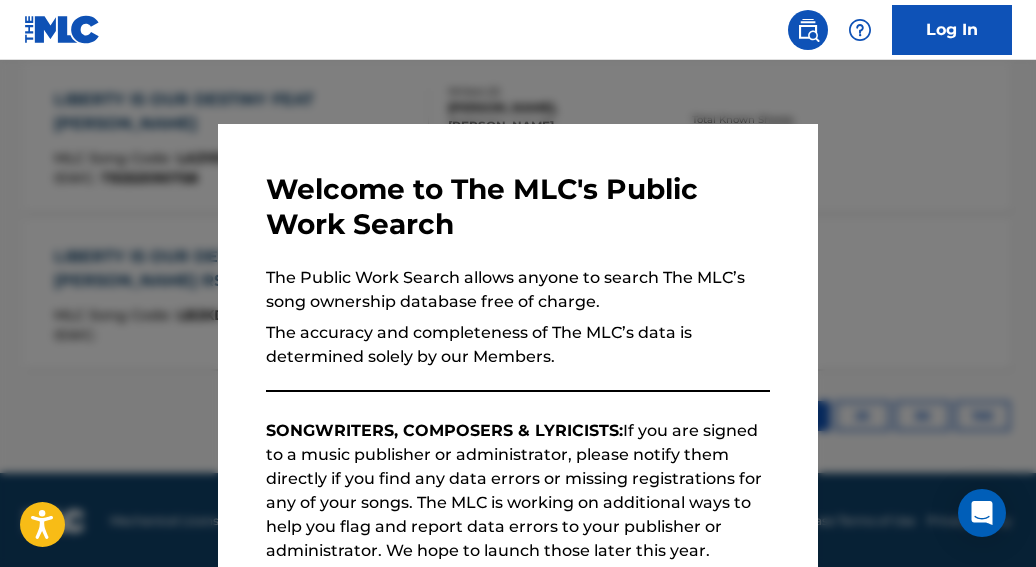 click at bounding box center (518, 343) 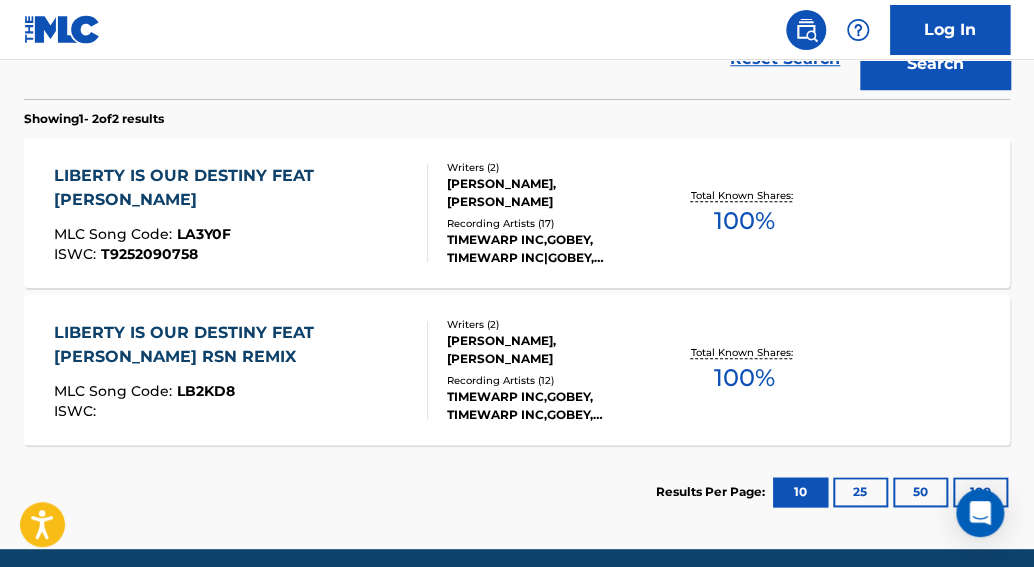scroll, scrollTop: 588, scrollLeft: 0, axis: vertical 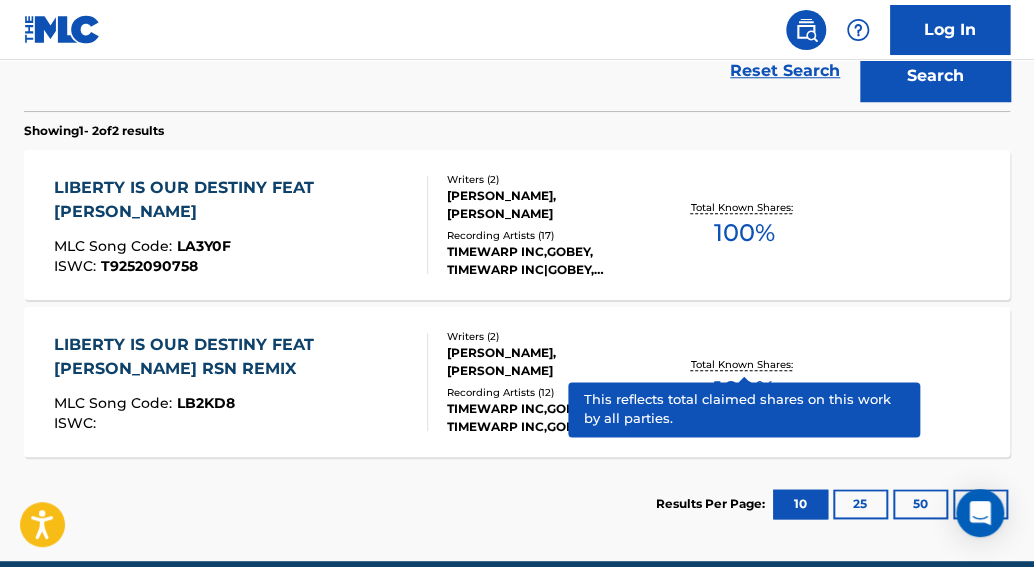 click on "Total Known Shares:" at bounding box center [744, 364] 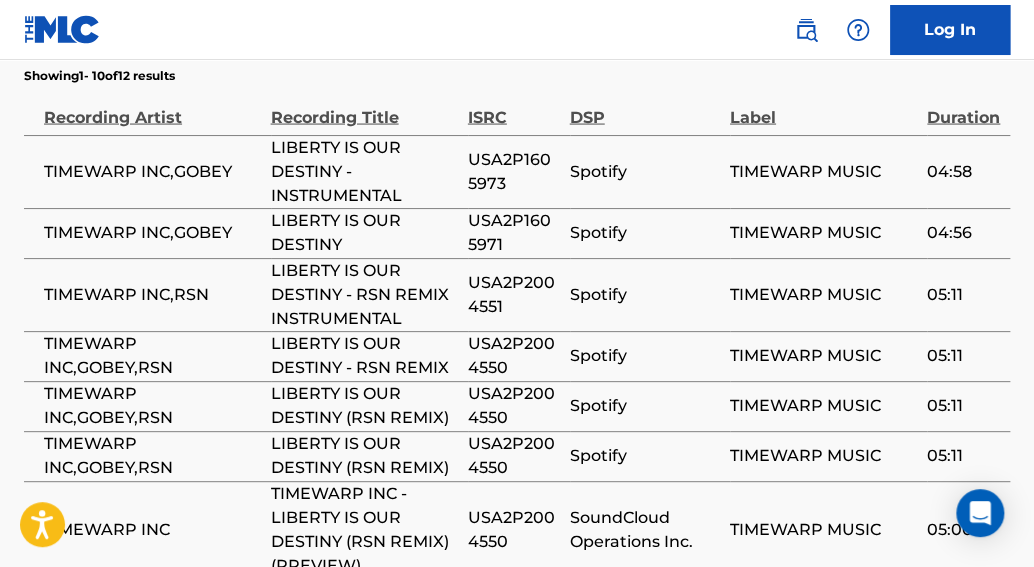 scroll, scrollTop: 1325, scrollLeft: 0, axis: vertical 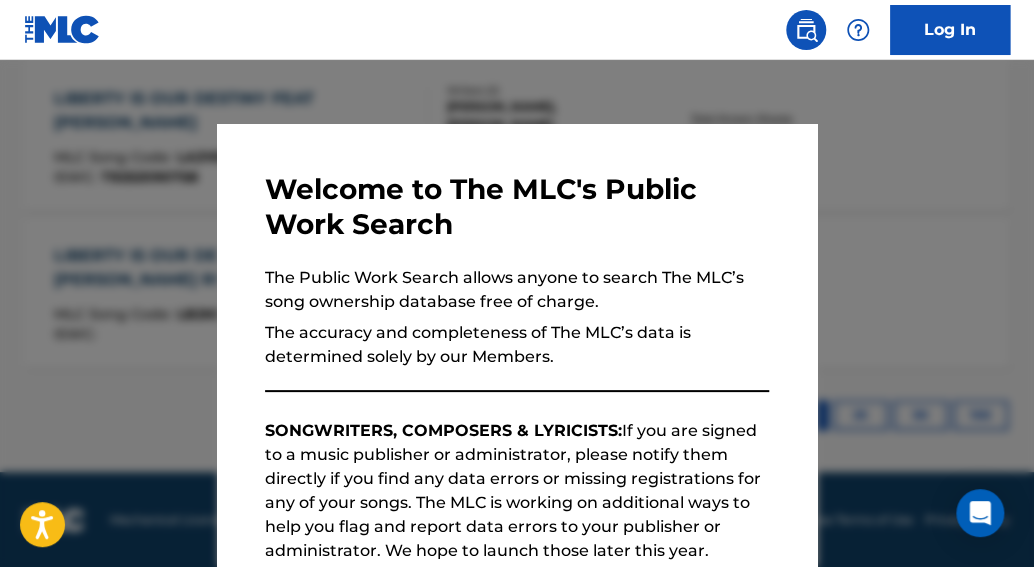 click at bounding box center [517, 343] 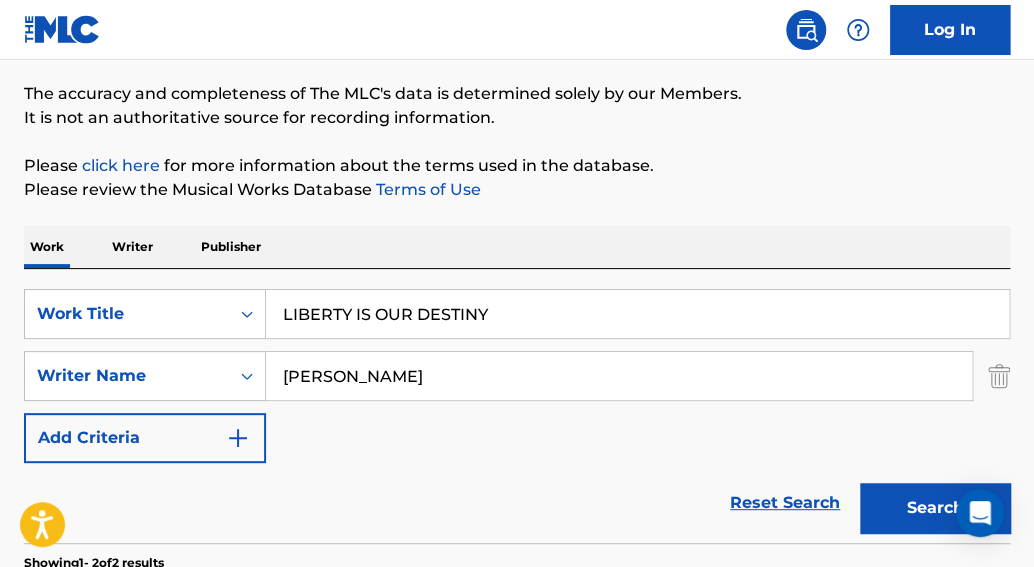 scroll, scrollTop: 156, scrollLeft: 0, axis: vertical 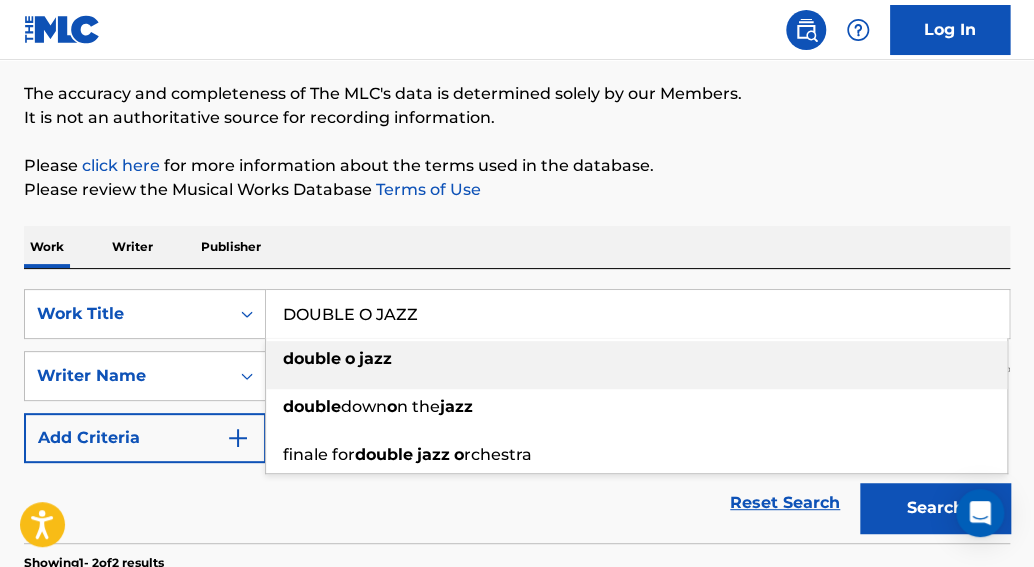 type on "DOUBLE O JAZZ" 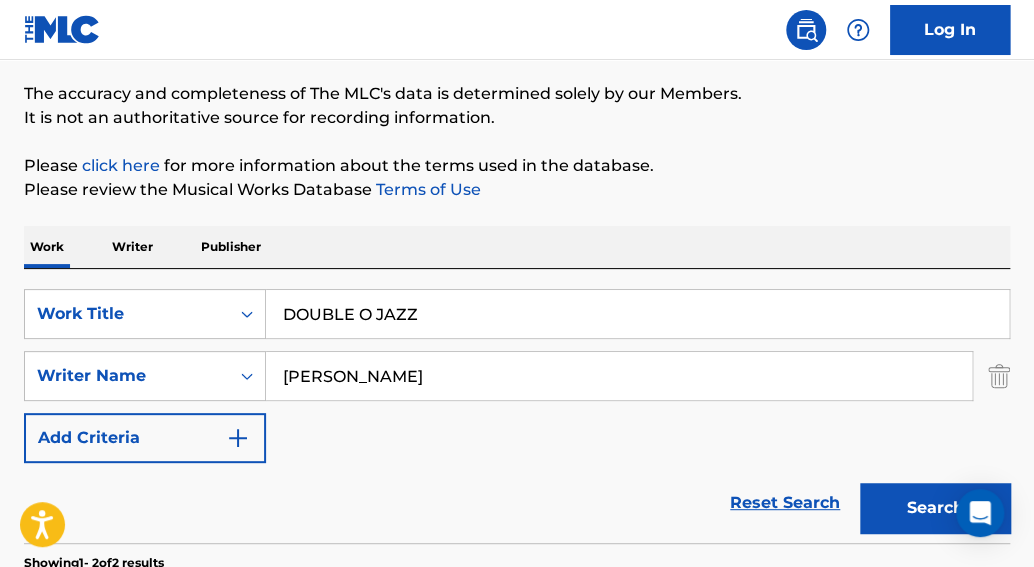 type on "[PERSON_NAME]" 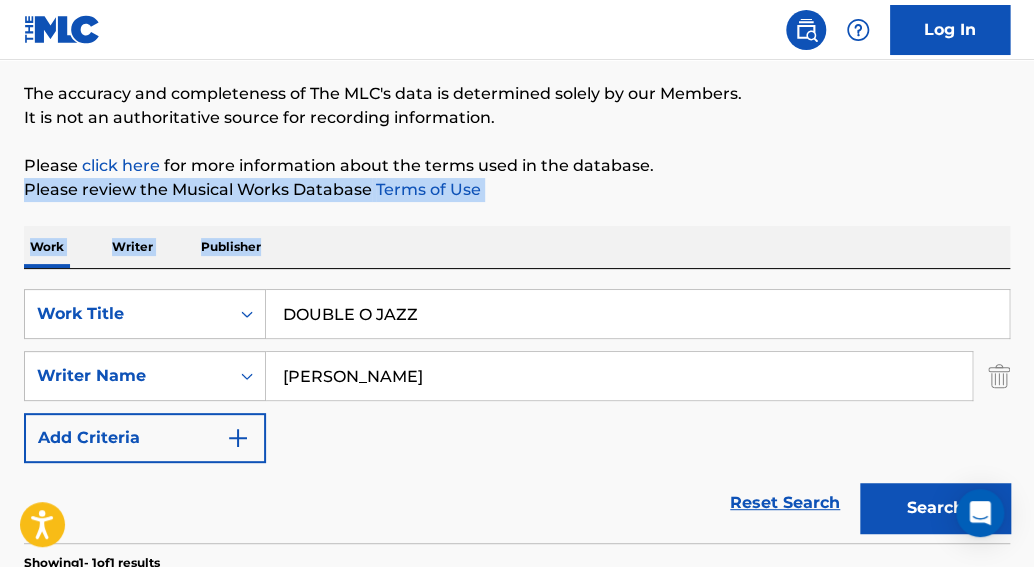 drag, startPoint x: 1032, startPoint y: 130, endPoint x: 1050, endPoint y: 211, distance: 82.9759 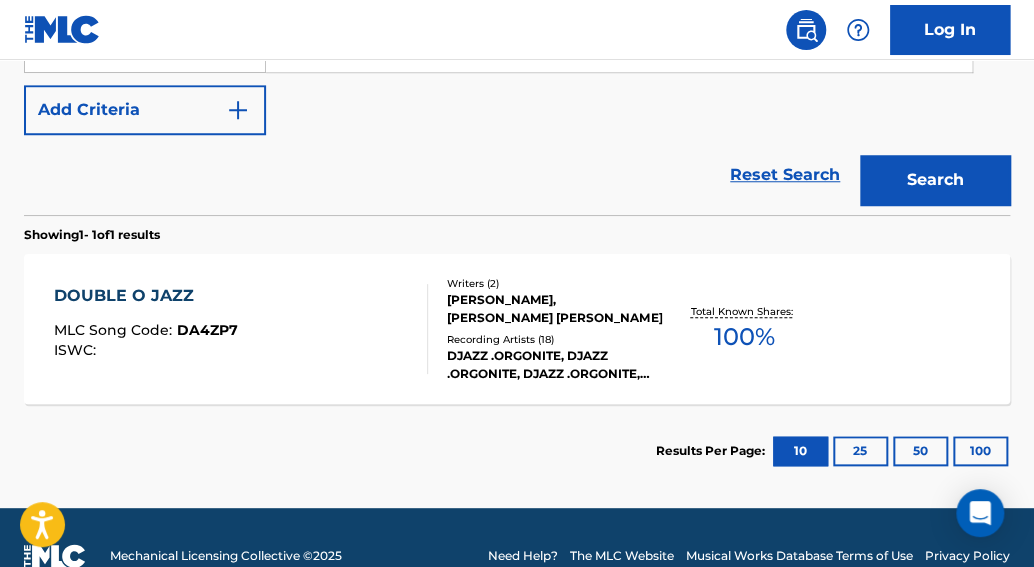 scroll, scrollTop: 479, scrollLeft: 0, axis: vertical 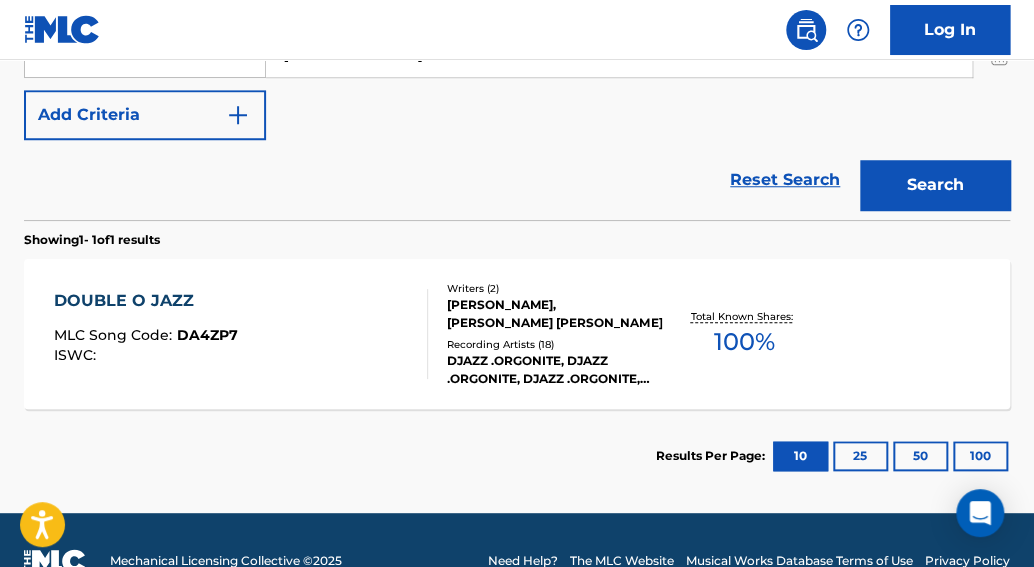 click on "100 %" at bounding box center (744, 342) 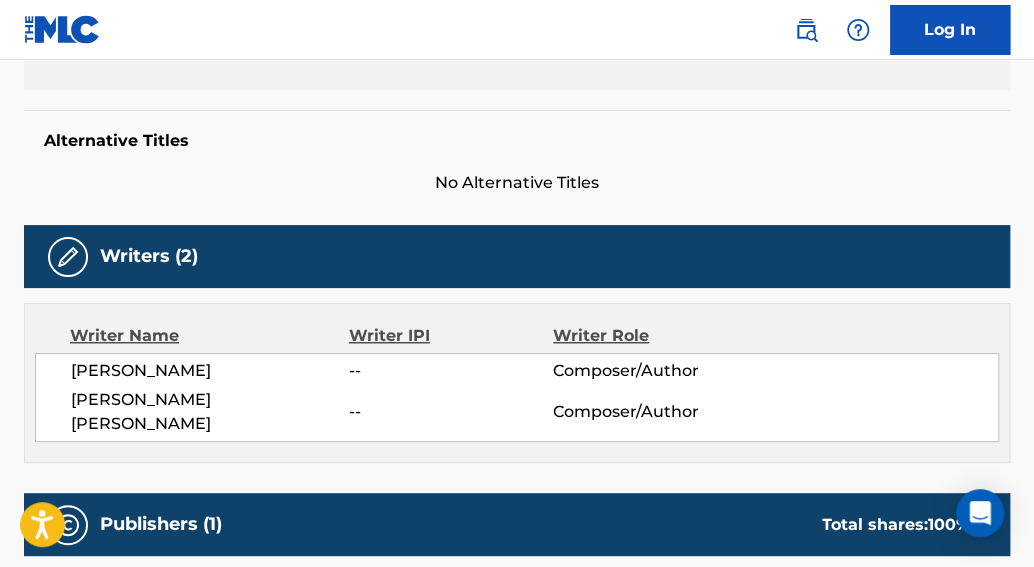 scroll, scrollTop: 0, scrollLeft: 0, axis: both 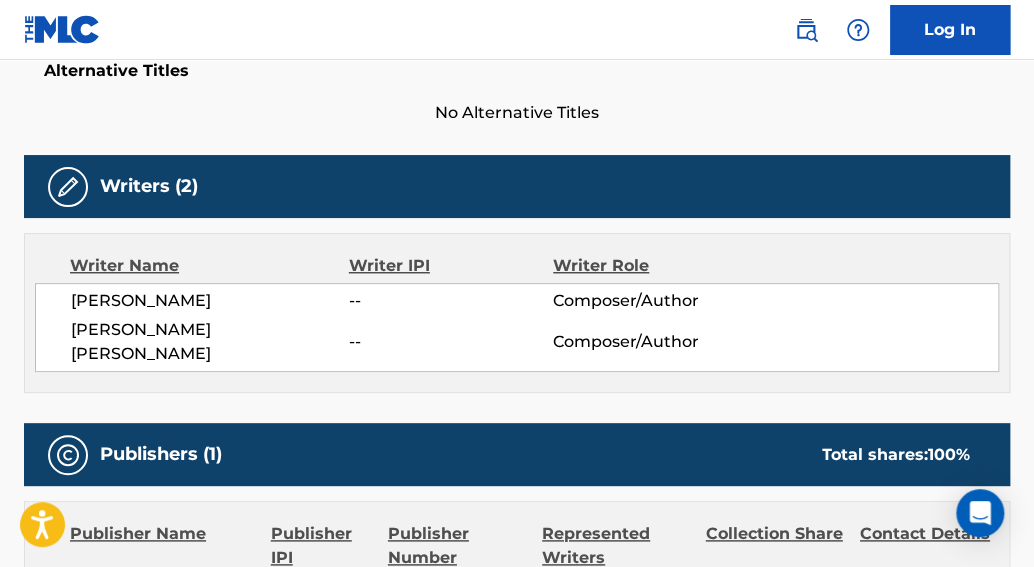 click on "< Back to public search results Copy work link DOUBLE O JAZZ     Work Detail   Member Work Identifier -- MLC Song Code DA4ZP7 ISWC -- Duration 06:48 Language -- Alternative Titles No Alternative Titles Writers   (2) Writer Name Writer IPI Writer Role [PERSON_NAME] -- Composer/Author [PERSON_NAME] [PERSON_NAME] -- Composer/Author Publishers   (1) Total shares:  100 % Publisher Name Publisher IPI Publisher Number Represented Writers Collection Share Contact Details TIMEWARP MUSIC PUBLISHING 01151579064 P100L1 100% Angelos [PHONE_NUMBER] [EMAIL_ADDRESS][DOMAIN_NAME] Total shares:  100 % Matched Recordings   (18) Showing  1  -   10  of  18   results   Recording Artist Recording Title ISRC DSP Label Duration DJAZZ .ORGONITE DOUBLE 'O JAZZ USA2P2109215 Beatport LLC TIMEWARP MUSIC 06:48 DJAZZ .ORGONITE 1. DJAZZ .ORGONITE - DOUBLE 'O JAZZ USA2P2109215 SoundCloud Operations Inc. TIMEWARP MUSIC 06:48 DJAZZ .ORGONITE DOUBLE 'O JAZZ USA2P2109215 Spotify TIMEWARP MUSIC 06:49 DJAZZ .ORGONITE DOUBLE 'O JAZZ USA2P2109215 06:49" at bounding box center (517, 520) 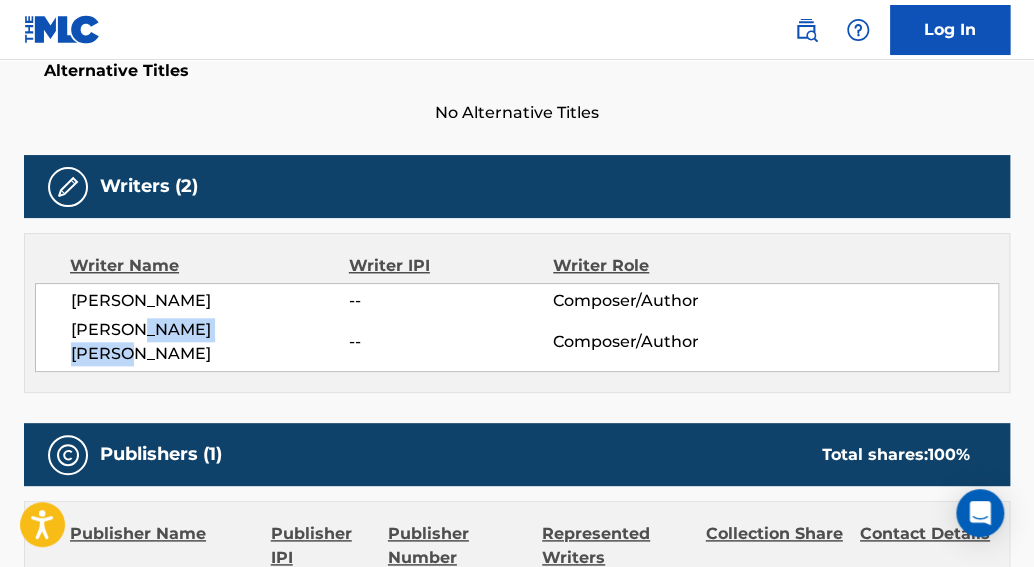 drag, startPoint x: 139, startPoint y: 332, endPoint x: 262, endPoint y: 319, distance: 123.68508 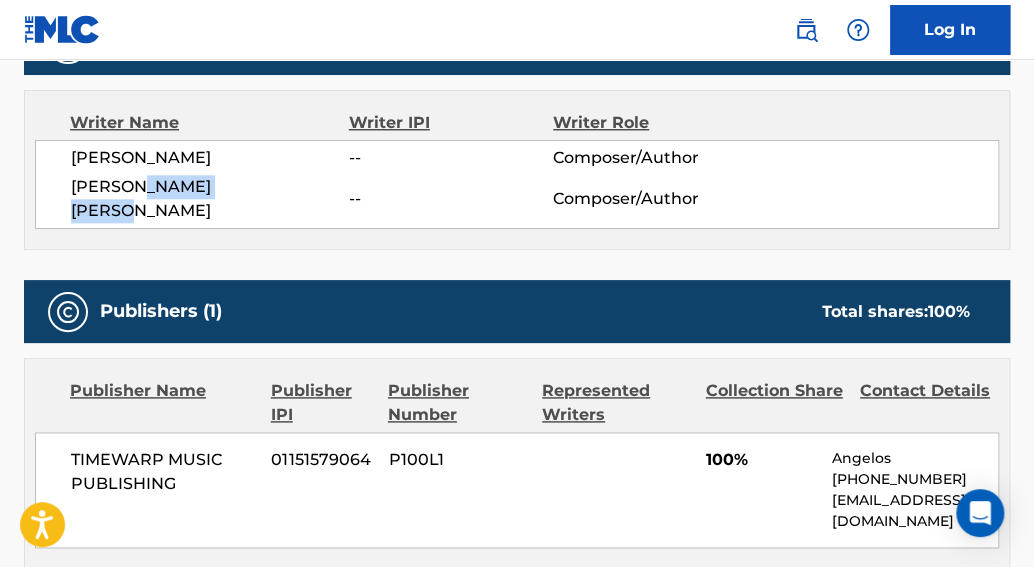 scroll, scrollTop: 911, scrollLeft: 0, axis: vertical 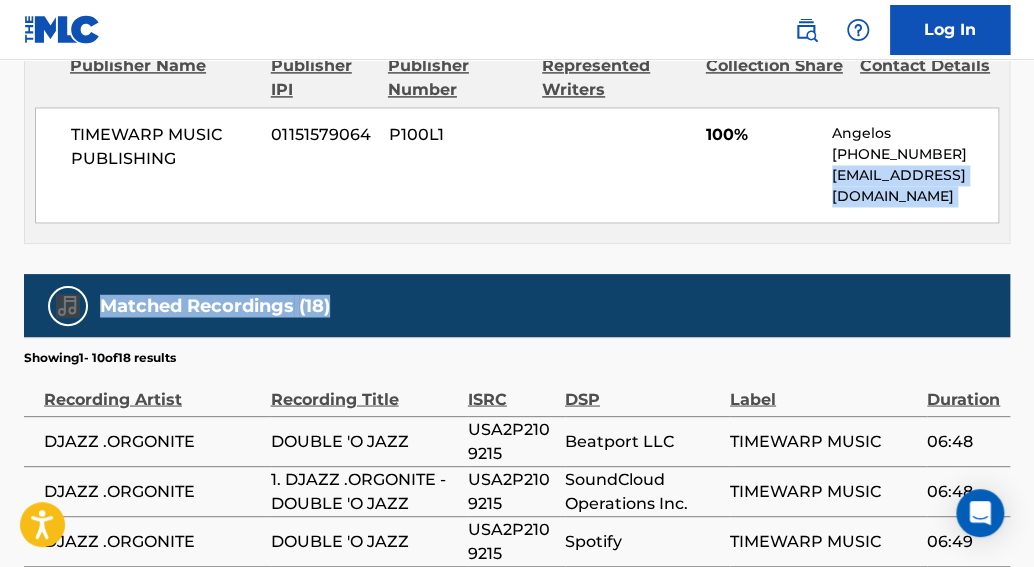 drag, startPoint x: 1032, startPoint y: 308, endPoint x: 1034, endPoint y: 195, distance: 113.0177 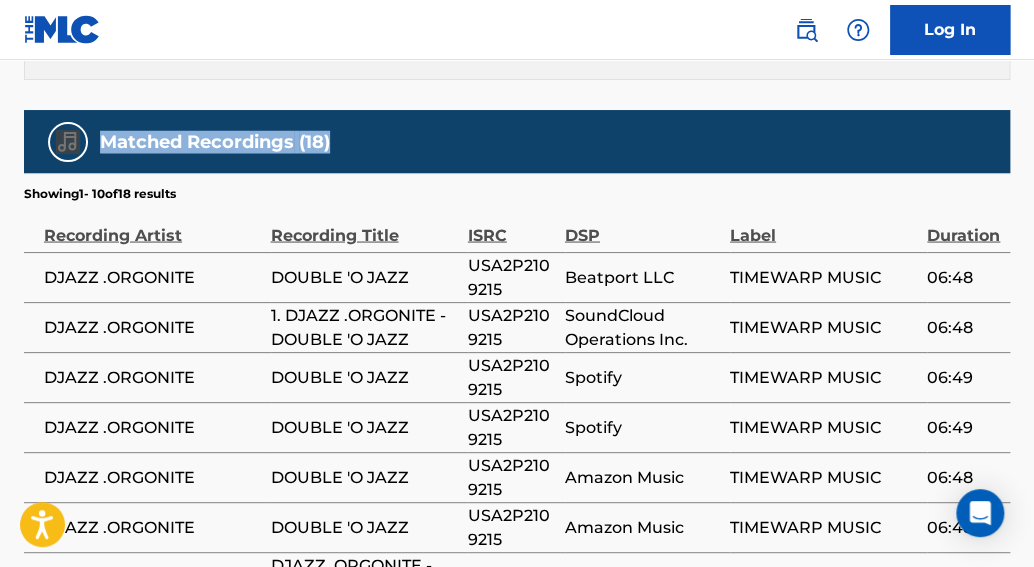 scroll, scrollTop: 1257, scrollLeft: 0, axis: vertical 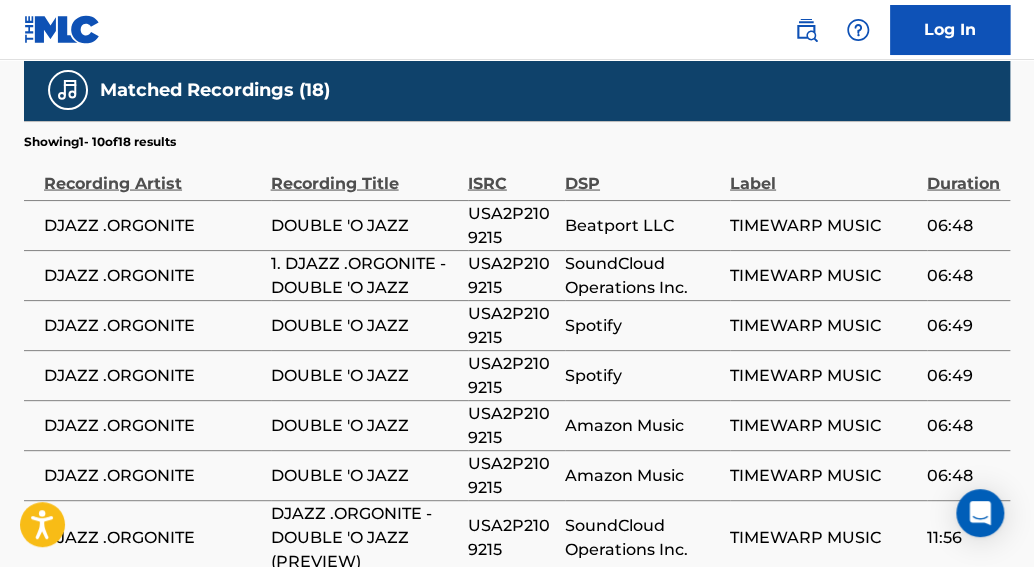 click on "USA2P2109215" at bounding box center (511, 225) 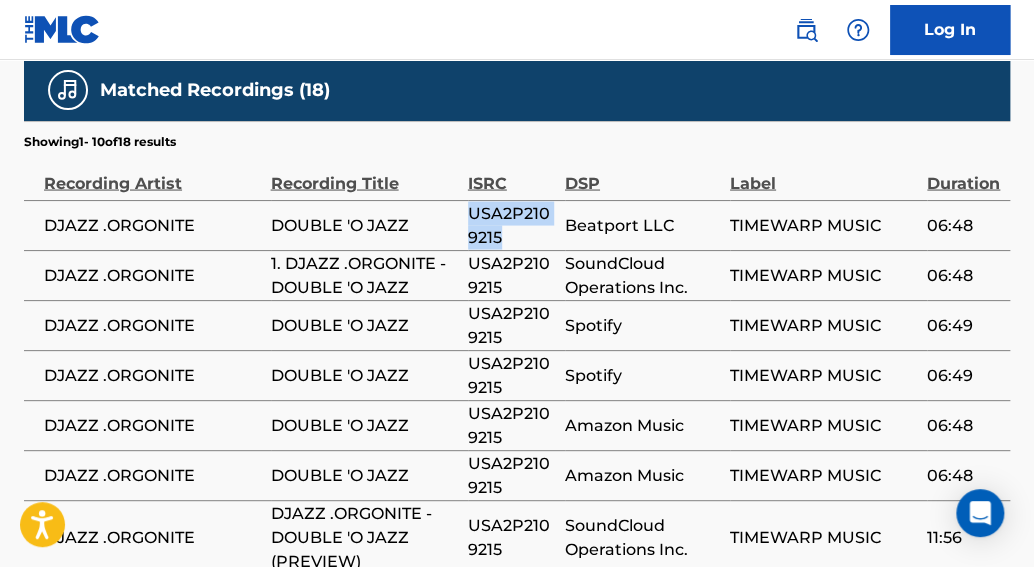 click on "USA2P2109215" at bounding box center (511, 225) 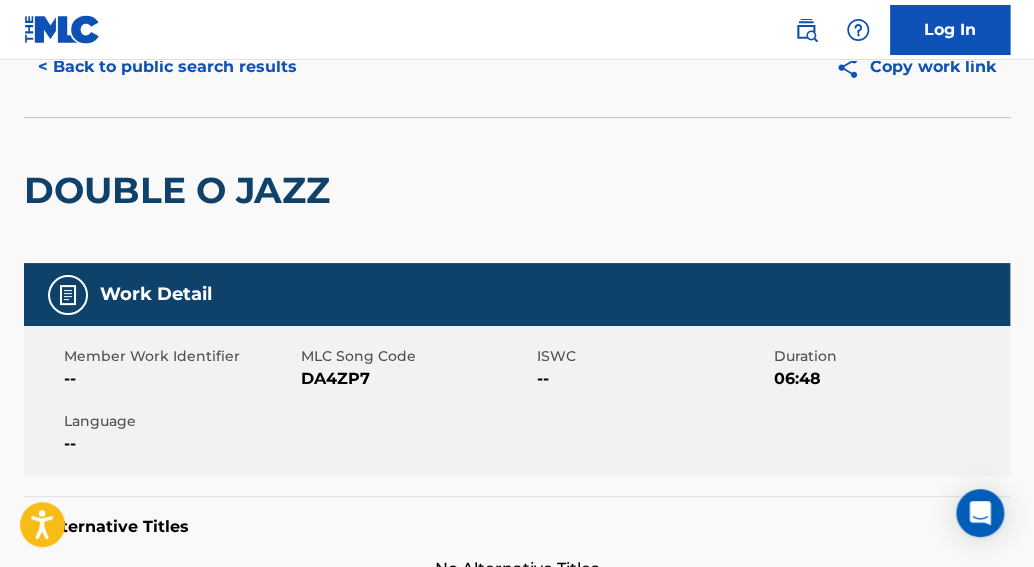 scroll, scrollTop: 103, scrollLeft: 0, axis: vertical 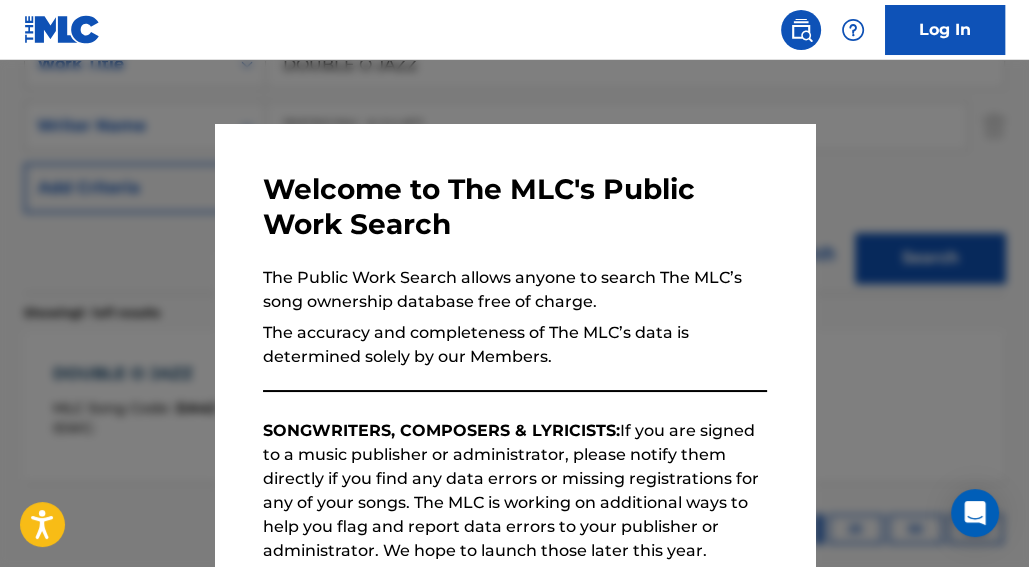 click at bounding box center [514, 343] 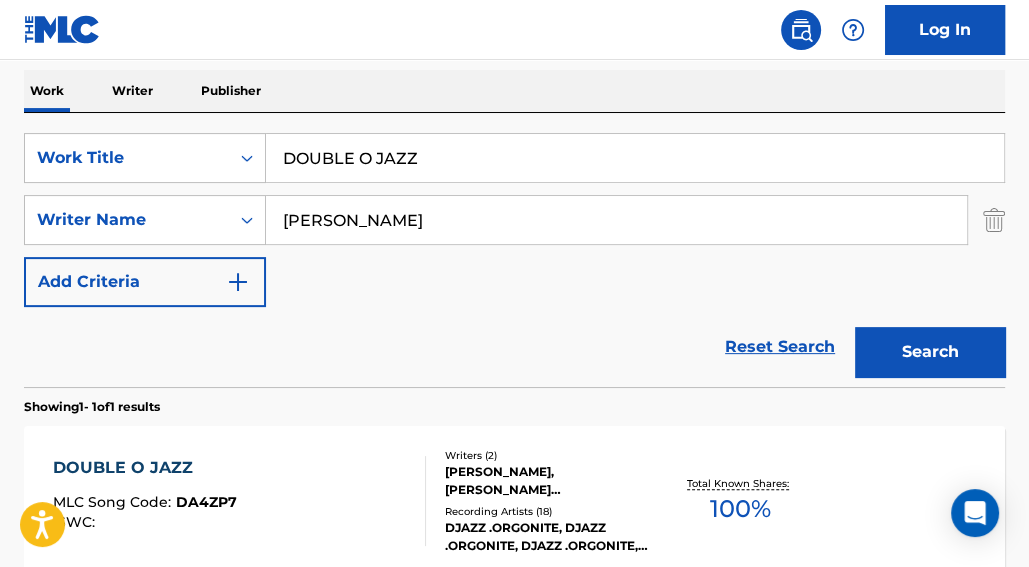 scroll, scrollTop: 308, scrollLeft: 0, axis: vertical 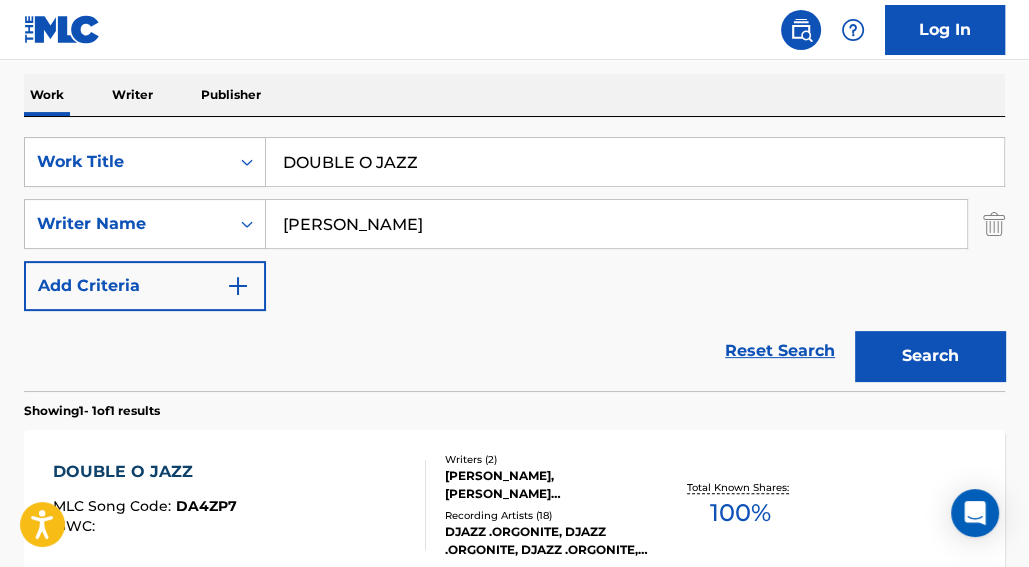 drag, startPoint x: 558, startPoint y: 157, endPoint x: 128, endPoint y: 31, distance: 448.08035 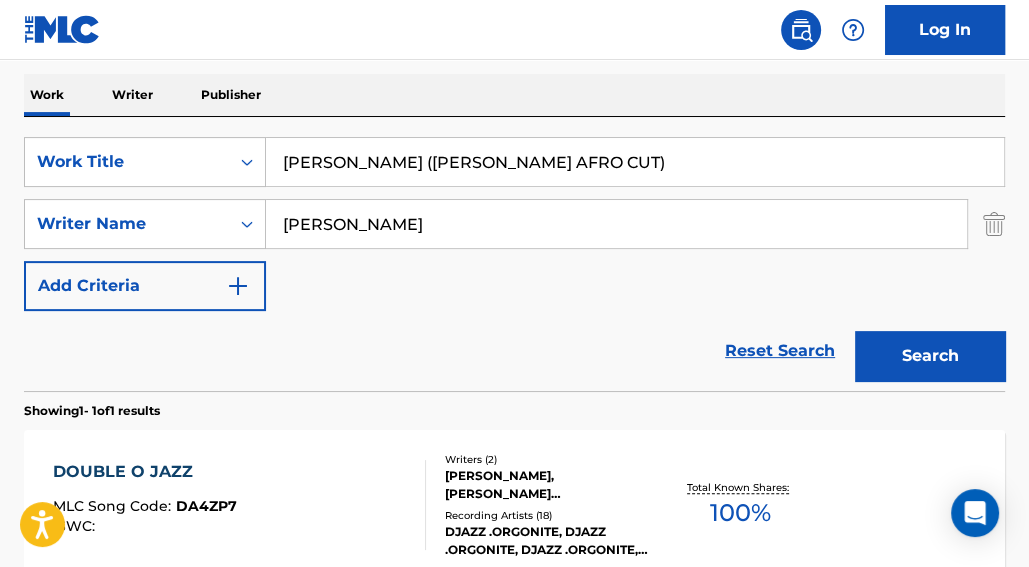 type on "[PERSON_NAME] ([PERSON_NAME] AFRO CUT)" 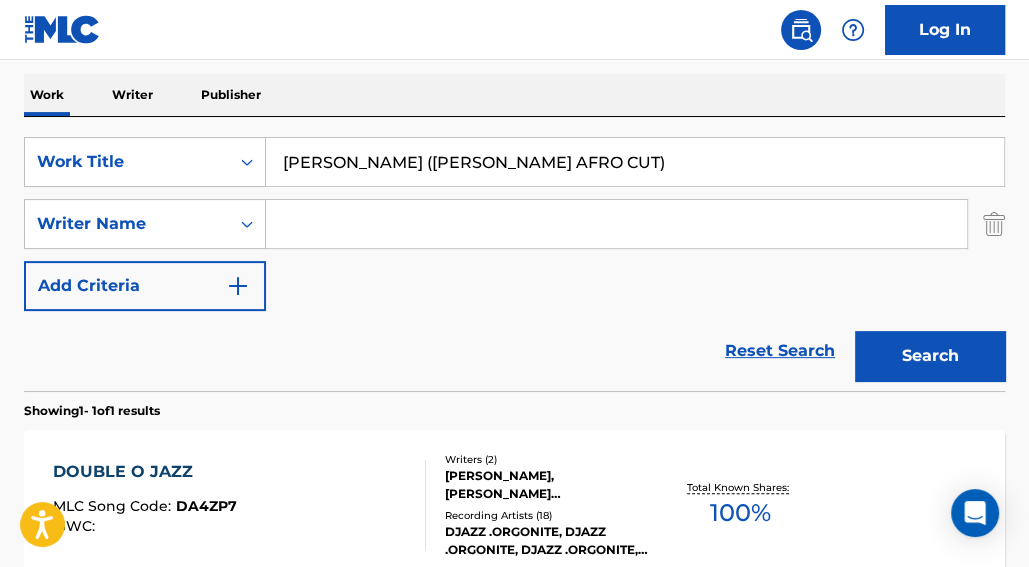 type 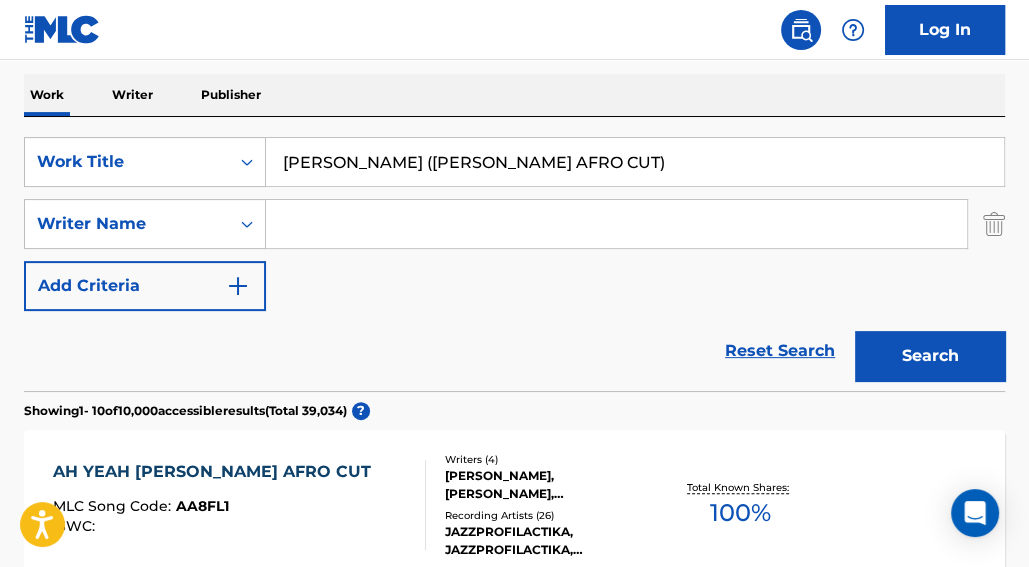 click on "[PERSON_NAME] ([PERSON_NAME] AFRO CUT)" at bounding box center (635, 162) 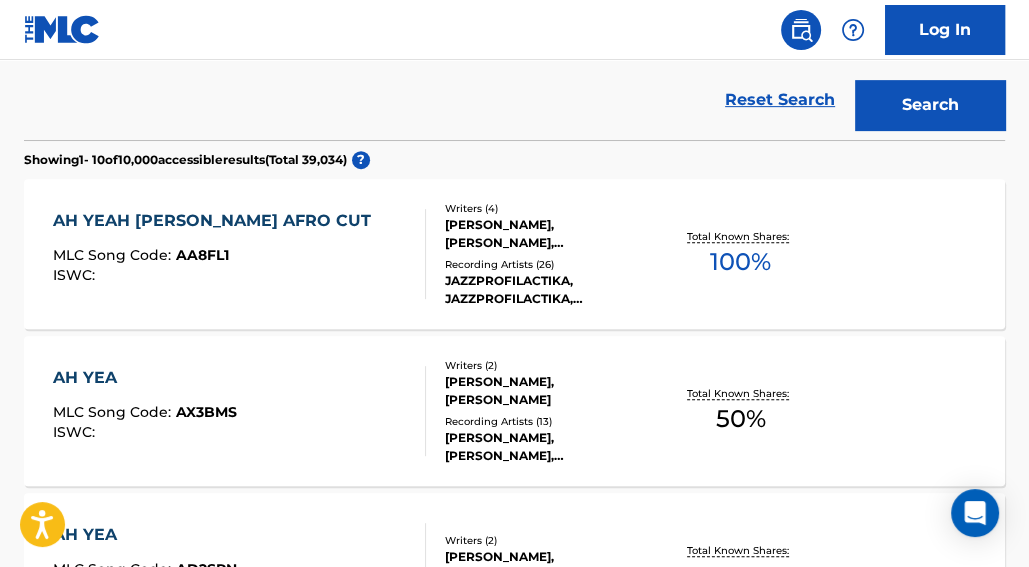 scroll, scrollTop: 562, scrollLeft: 0, axis: vertical 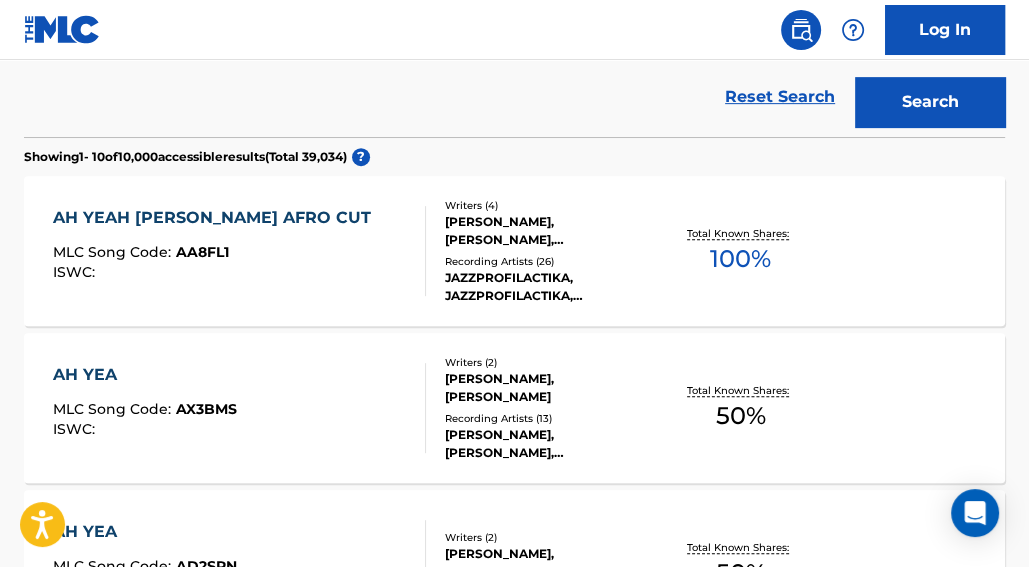 type on "[PERSON_NAME] ([PERSON_NAME] AFRO CUT)" 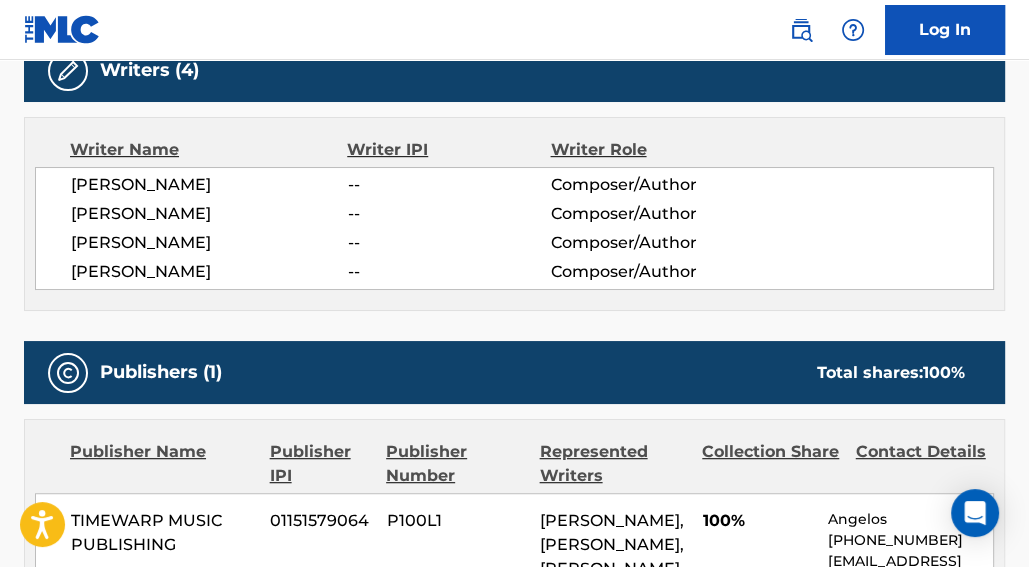 scroll, scrollTop: 677, scrollLeft: 0, axis: vertical 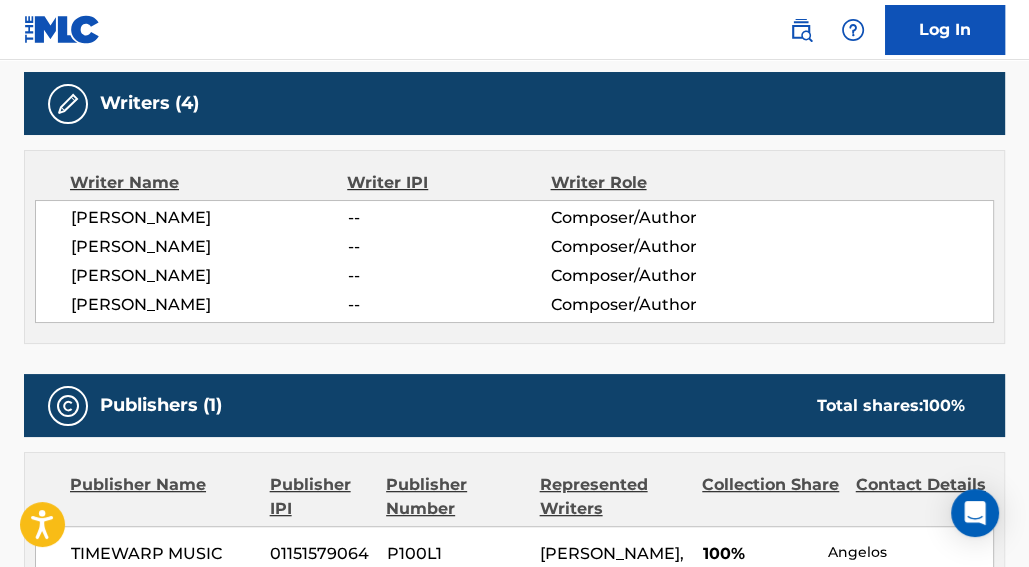 click on "[PERSON_NAME]" at bounding box center (209, 247) 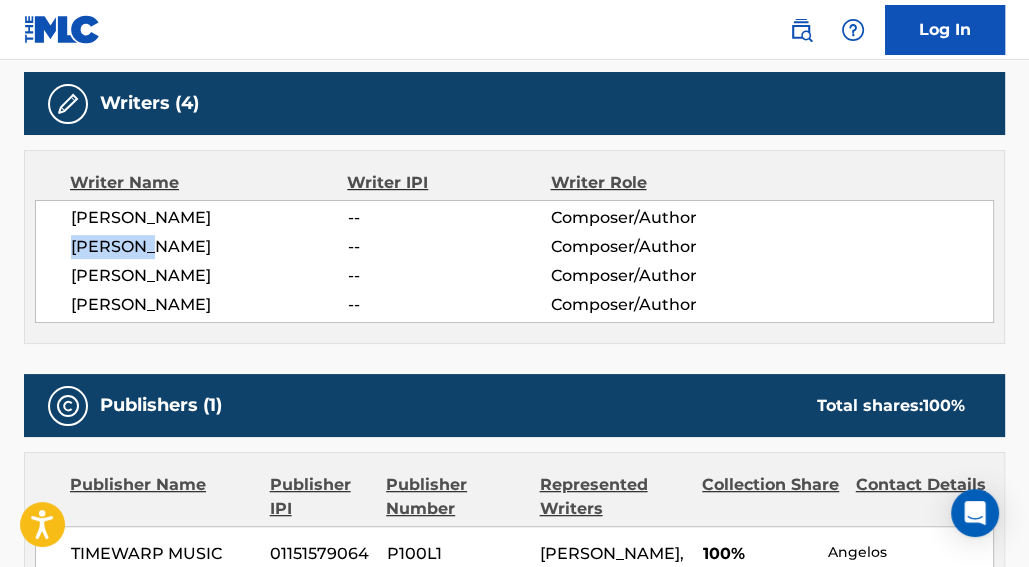 click on "[PERSON_NAME]" at bounding box center (209, 247) 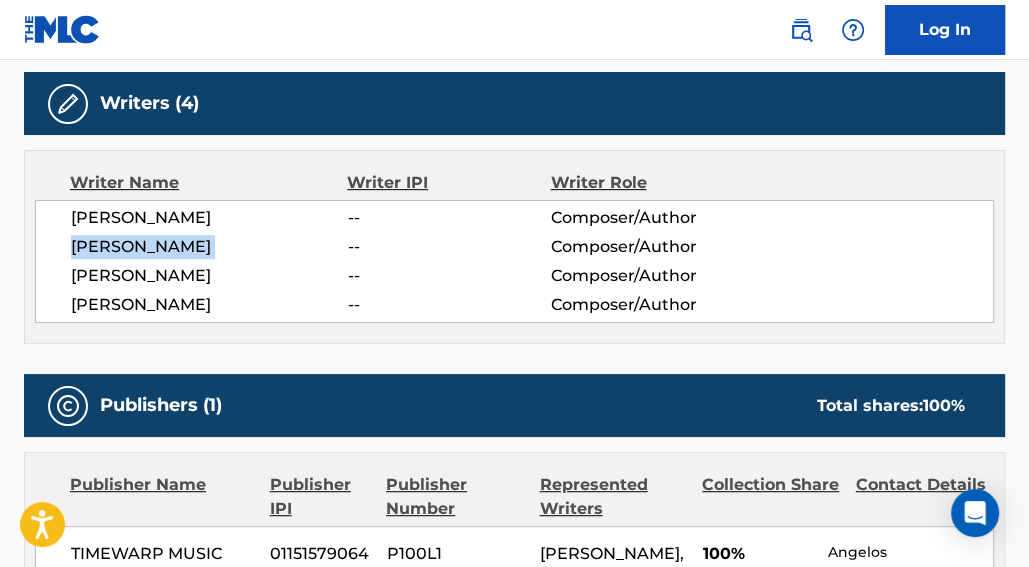 click on "[PERSON_NAME]" at bounding box center [209, 247] 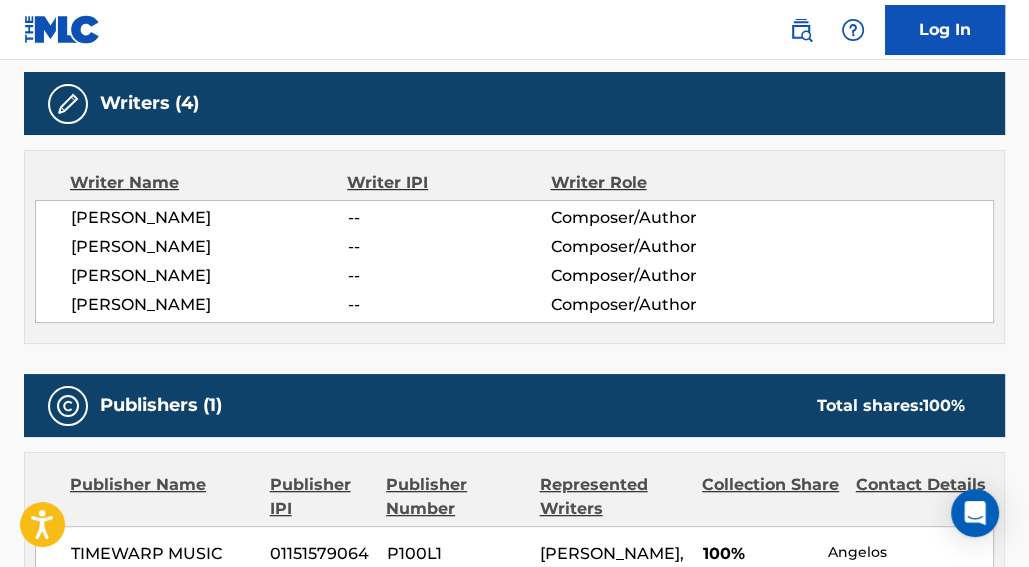 click on "[PERSON_NAME]" at bounding box center (209, 276) 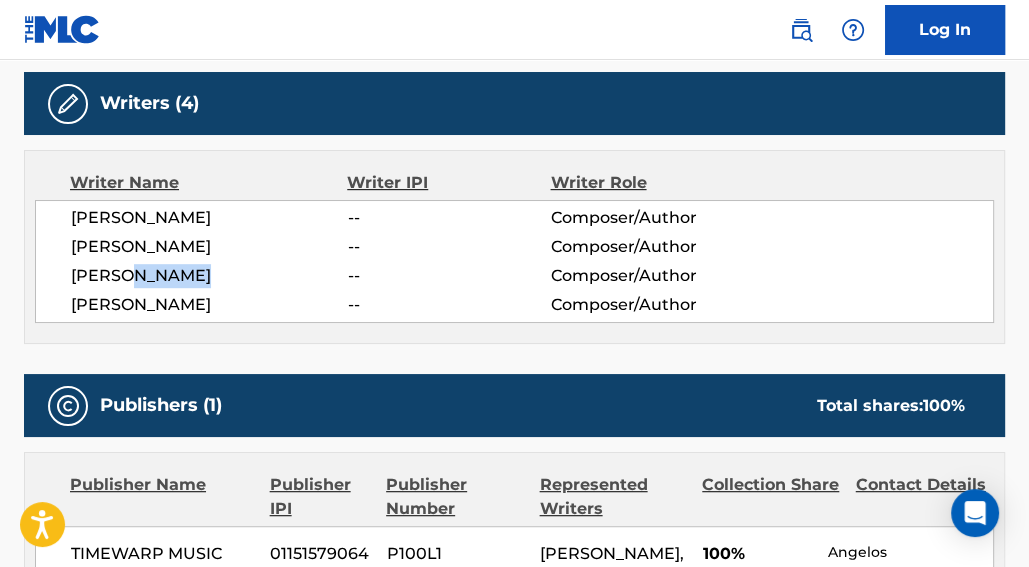click on "[PERSON_NAME]" at bounding box center (209, 276) 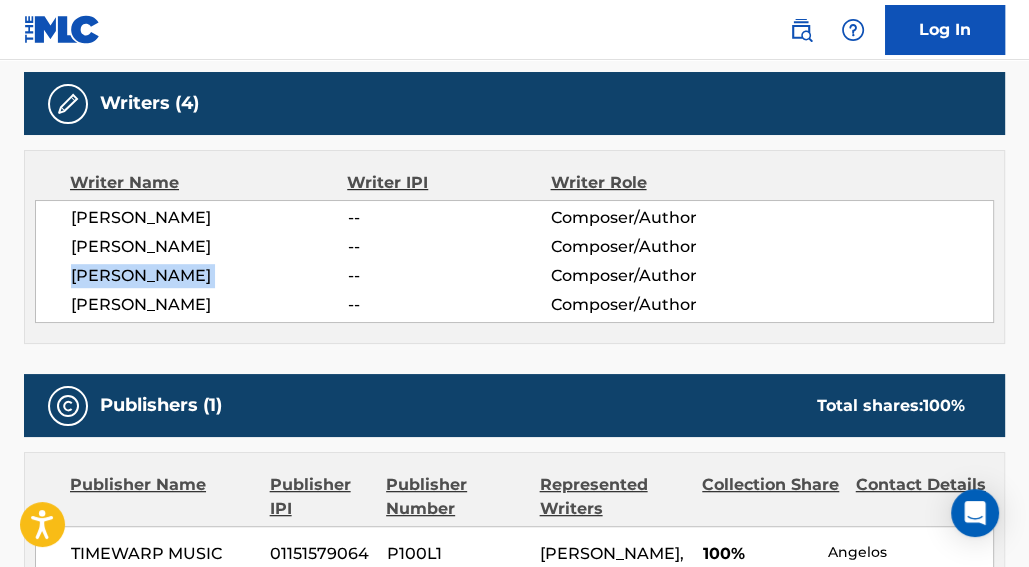 click on "[PERSON_NAME]" at bounding box center (209, 276) 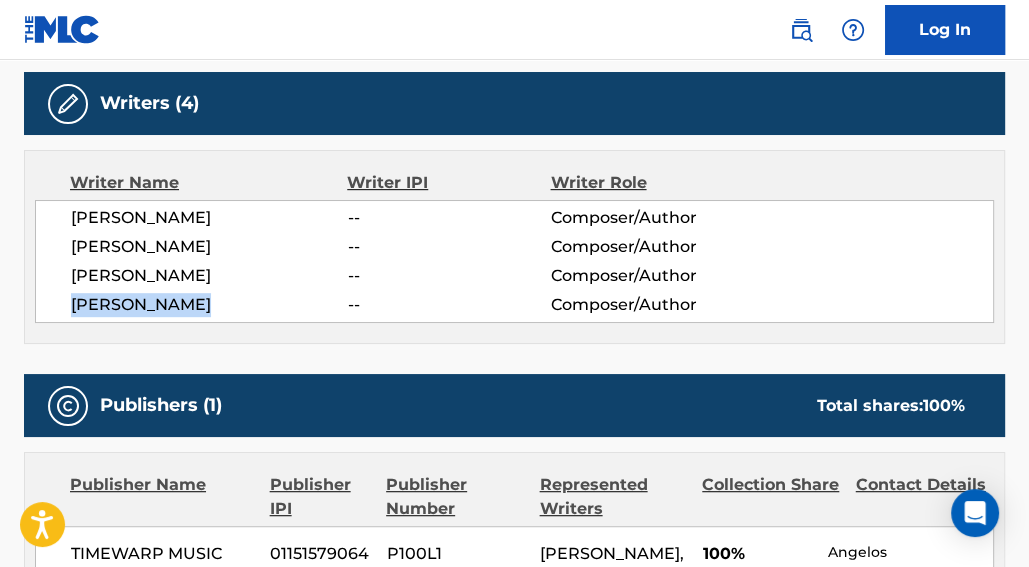 drag, startPoint x: 70, startPoint y: 303, endPoint x: 203, endPoint y: 308, distance: 133.09395 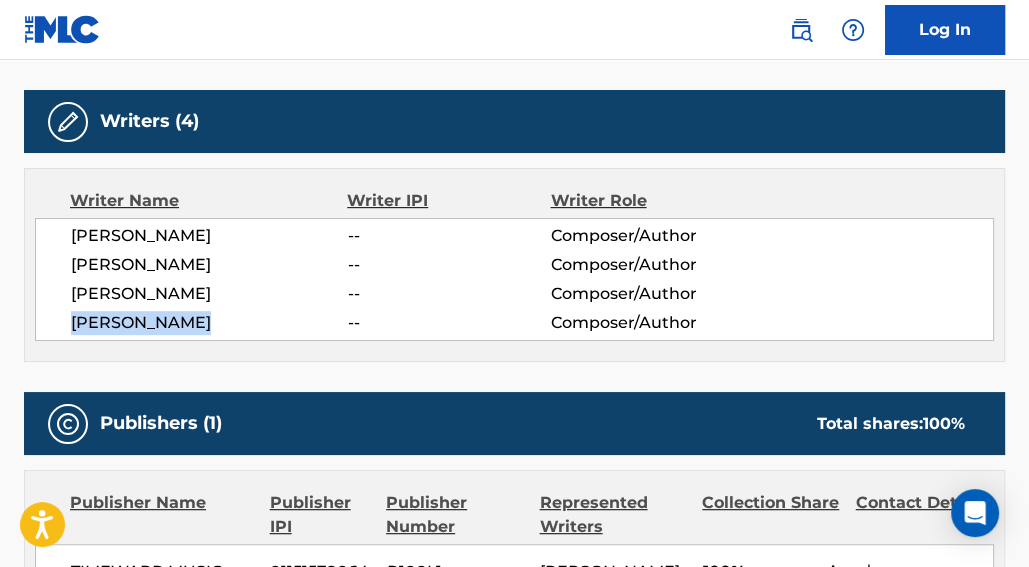 scroll, scrollTop: 348, scrollLeft: 0, axis: vertical 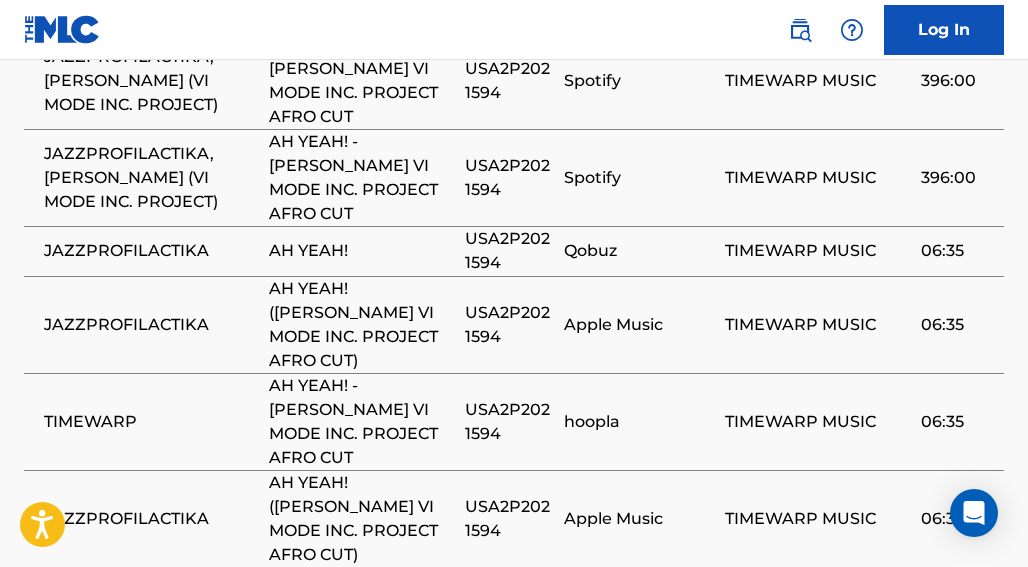 click on "JAZZPROFILACTIKA" at bounding box center [151, 325] 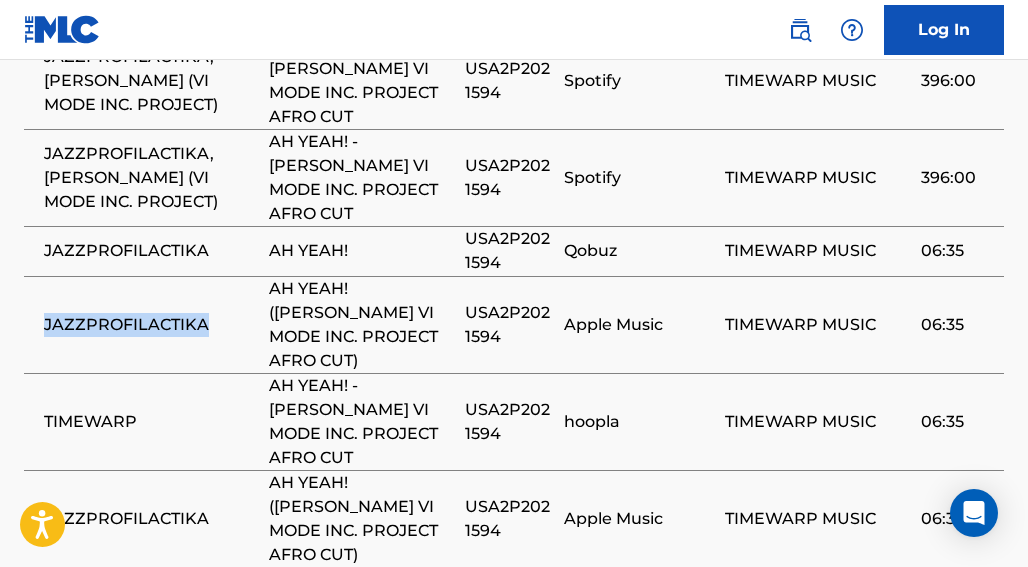 click on "JAZZPROFILACTIKA" at bounding box center [151, 325] 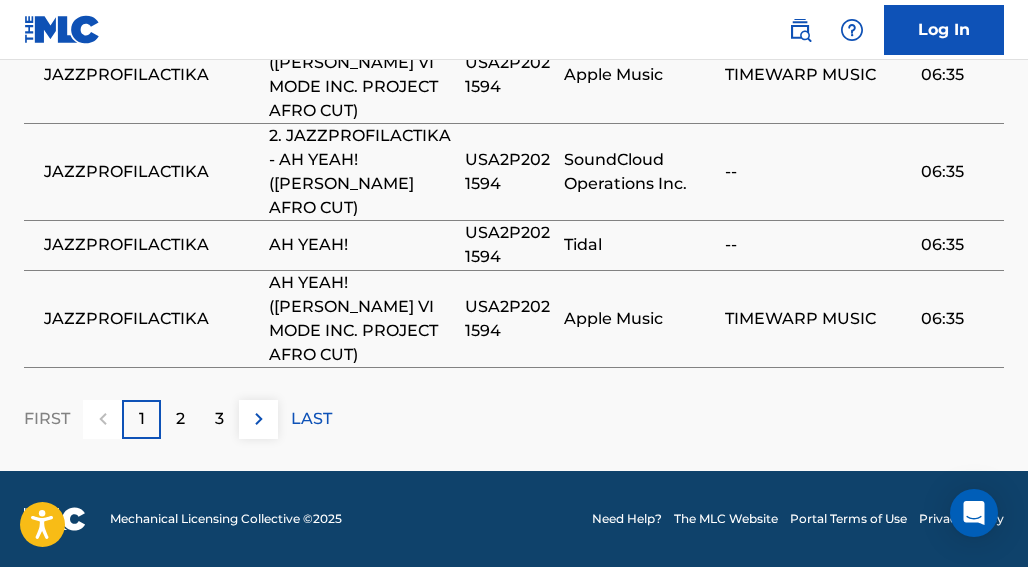 scroll, scrollTop: 1164, scrollLeft: 0, axis: vertical 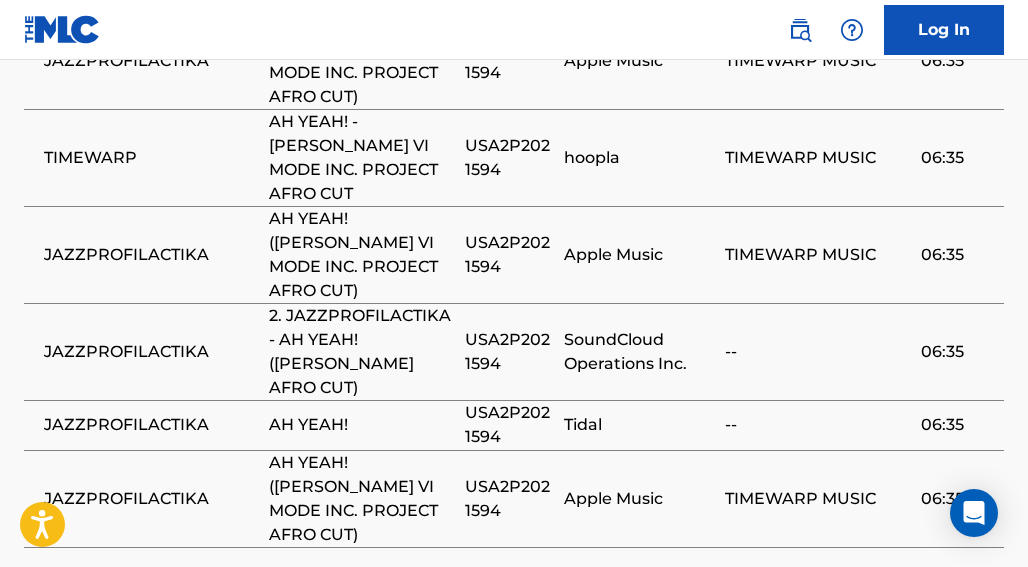 click on "USA2P2021594" at bounding box center (509, 352) 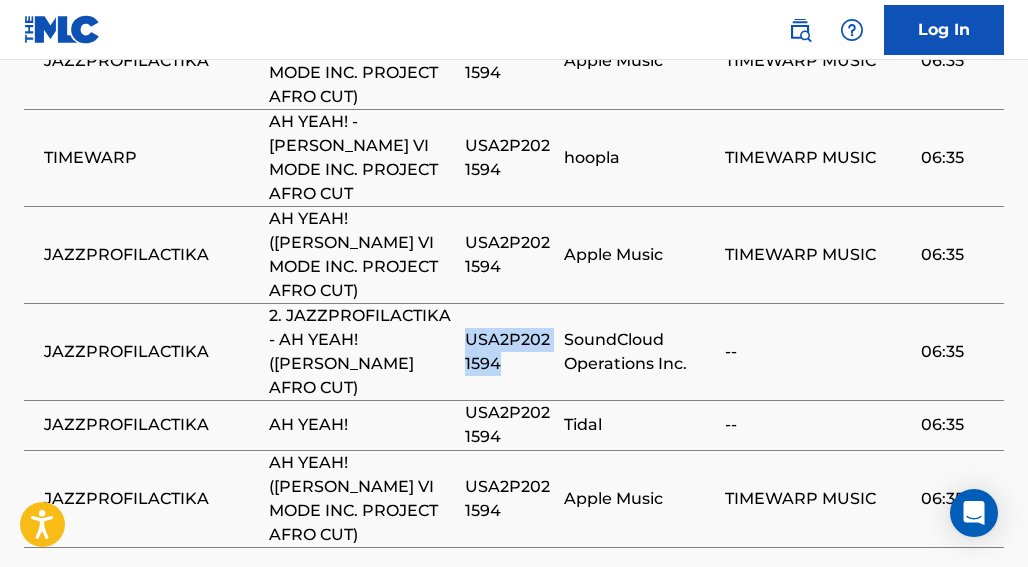 click on "USA2P2021594" at bounding box center [509, 352] 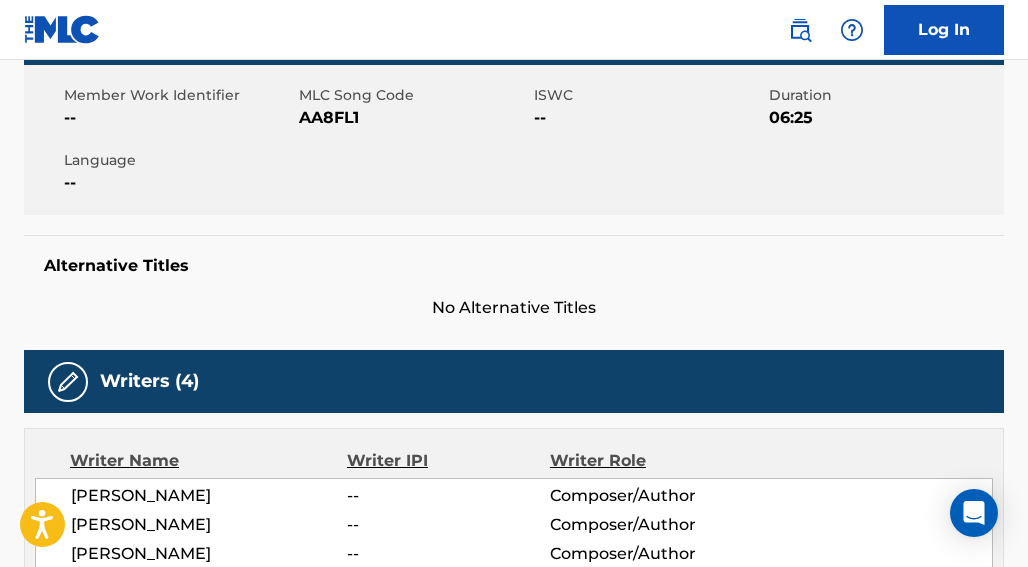 scroll, scrollTop: 183, scrollLeft: 0, axis: vertical 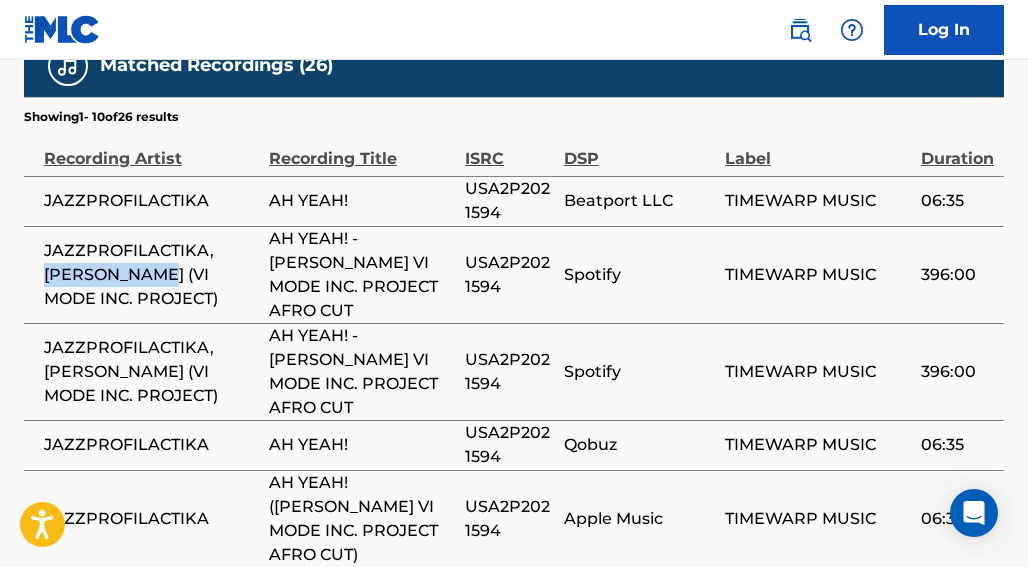 drag, startPoint x: 208, startPoint y: 318, endPoint x: 117, endPoint y: 350, distance: 96.462425 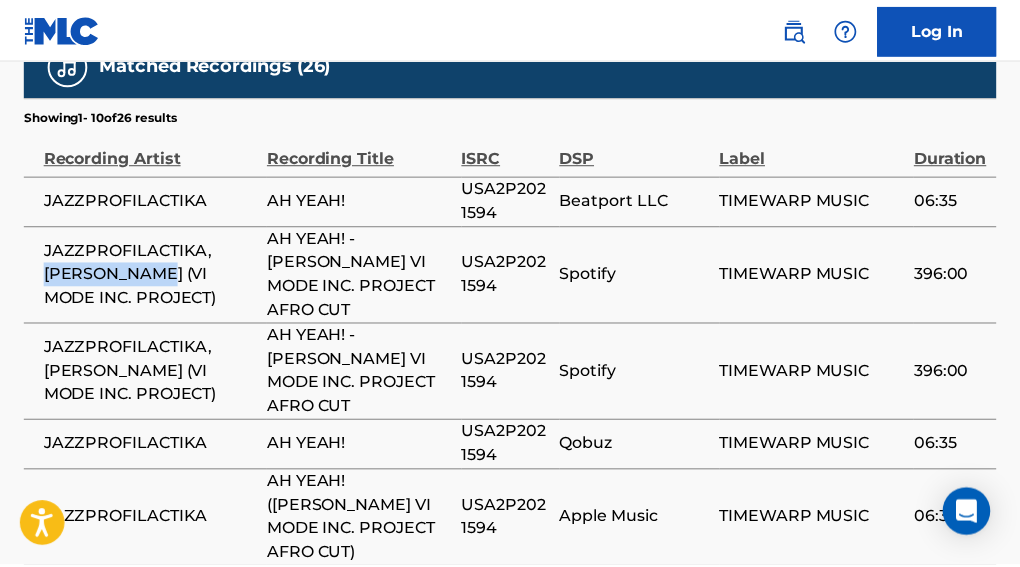 scroll, scrollTop: 676, scrollLeft: 0, axis: vertical 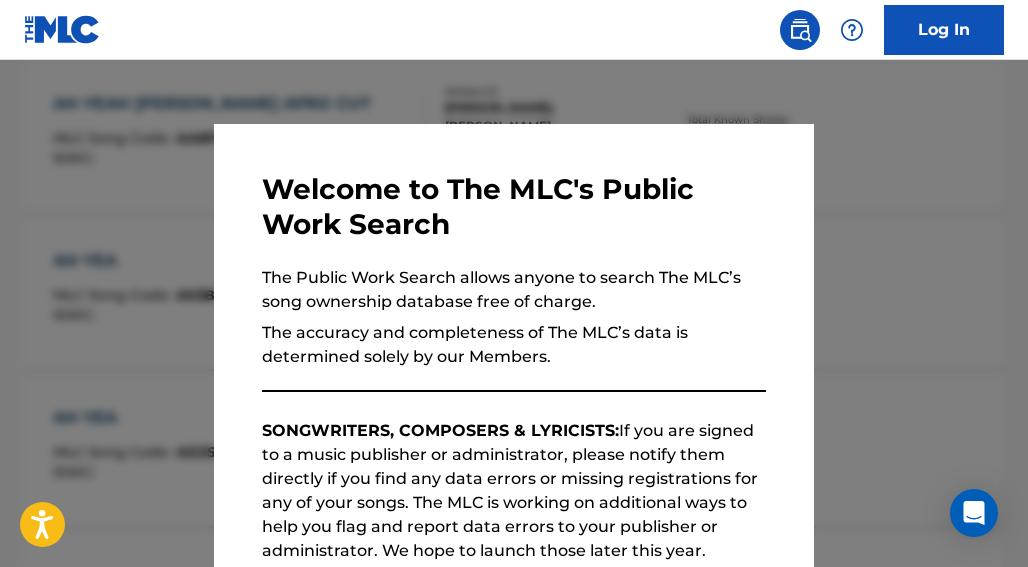 drag, startPoint x: 284, startPoint y: 78, endPoint x: 380, endPoint y: 114, distance: 102.528046 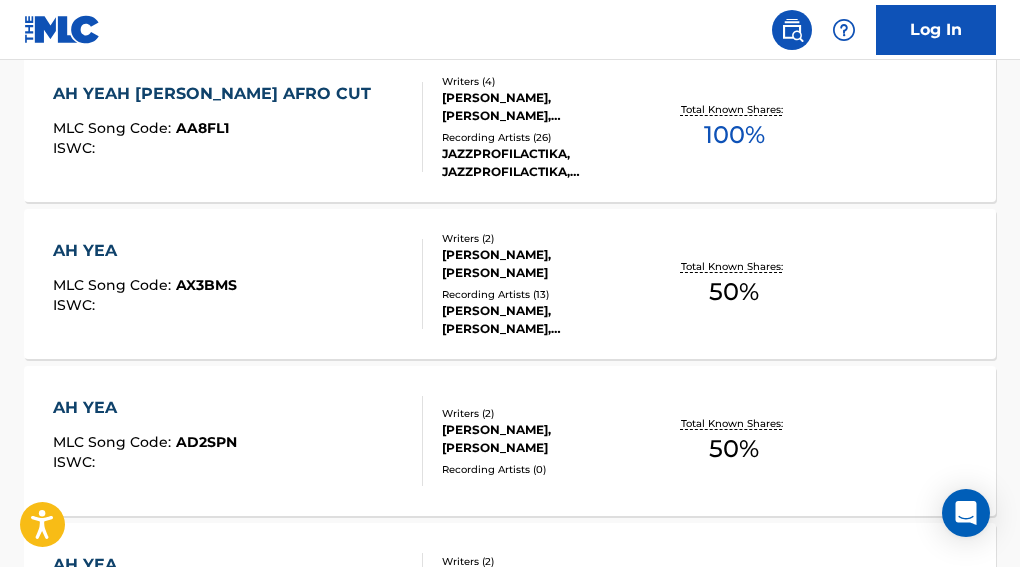 scroll, scrollTop: 0, scrollLeft: 0, axis: both 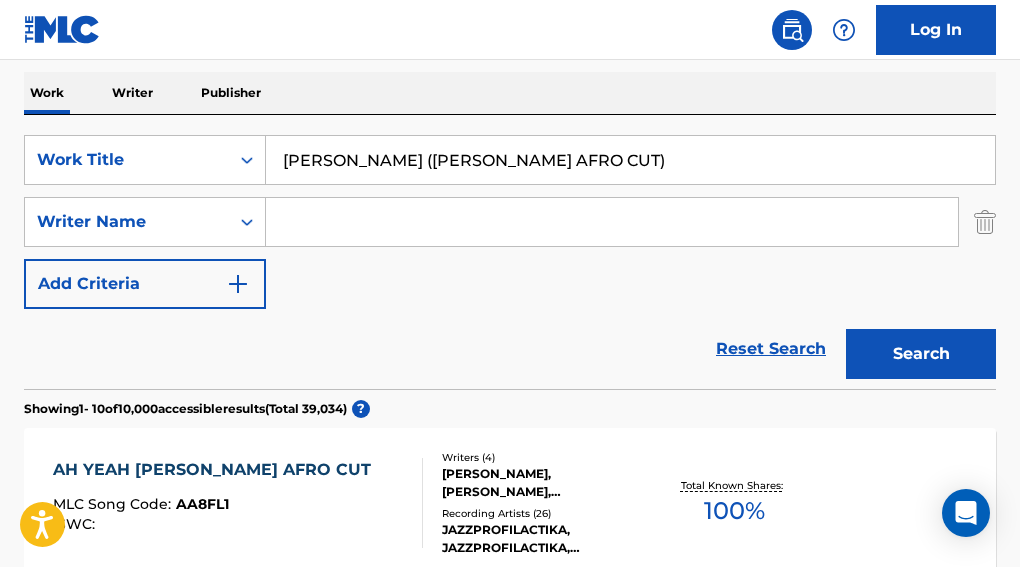 click at bounding box center [612, 222] 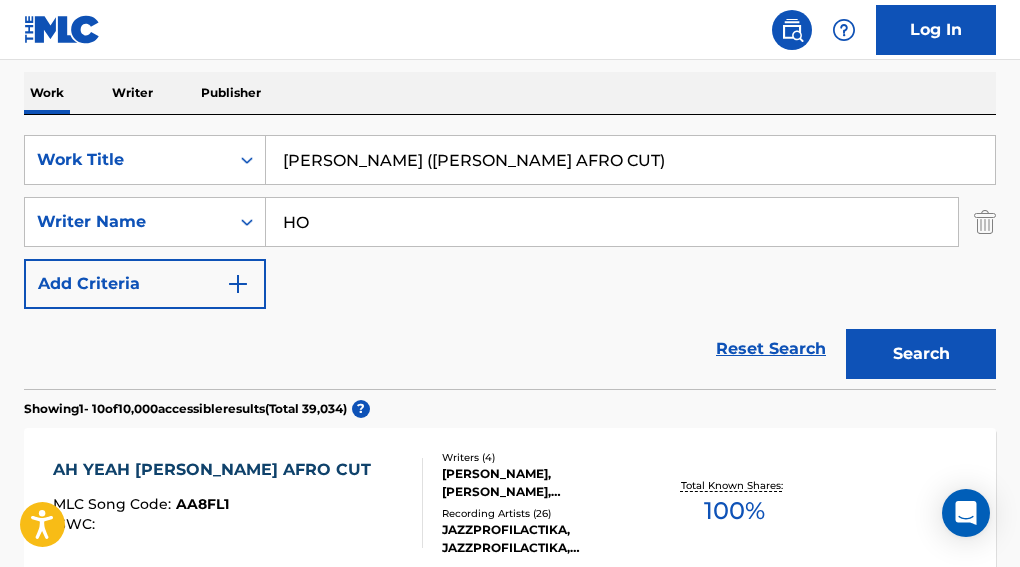 type on "H" 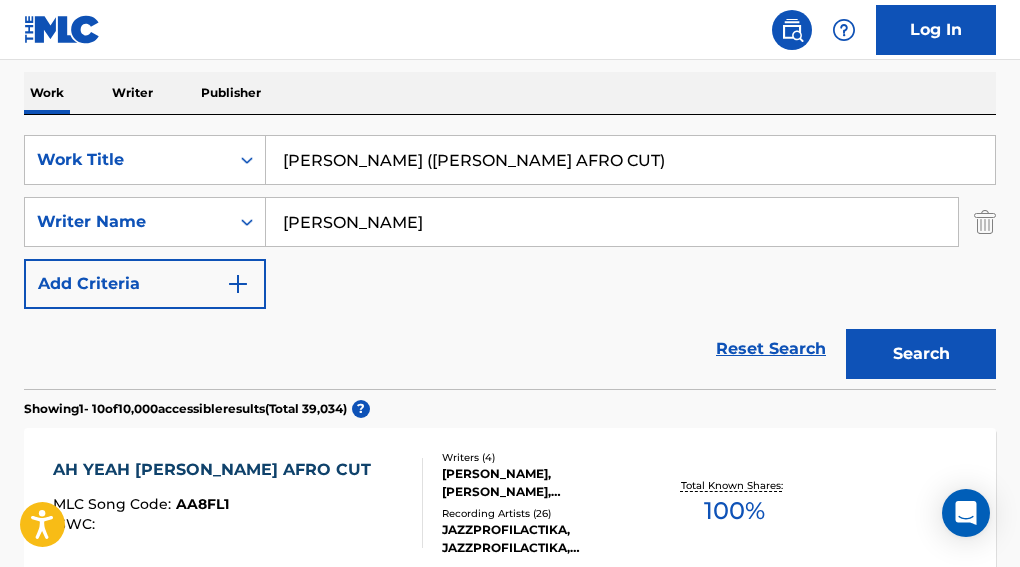 type on "[PERSON_NAME]" 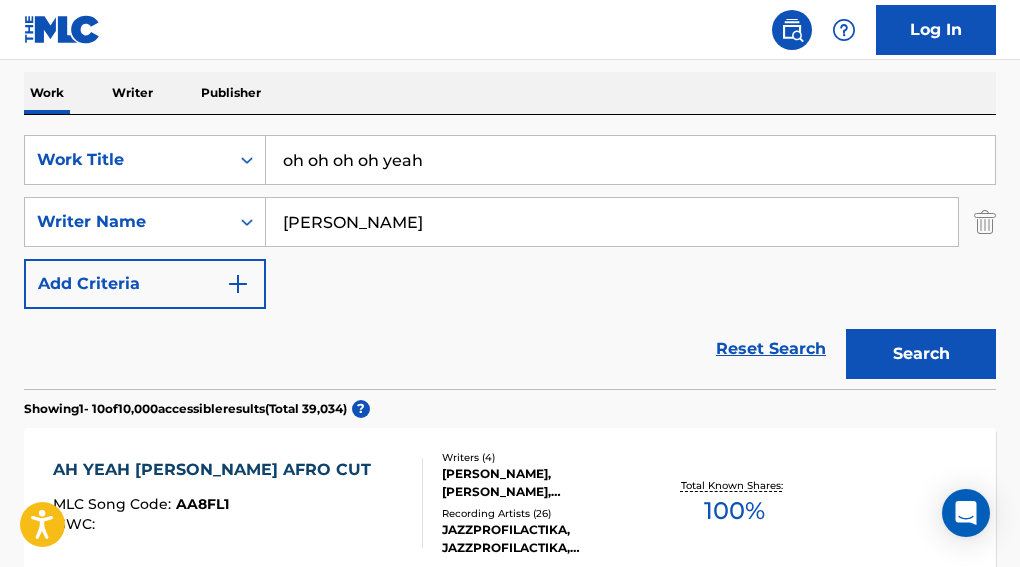 drag, startPoint x: 364, startPoint y: 168, endPoint x: -137, endPoint y: 7, distance: 526.23376 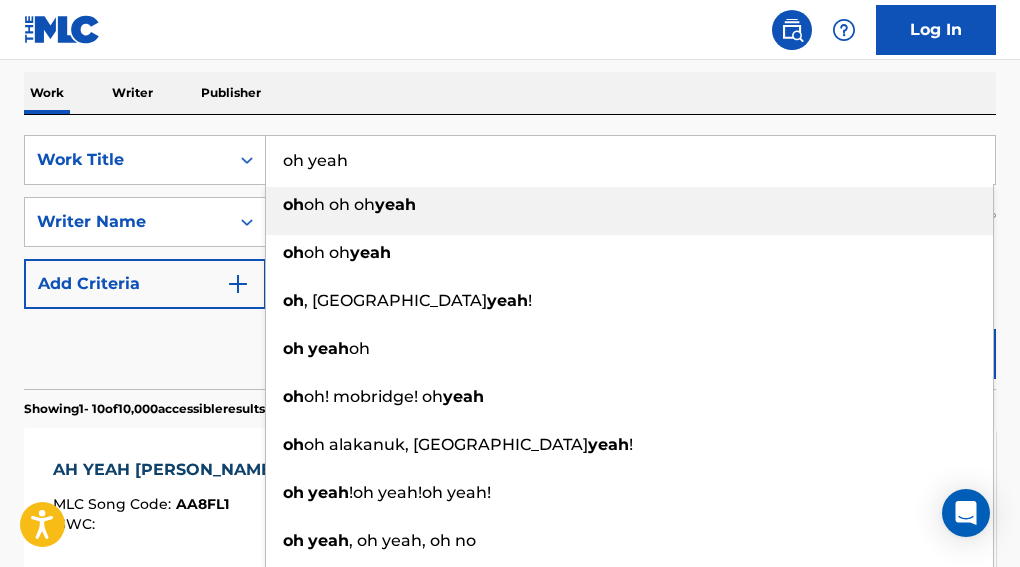 type on "oh yeah" 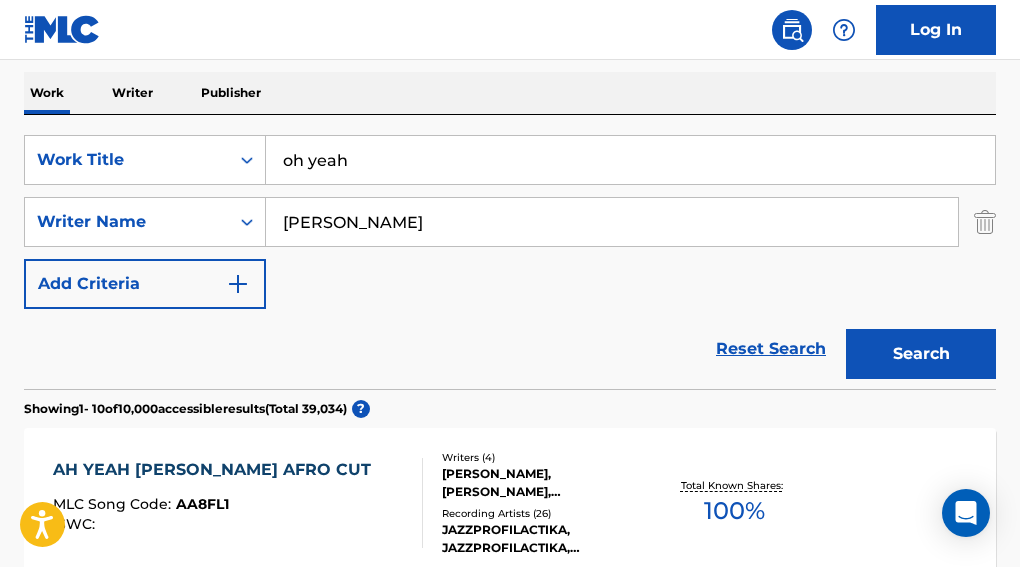 click on "Search" at bounding box center [921, 354] 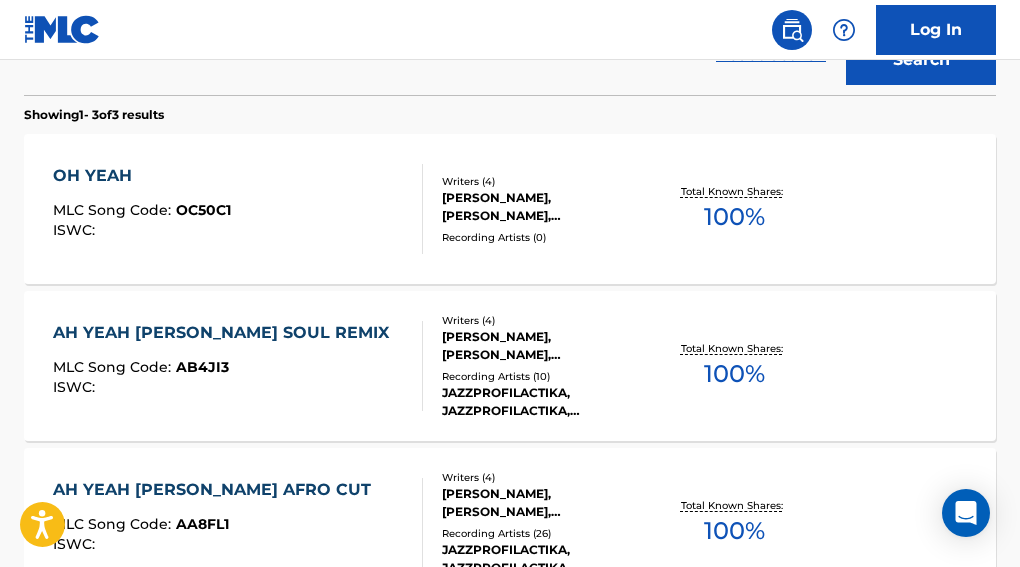 scroll, scrollTop: 630, scrollLeft: 0, axis: vertical 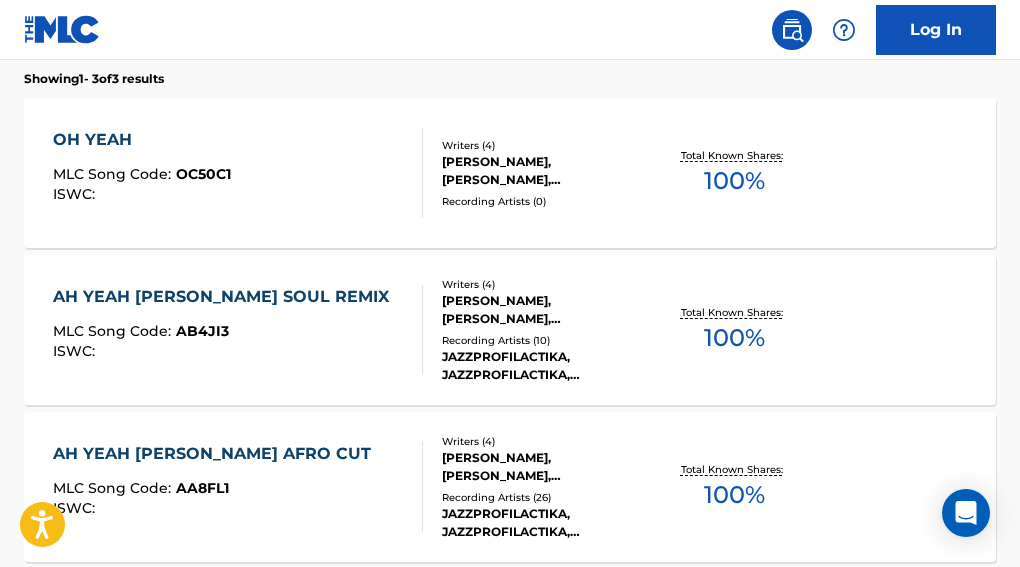 click on "100 %" at bounding box center [734, 181] 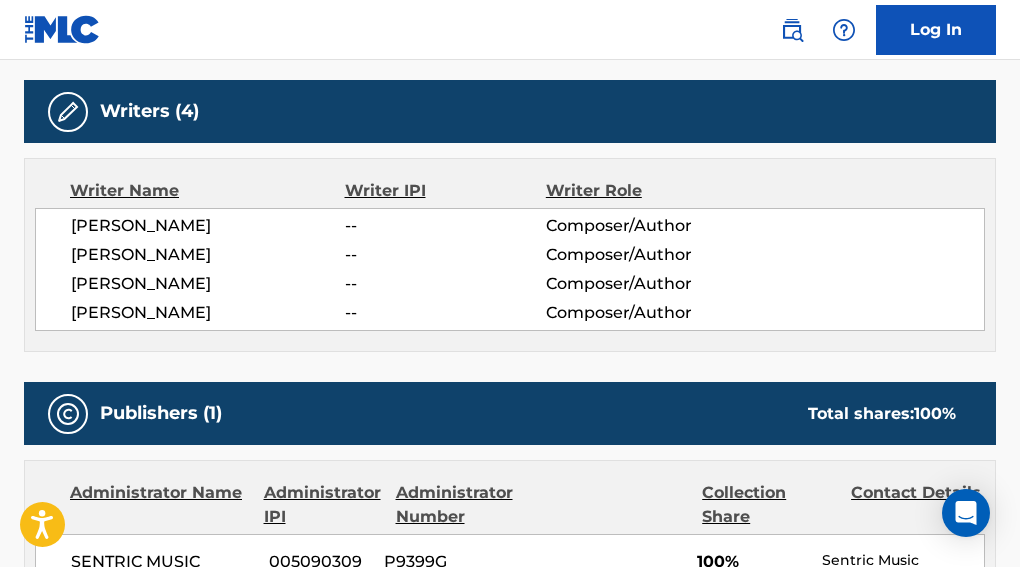 scroll, scrollTop: 613, scrollLeft: 0, axis: vertical 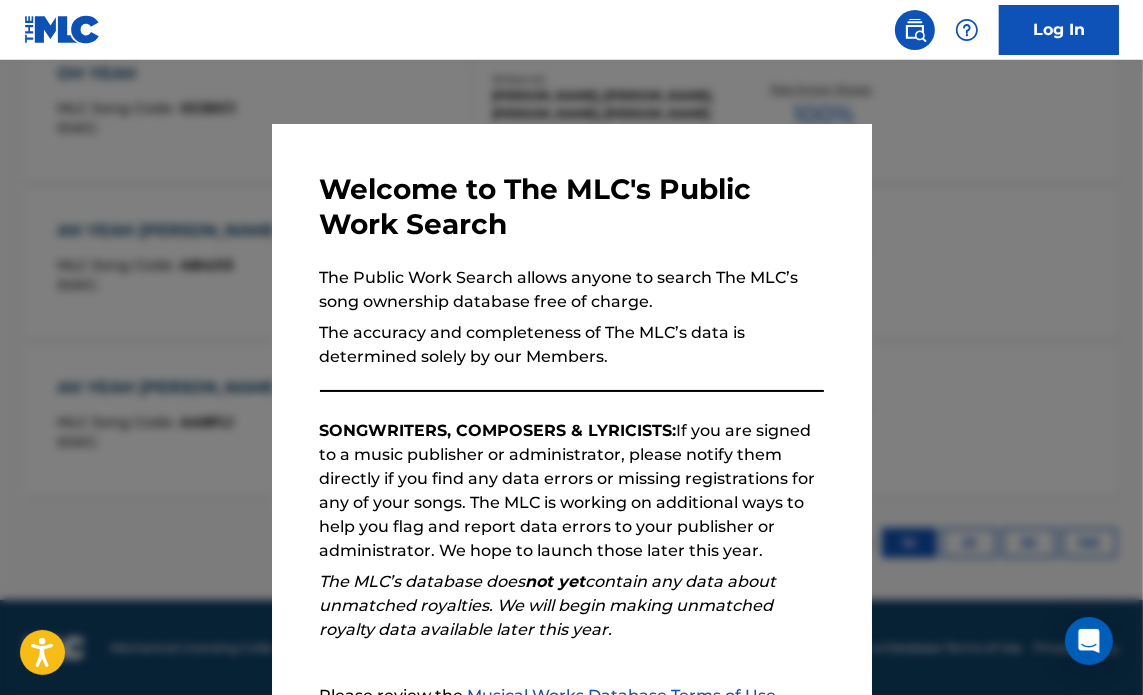 click at bounding box center (571, 407) 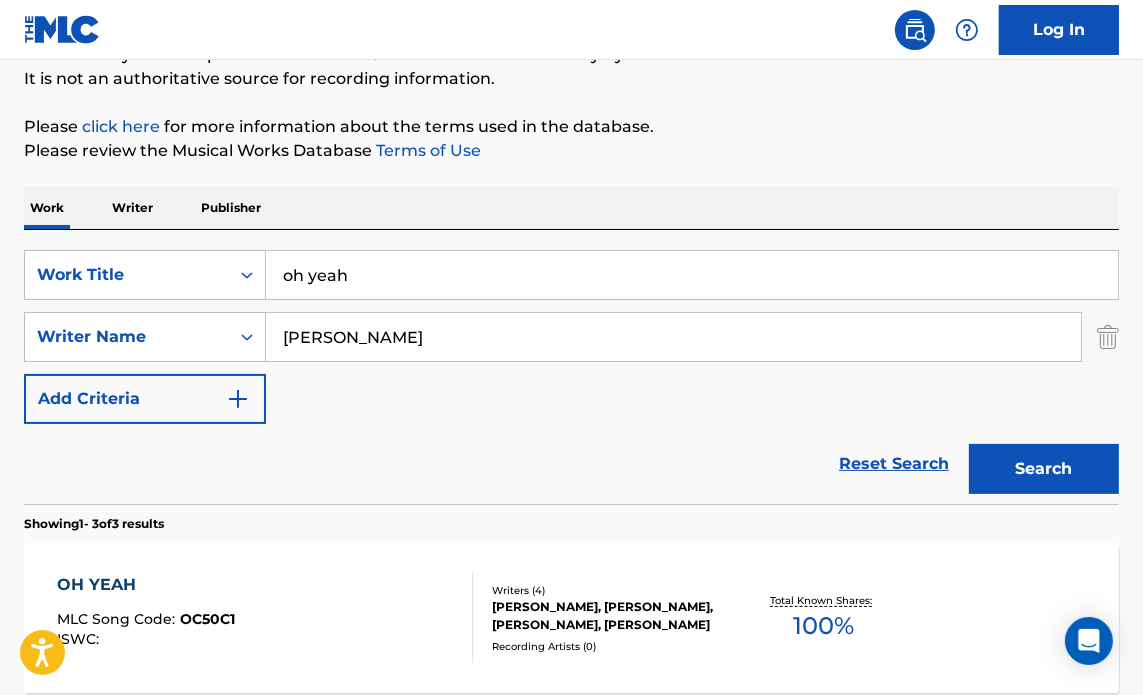 scroll, scrollTop: 192, scrollLeft: 0, axis: vertical 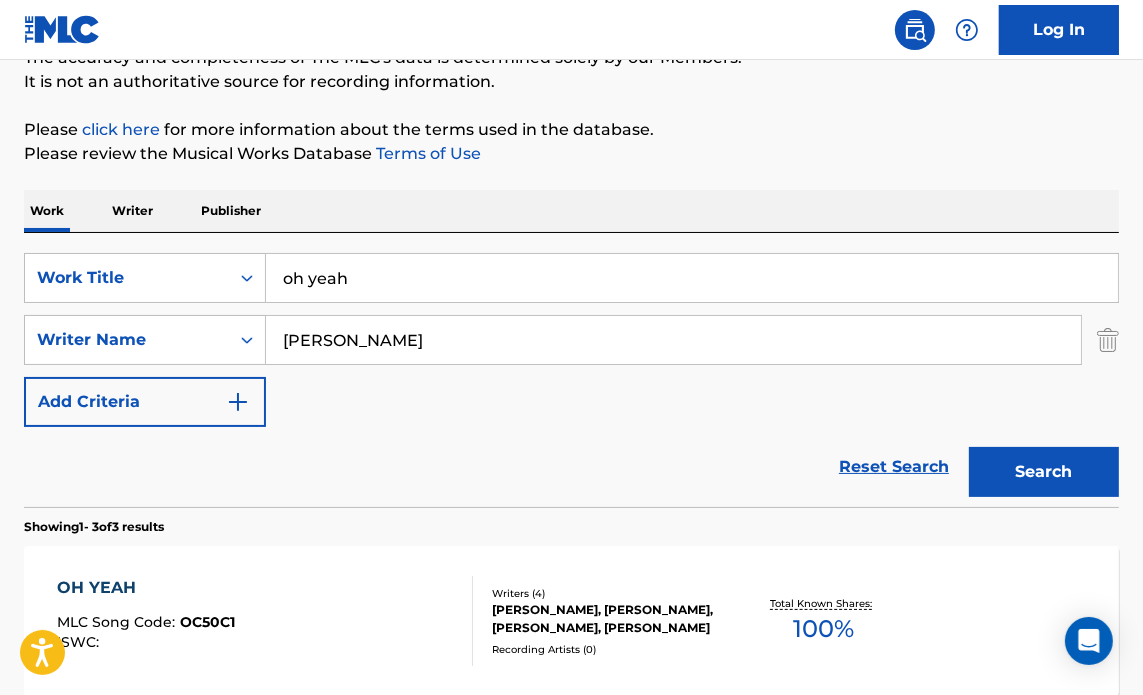 click on "Work Writer Publisher SearchWithCriteria9c371585-39a6-43a4-bca0-06cfa2114f40 Work Title oh yeah SearchWithCriteria0e966f00-845c-487c-a3f7-f3a29486be83 Writer Name [PERSON_NAME] Add Criteria Reset Search Search Showing  1  -   3  of  3   results   OH YEAH MLC Song Code : OC50C1 ISWC : Writers ( 4 ) [PERSON_NAME], [PERSON_NAME], [PERSON_NAME], [PERSON_NAME] Recording Artists ( 0 ) Total Known Shares: 100 % AH YEAH [PERSON_NAME] SOUL REMIX MLC Song Code : AB4JI3 ISWC : Writers ( 4 ) [PERSON_NAME], [PERSON_NAME], [PERSON_NAME], [PERSON_NAME] Recording Artists ( 10 ) JAZZPROFILACTIKA, JAZZPROFILACTIKA, JAZZPROFILACTIKA, JAZZPROFILACTIKA,ILKO, JAZZPROFILACTIKA,[PERSON_NAME] Total Known Shares: 100 % AH YEAH [PERSON_NAME] AFRO CUT MLC Song Code : AA8FL1 ISWC : Writers ( 4 ) [PERSON_NAME], [PERSON_NAME], [PERSON_NAME], [PERSON_NAME] Recording Artists ( 26 ) Total Known Shares: 100 % Results Per Page: 10 25 50 100" at bounding box center (571, 647) 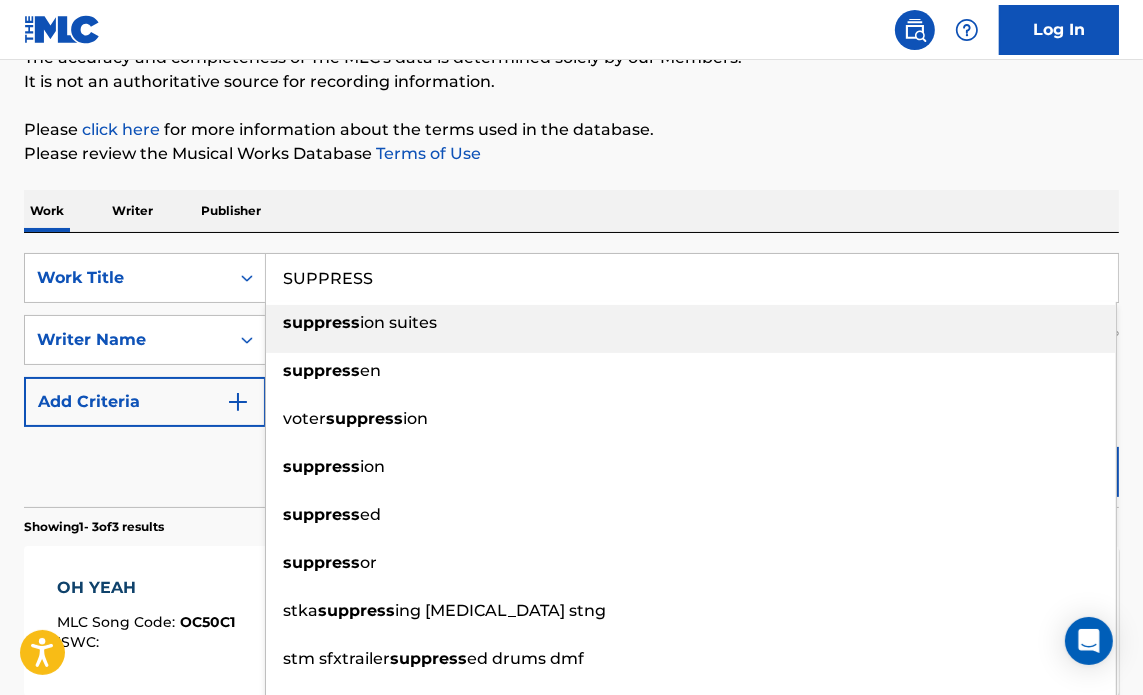type on "SUPPRESS" 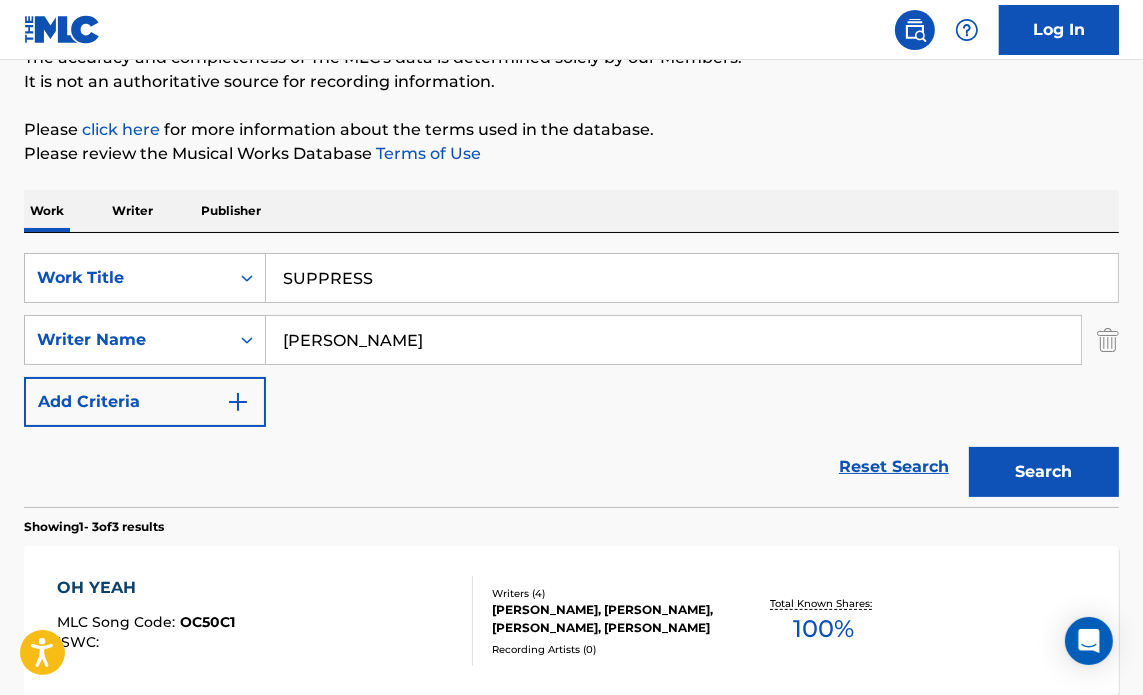 type on "[PERSON_NAME]" 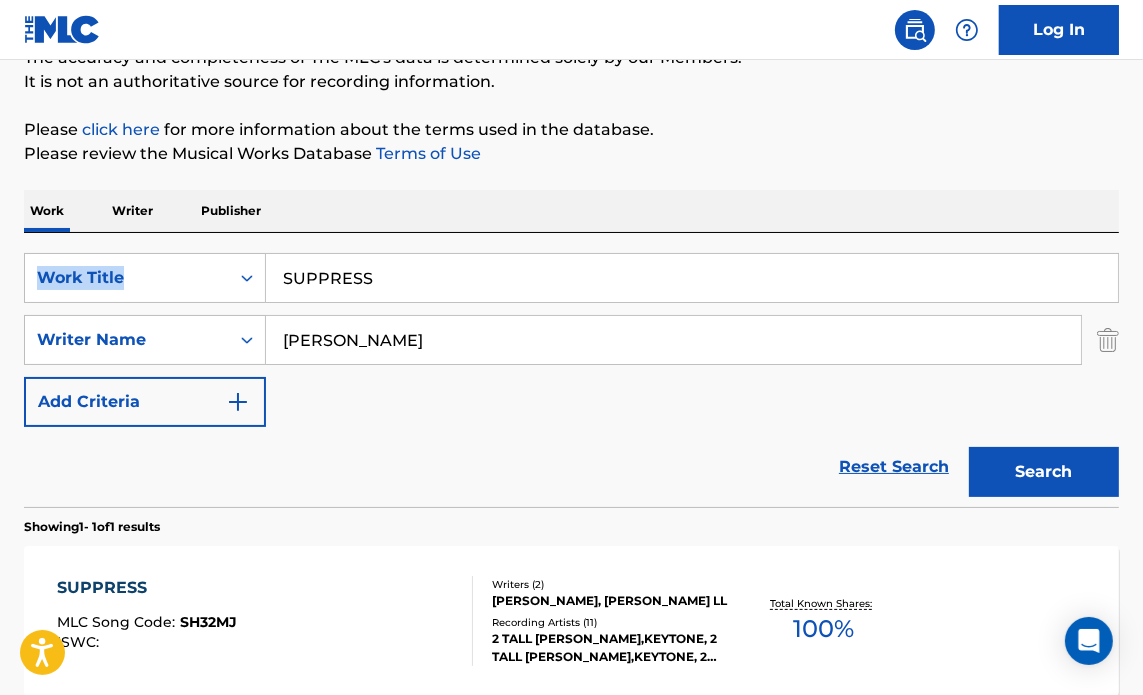 drag, startPoint x: 1135, startPoint y: 228, endPoint x: 1068, endPoint y: 342, distance: 132.23087 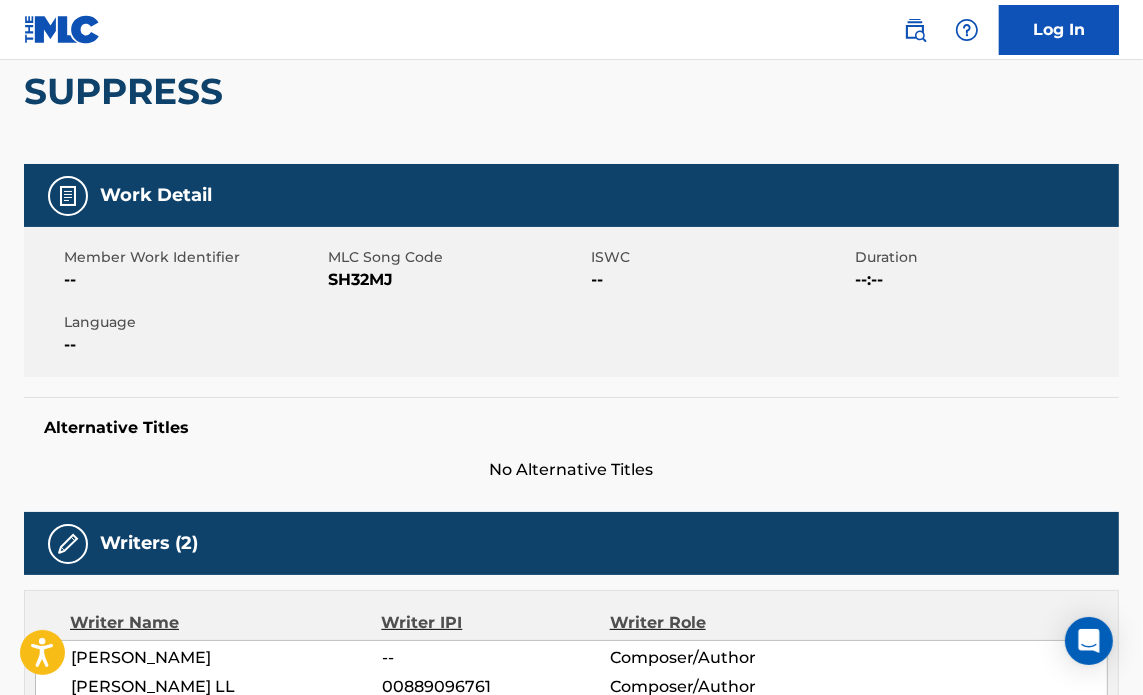 scroll, scrollTop: 0, scrollLeft: 0, axis: both 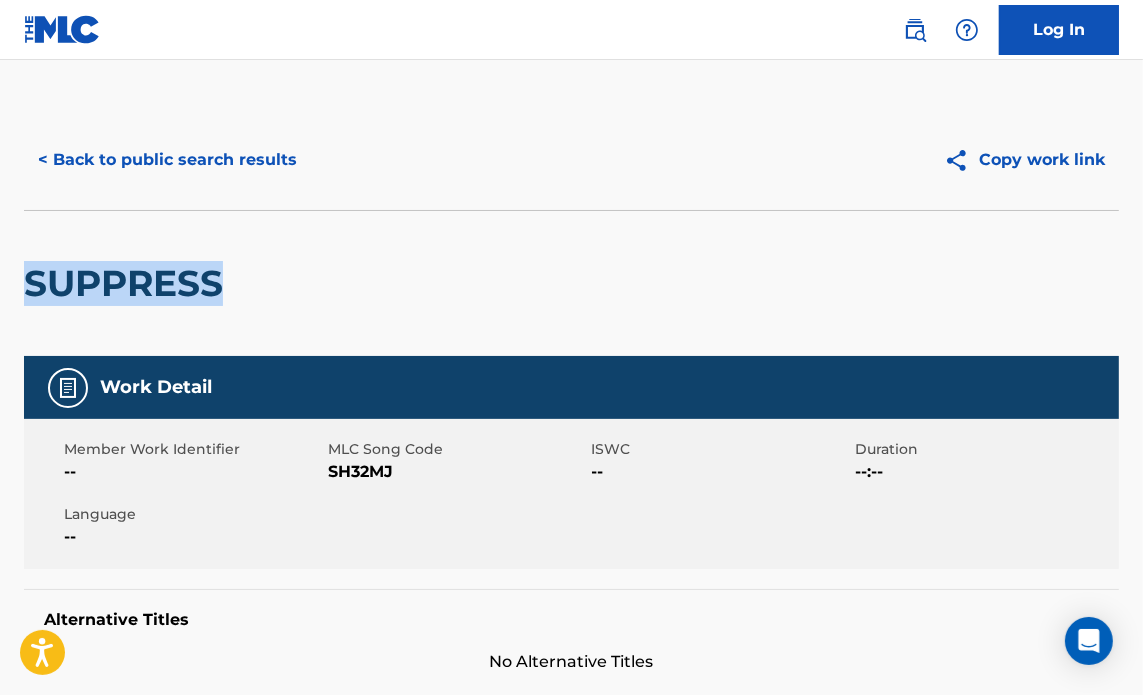 click on "Accessibility Screen-Reader Guide, Feedback, and Issue Reporting | New window Consent Details [#IABV2SETTINGS#] About This website uses cookies We use cookies to personalise content and ads, to provide social media features and to analyse our traffic. We also share information about your use of our site with our social media, advertising and analytics partners who may combine it with other information that you’ve provided to them or that they’ve collected from your use of their services. You consent to our cookies if you continue to use our website. Consent Selection Necessary   Preferences   Statistics   Marketing   Show details Details Necessary    41   Necessary cookies help make a website usable by enabling basic functions like page navigation and access to secure areas of the website. The website cannot function properly without these cookies.  Meta Platforms, Inc. 3 Learn more about this provider lastExternalReferrer Detects how the user reached the website by registering their last URL-address. 4 3" at bounding box center (571, 347) 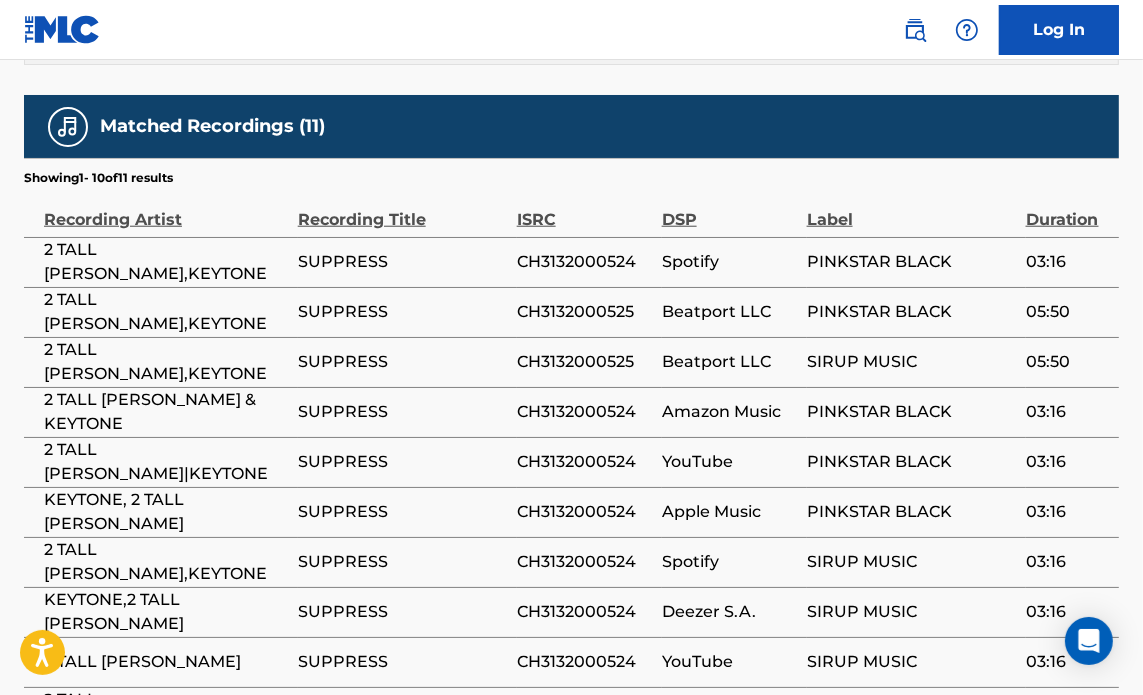 scroll, scrollTop: 1408, scrollLeft: 0, axis: vertical 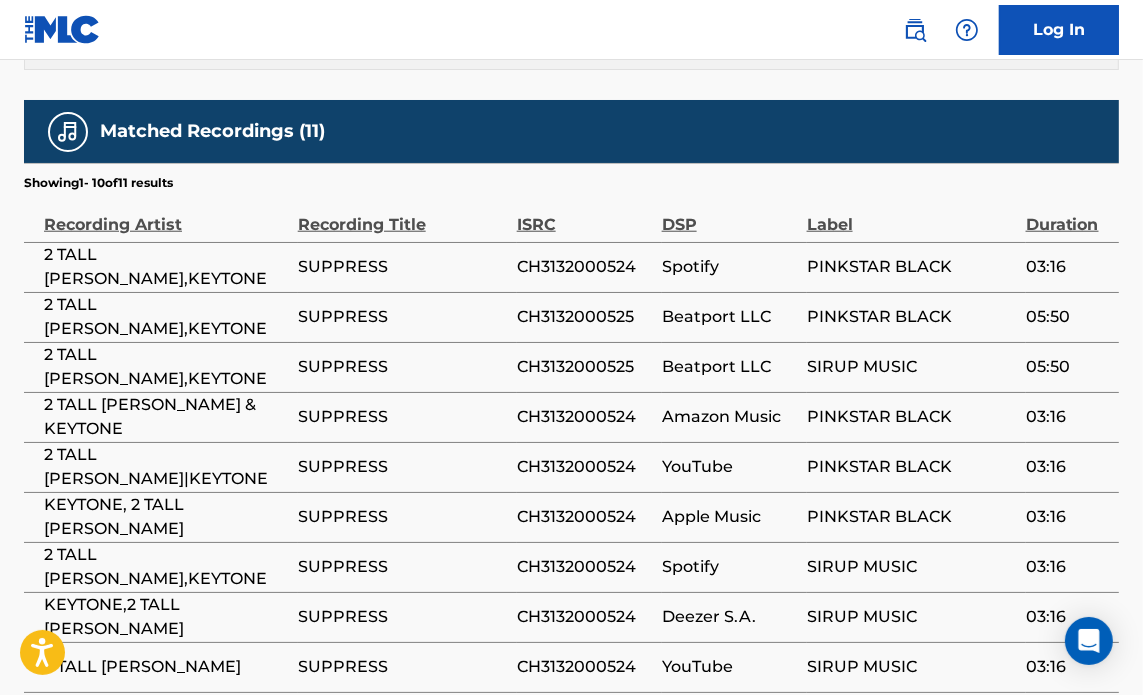 click on "CH3132000524" at bounding box center (584, 267) 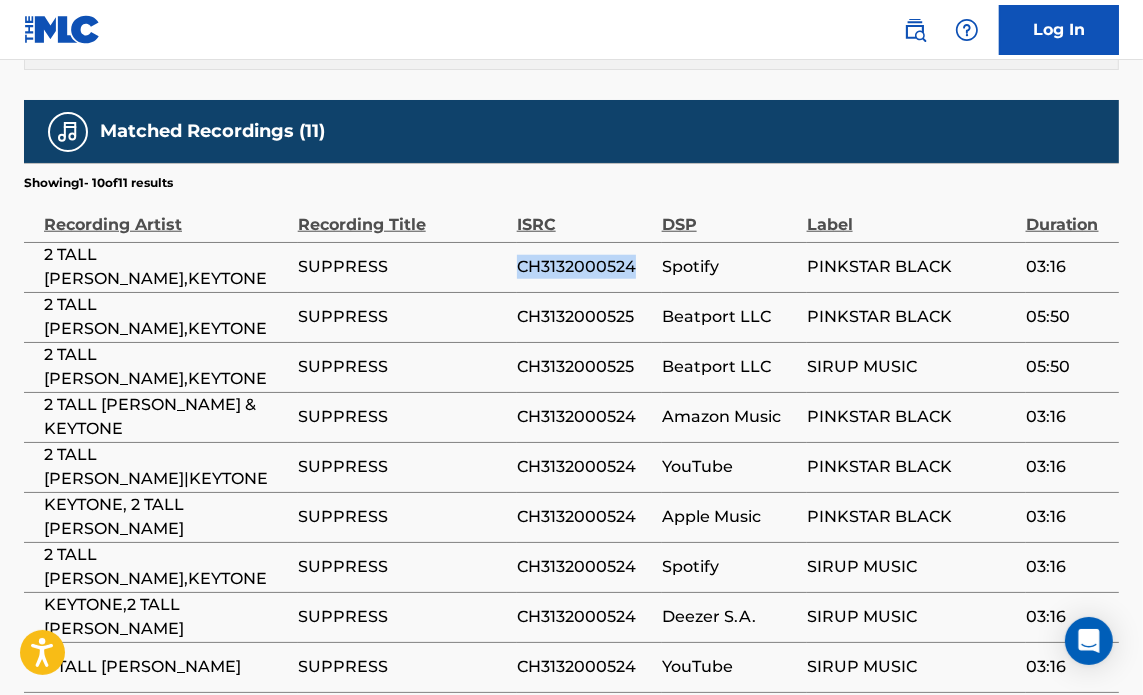 click on "CH3132000524" at bounding box center (584, 267) 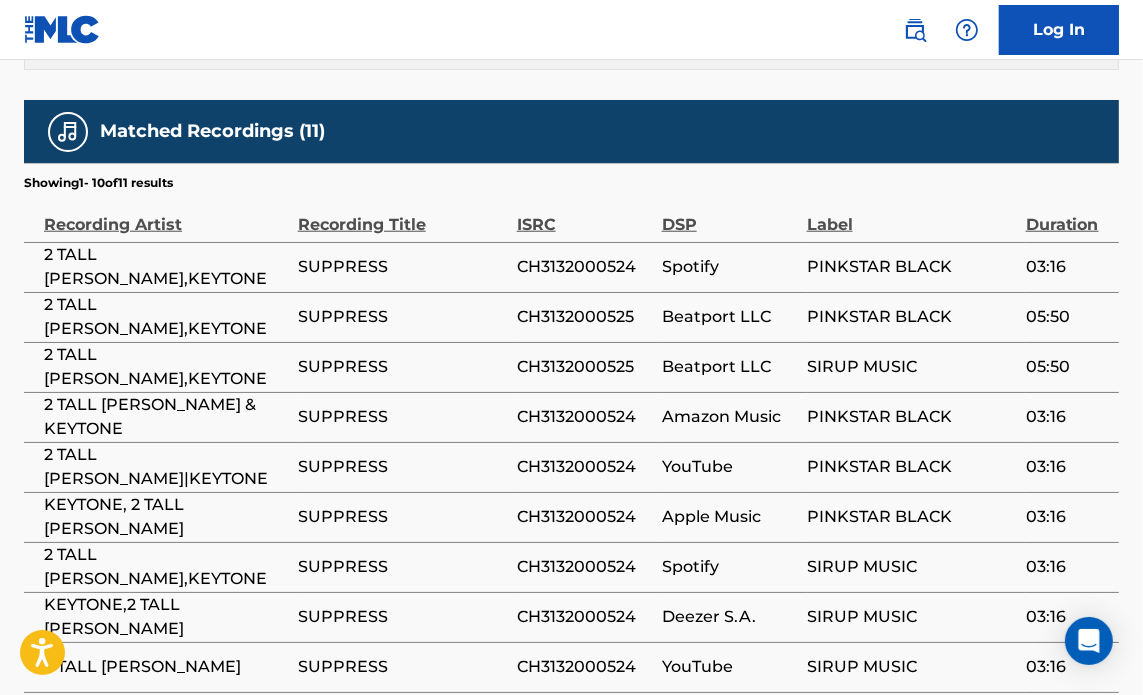 click on "< Back to public search results Copy work link SUPPRESS     Work Detail   Member Work Identifier -- MLC Song Code SH32MJ ISWC -- Duration --:-- Language -- Alternative Titles No Alternative Titles Writers   (2) Writer Name Writer IPI Writer Role [PERSON_NAME] -- Composer/Author [PERSON_NAME] LL 00889096761 Composer/Author Publishers   (1) Total shares:  100 % Administrator Name Administrator IPI Administrator Number Collection Share Contact Details PAYDAY EMPIRE MUSIC 01295942900 P46623 100% Payday Publishing [STREET_ADDRESS][US_STATE][US_STATE] [PHONE_NUMBER] [EMAIL_ADDRESS][DOMAIN_NAME] Admin Original Publisher Connecting Line Publisher Name Publisher IPI Publisher Number Represented Writers SIRUP PUB AND ENTERTAINMENT GM 00497273214 P9814C [PERSON_NAME], [PERSON_NAME] LL Total shares:  100 % Matched Recordings   (11) Showing  1  -   10  of  11   results   Recording Artist Recording Title ISRC DSP Label Duration 2 TALL [PERSON_NAME],KEYTONE SUPPRESS CH3132000524 Spotify PINKSTAR BLACK 03:16 GTL" at bounding box center [571, -242] 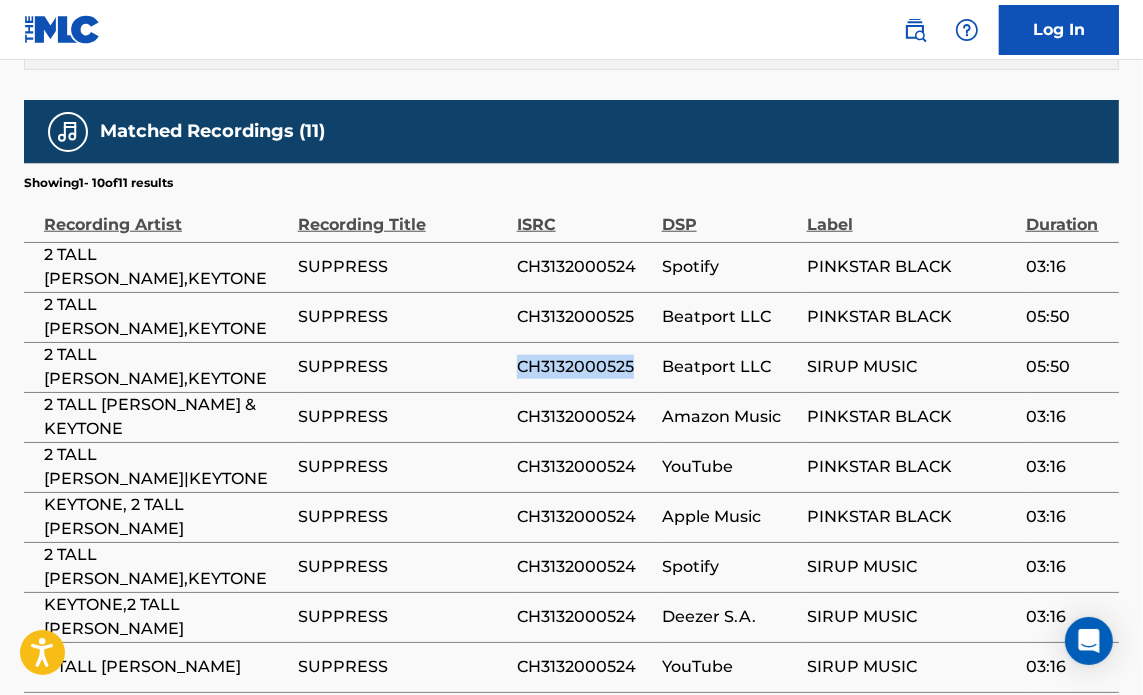 click on "CH3132000525" at bounding box center (584, 367) 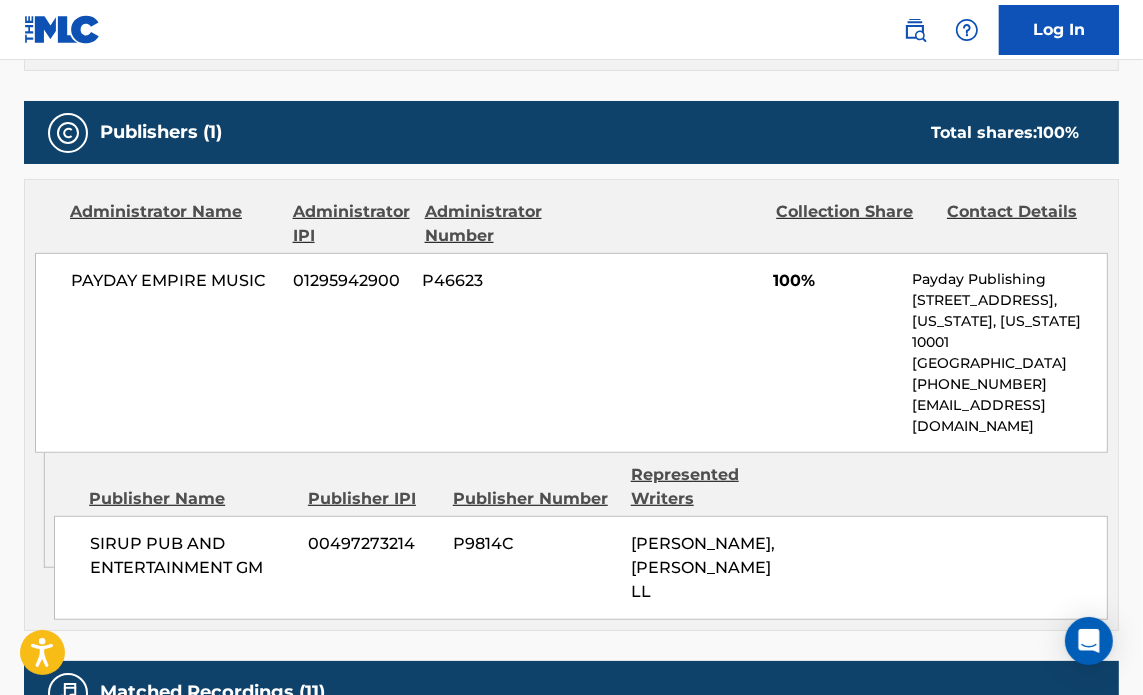 scroll, scrollTop: 839, scrollLeft: 0, axis: vertical 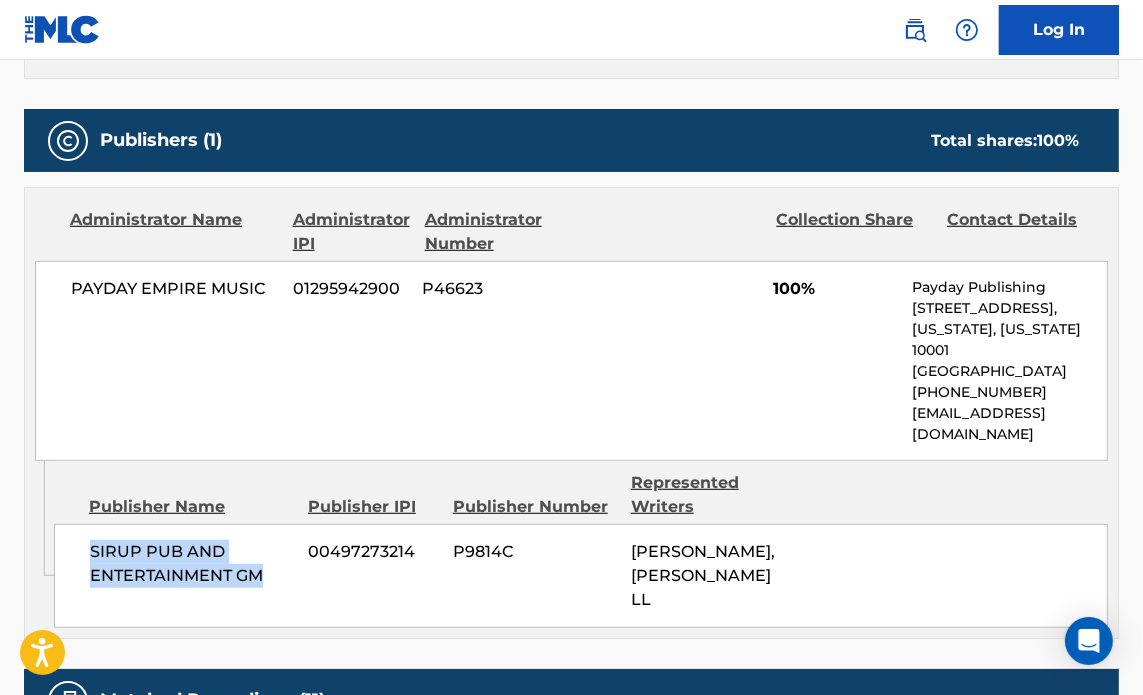 drag, startPoint x: 79, startPoint y: 545, endPoint x: 291, endPoint y: 588, distance: 216.3169 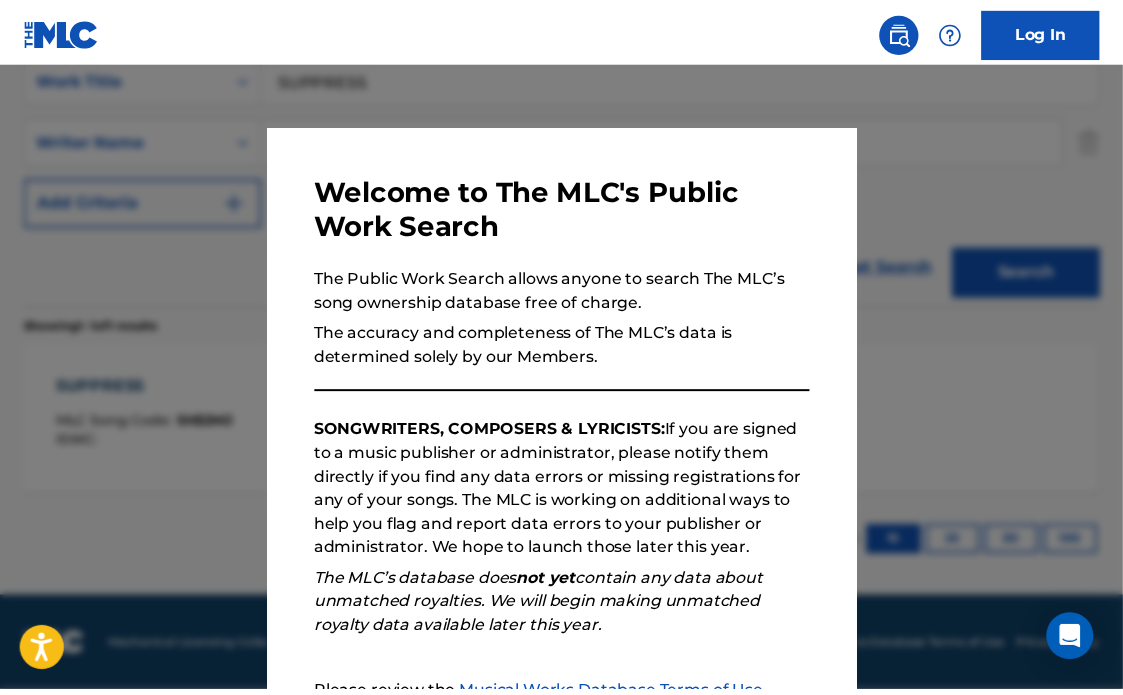 scroll, scrollTop: 192, scrollLeft: 0, axis: vertical 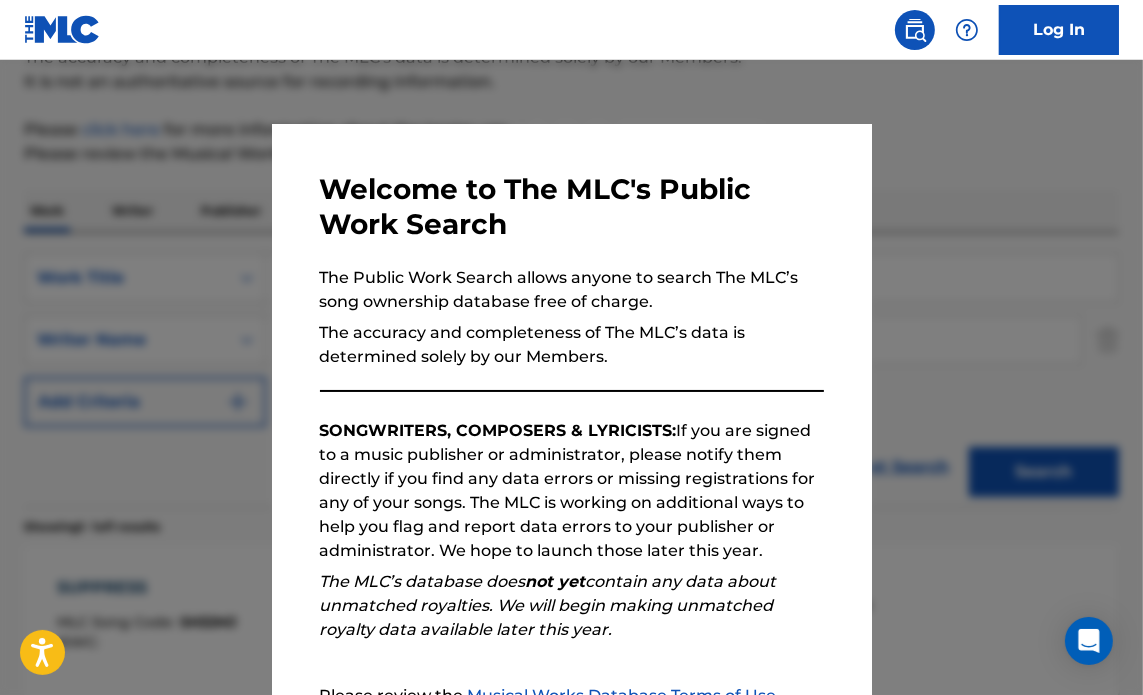 drag, startPoint x: 408, startPoint y: 83, endPoint x: 556, endPoint y: 100, distance: 148.97314 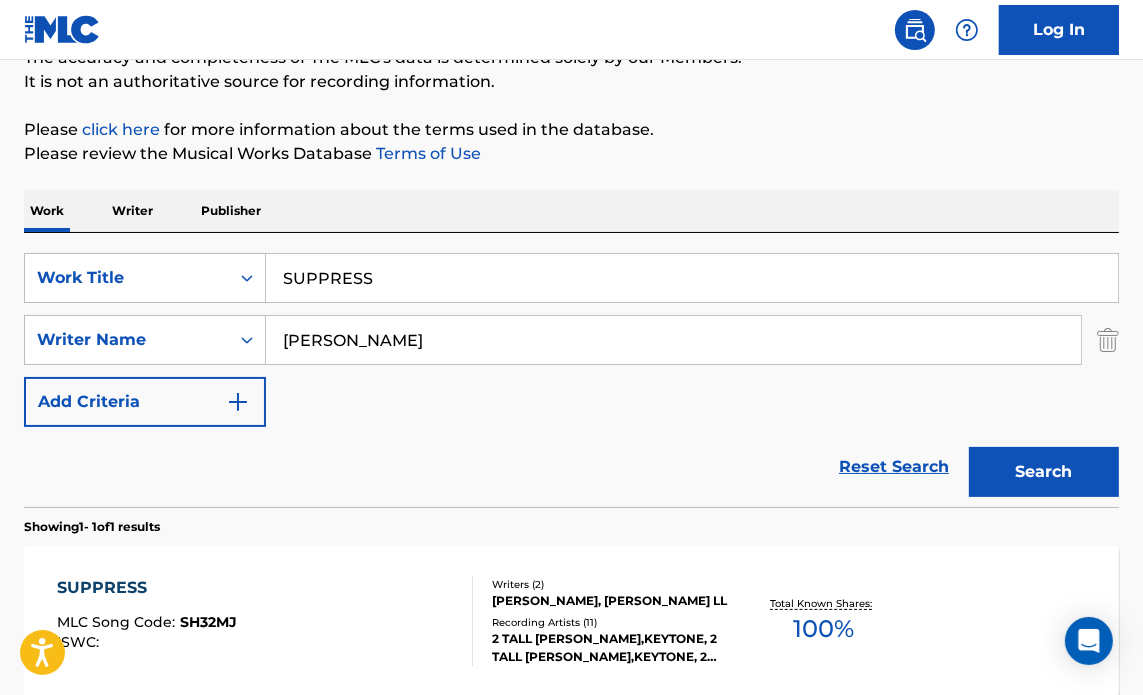 drag, startPoint x: 562, startPoint y: 291, endPoint x: -47, endPoint y: 214, distance: 613.8485 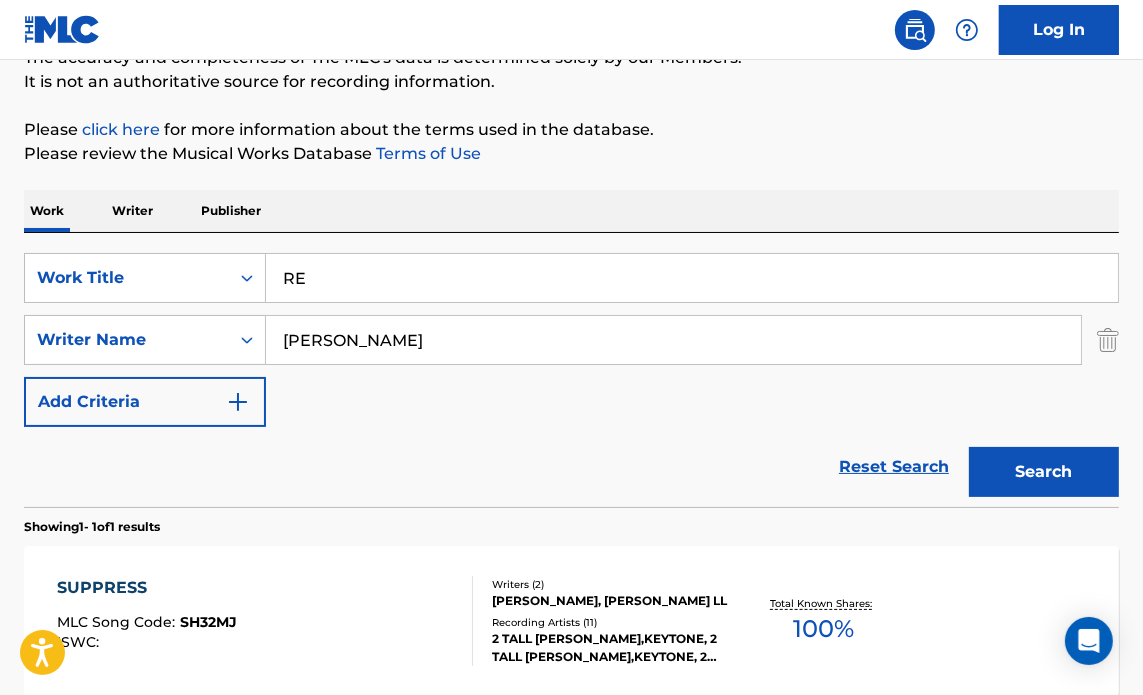 type on "R" 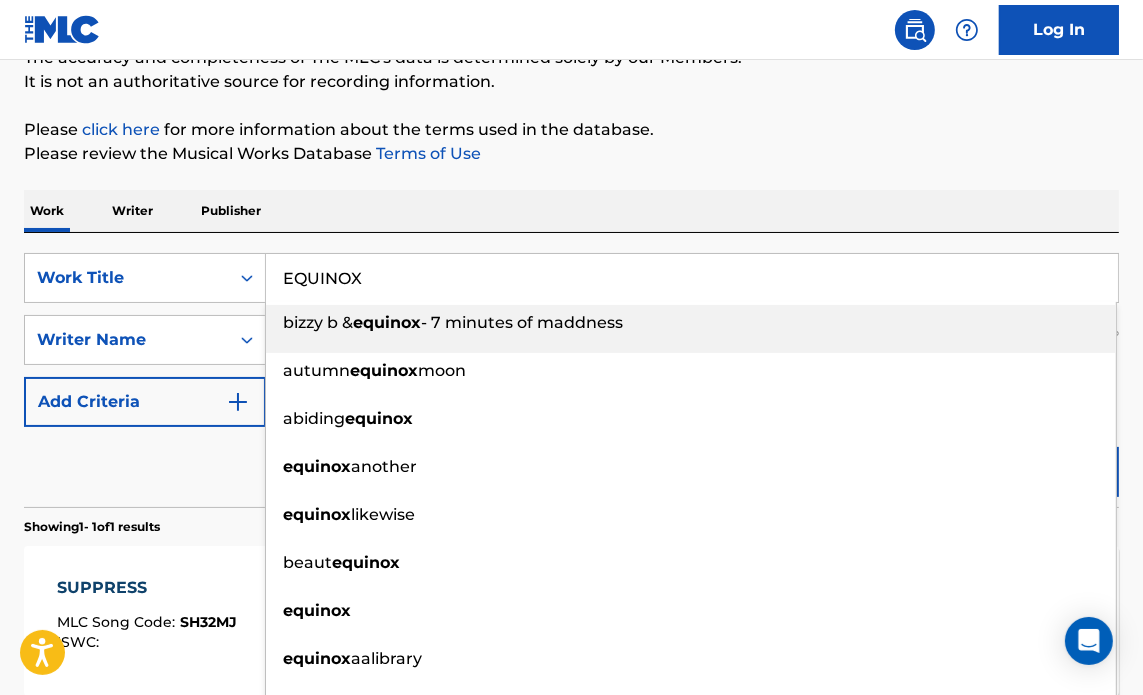 type on "EQUINOX" 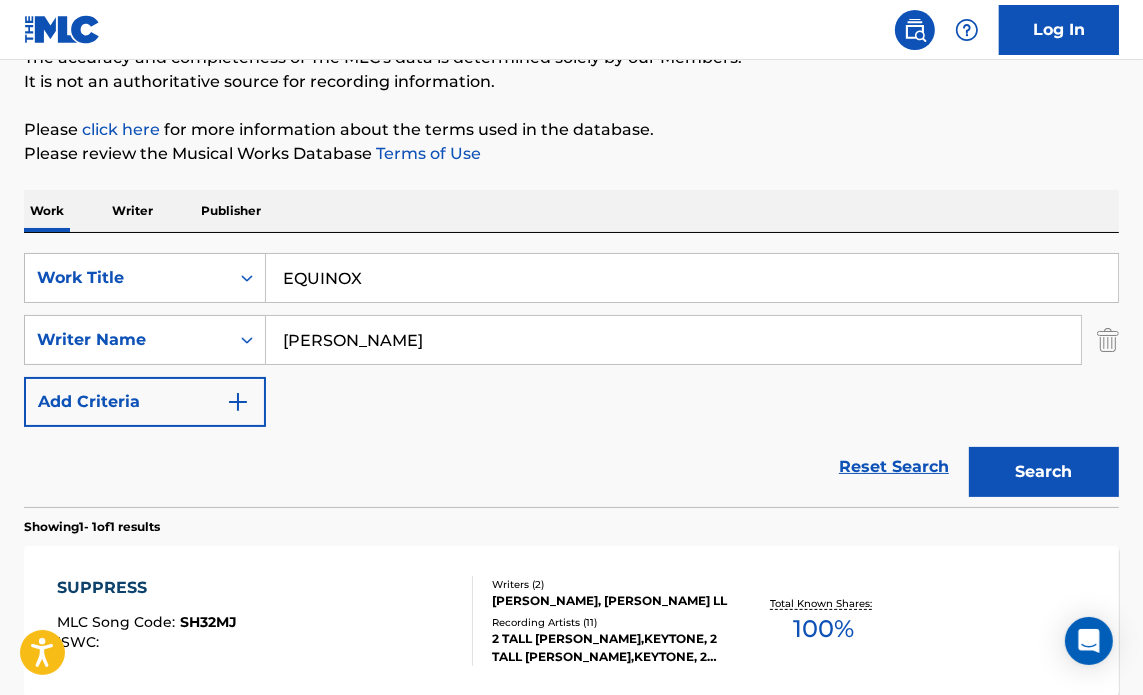 click on "Search" at bounding box center [1044, 472] 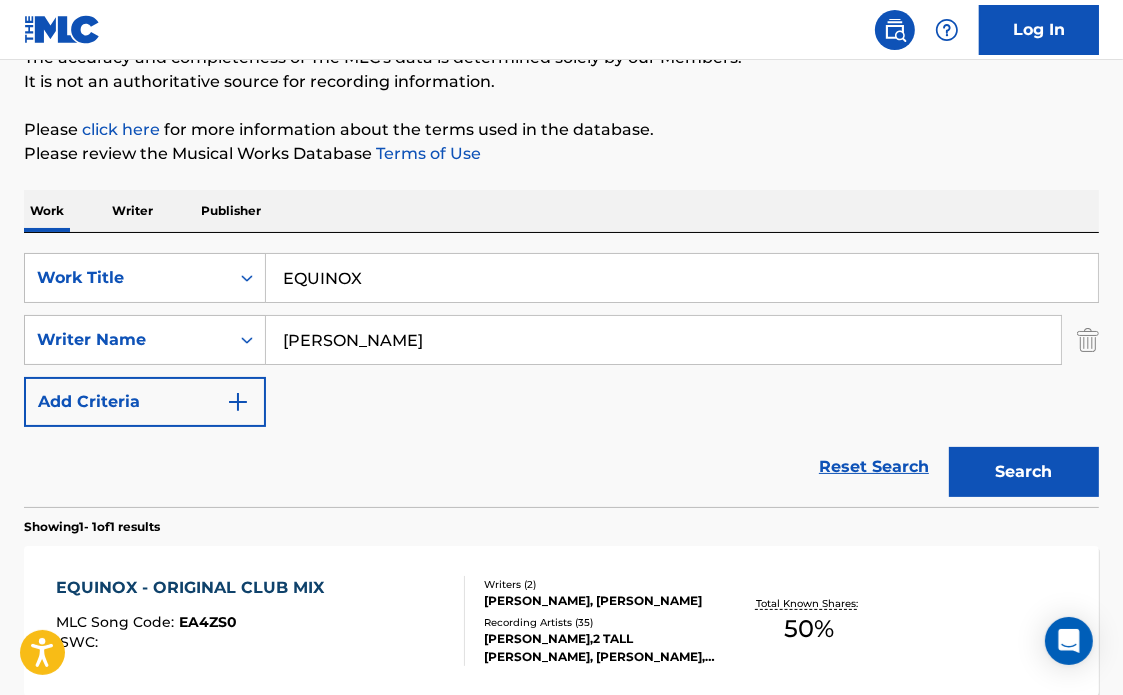 click on "EQUINOX - ORIGINAL CLUB MIX MLC Song Code : EA4ZS0 ISWC : Writers ( 2 ) [PERSON_NAME], [PERSON_NAME] Recording Artists ( 35 ) [PERSON_NAME],2 TALL [PERSON_NAME], [PERSON_NAME],[PERSON_NAME],K.O., [PERSON_NAME],2 TALL [PERSON_NAME], 2 TALL [PERSON_NAME], 2 TALL [PERSON_NAME] Total Known Shares: 50 %" at bounding box center (561, 621) 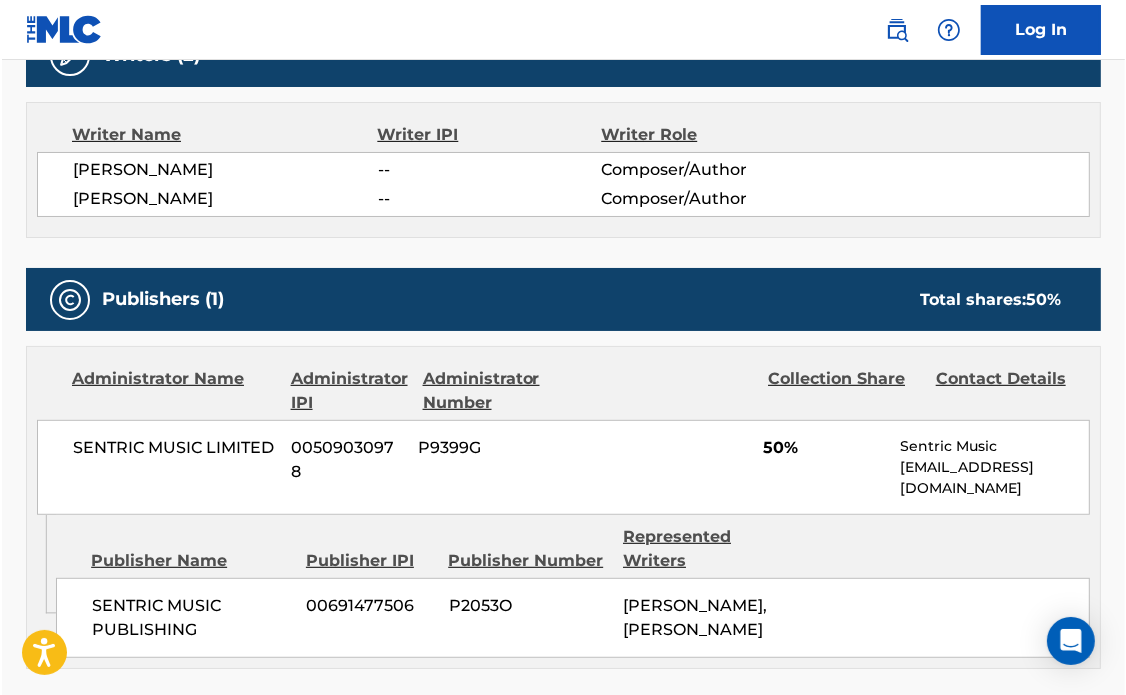 scroll, scrollTop: 672, scrollLeft: 0, axis: vertical 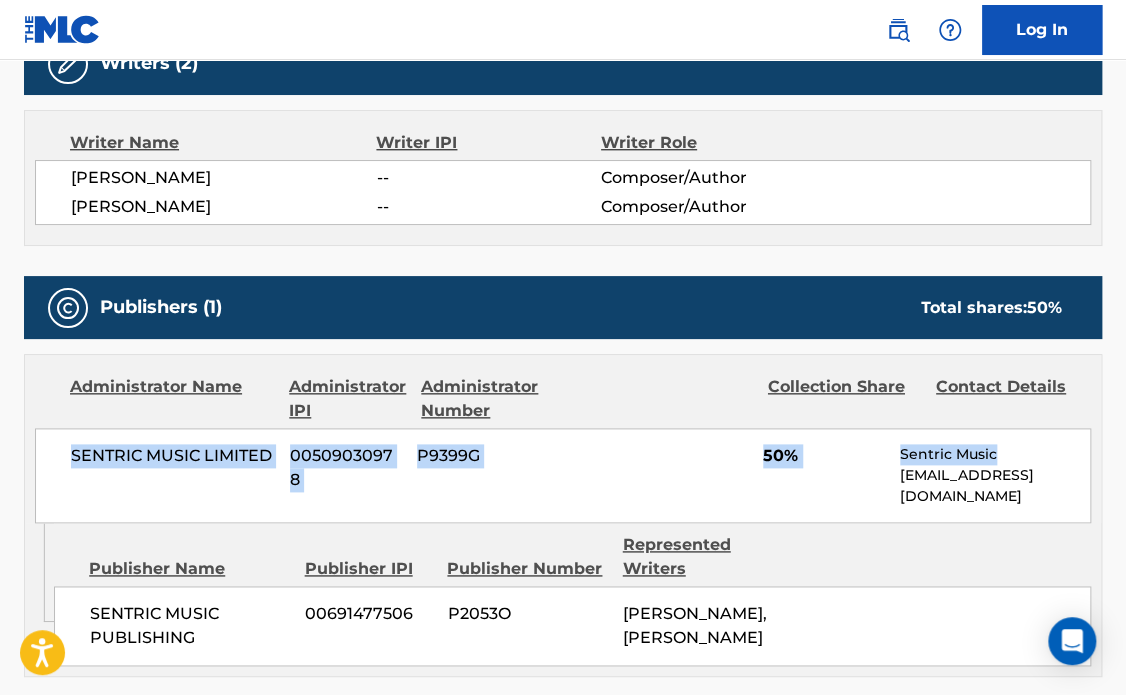 drag, startPoint x: 1124, startPoint y: 404, endPoint x: 1120, endPoint y: 433, distance: 29.274563 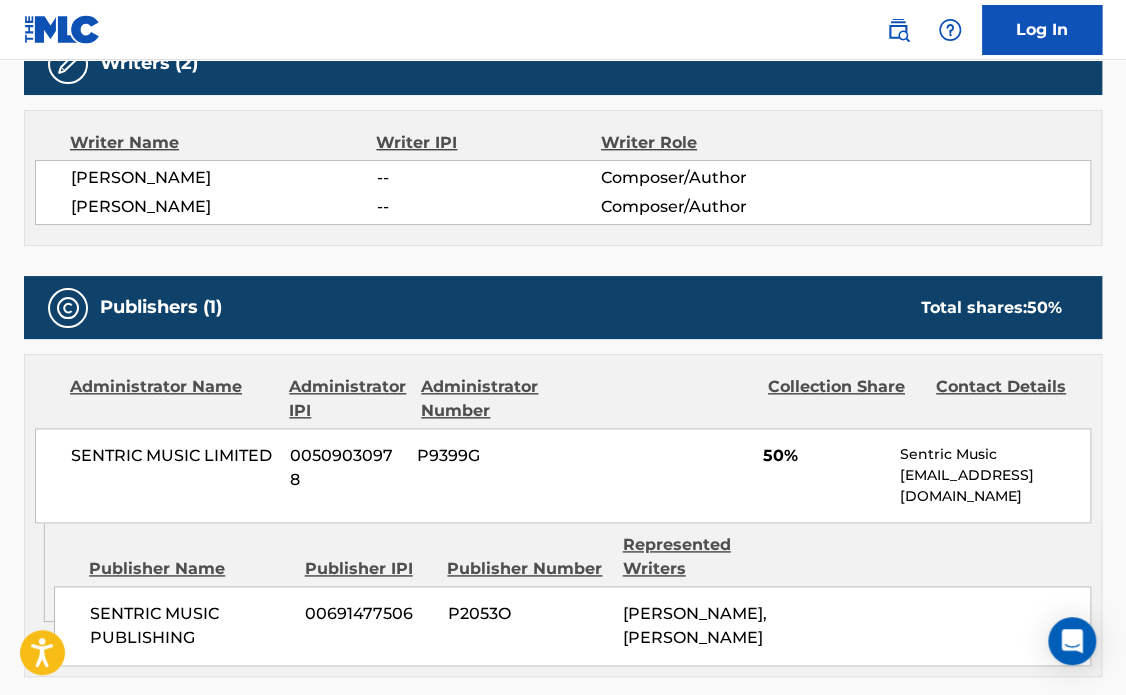 drag, startPoint x: 53, startPoint y: 380, endPoint x: 7, endPoint y: 376, distance: 46.173584 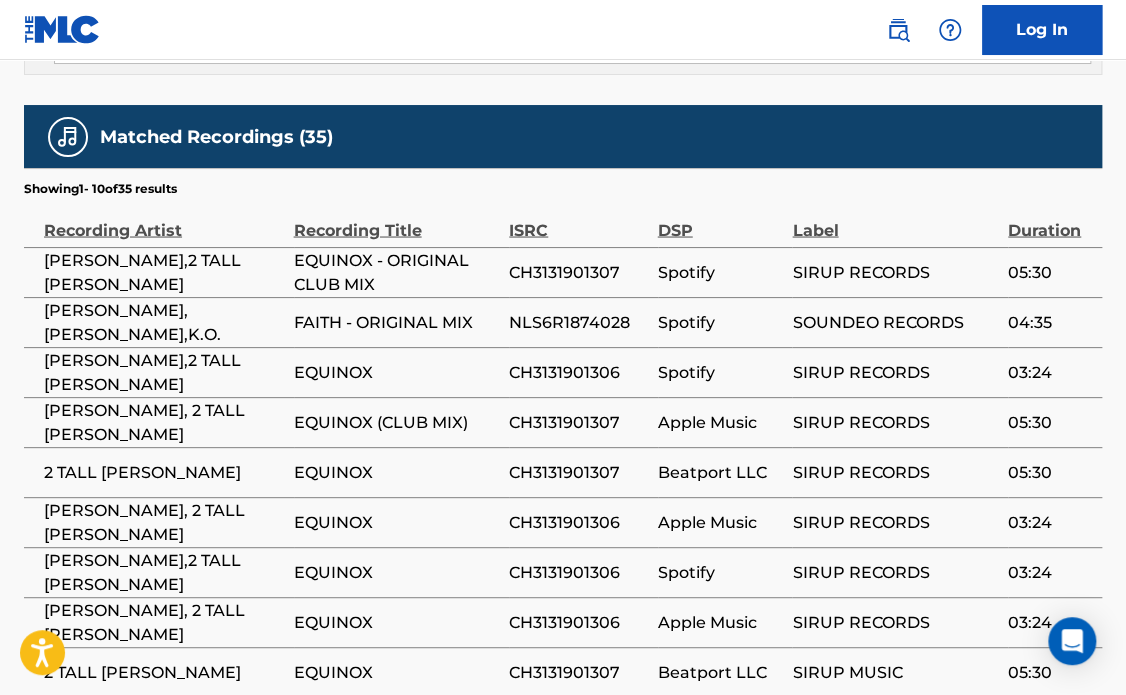 scroll, scrollTop: 1264, scrollLeft: 0, axis: vertical 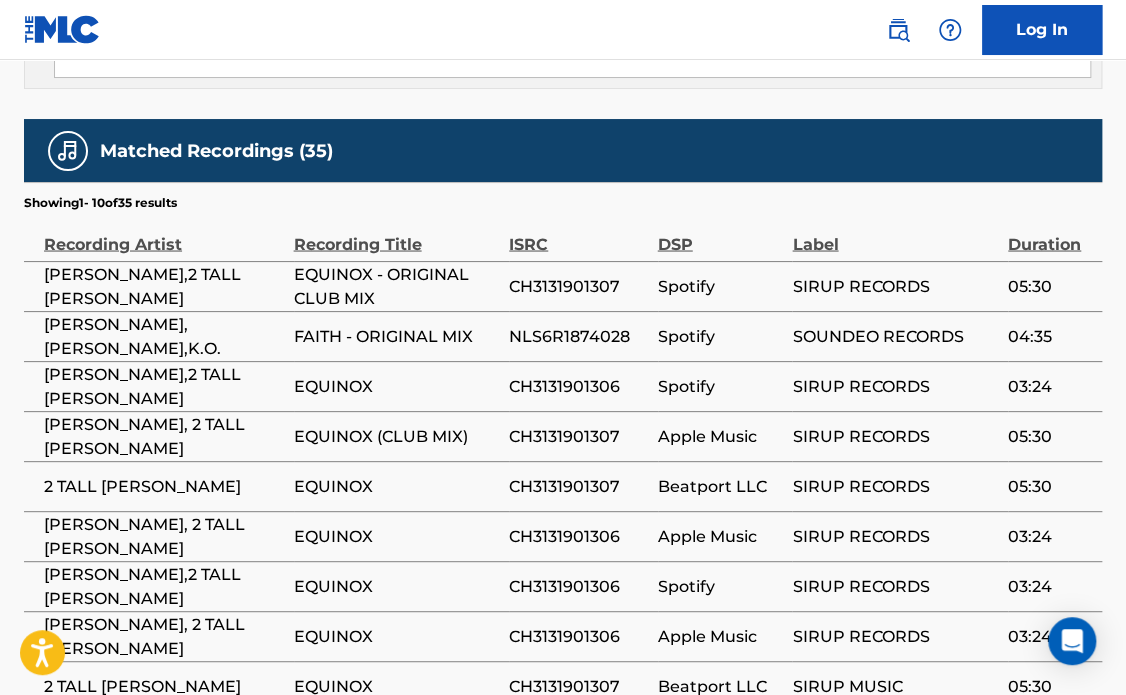 click on "CH3131901307" at bounding box center (578, 286) 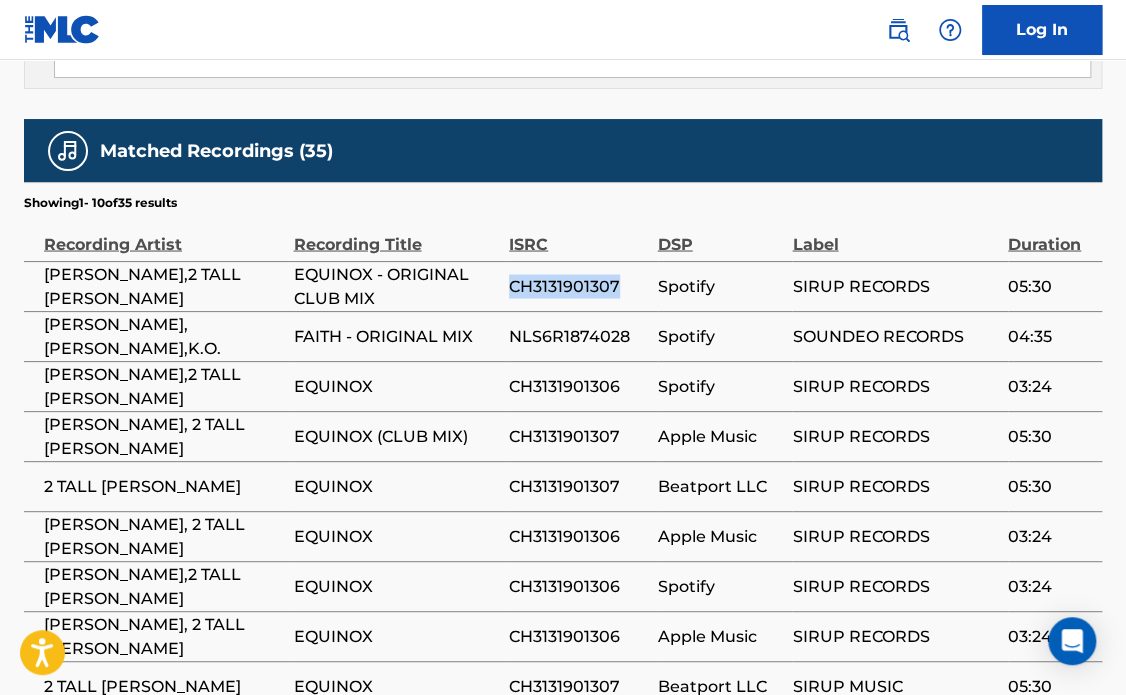 click on "CH3131901307" at bounding box center (578, 286) 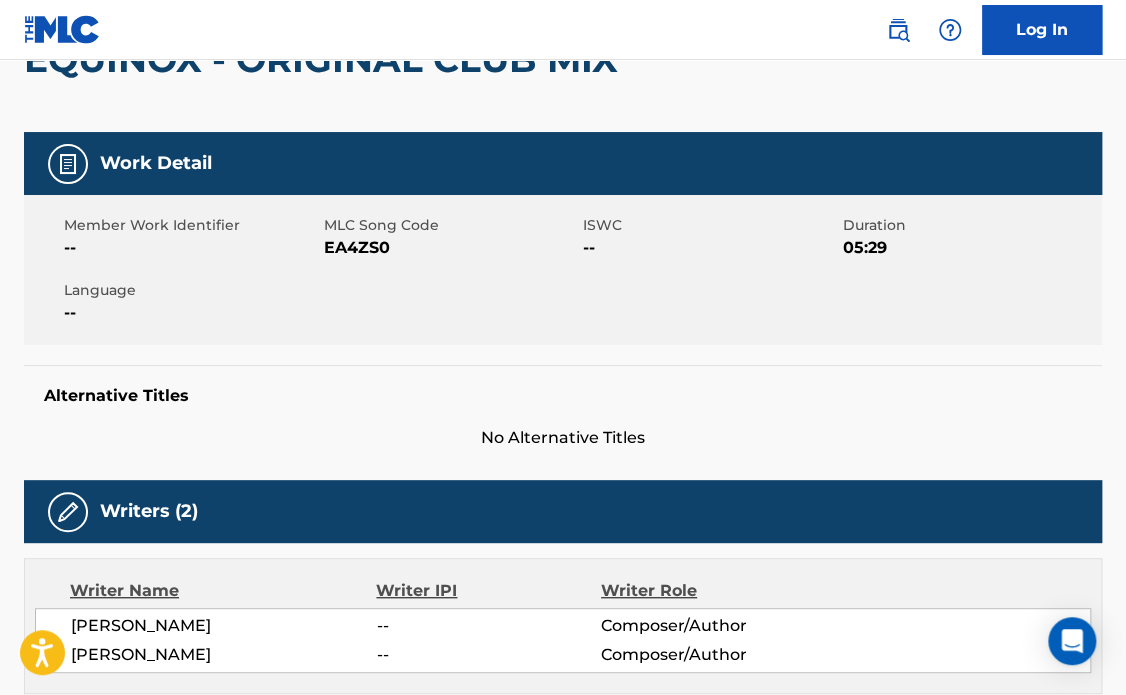 scroll, scrollTop: 207, scrollLeft: 0, axis: vertical 